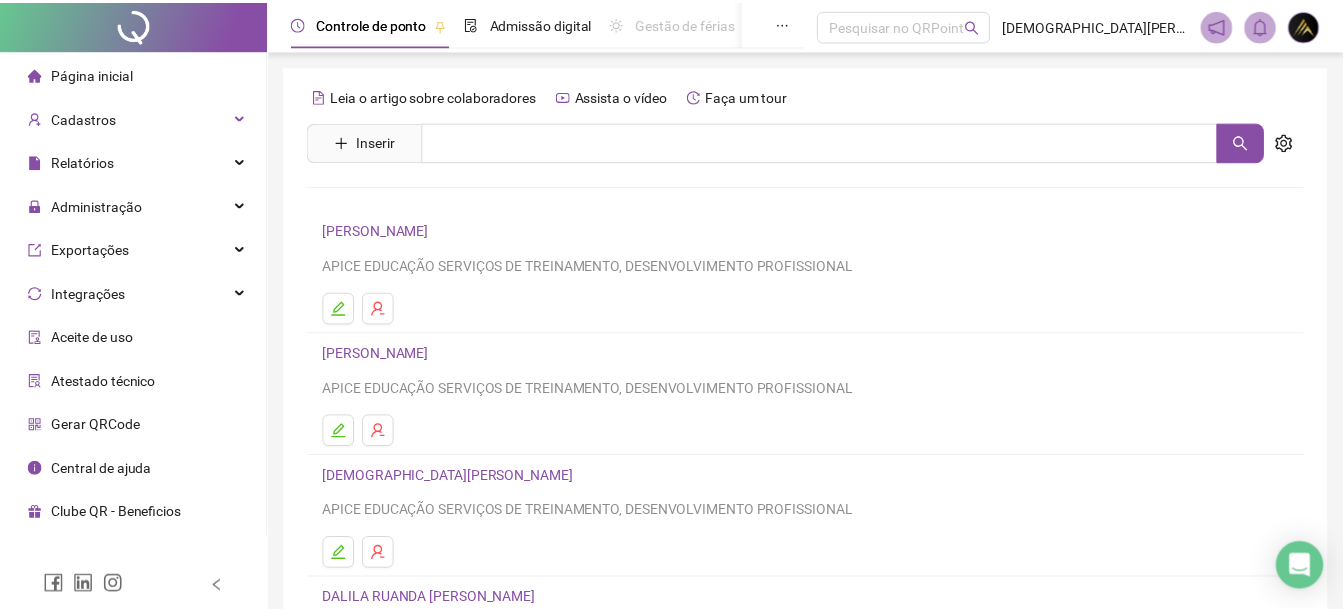 scroll, scrollTop: 0, scrollLeft: 0, axis: both 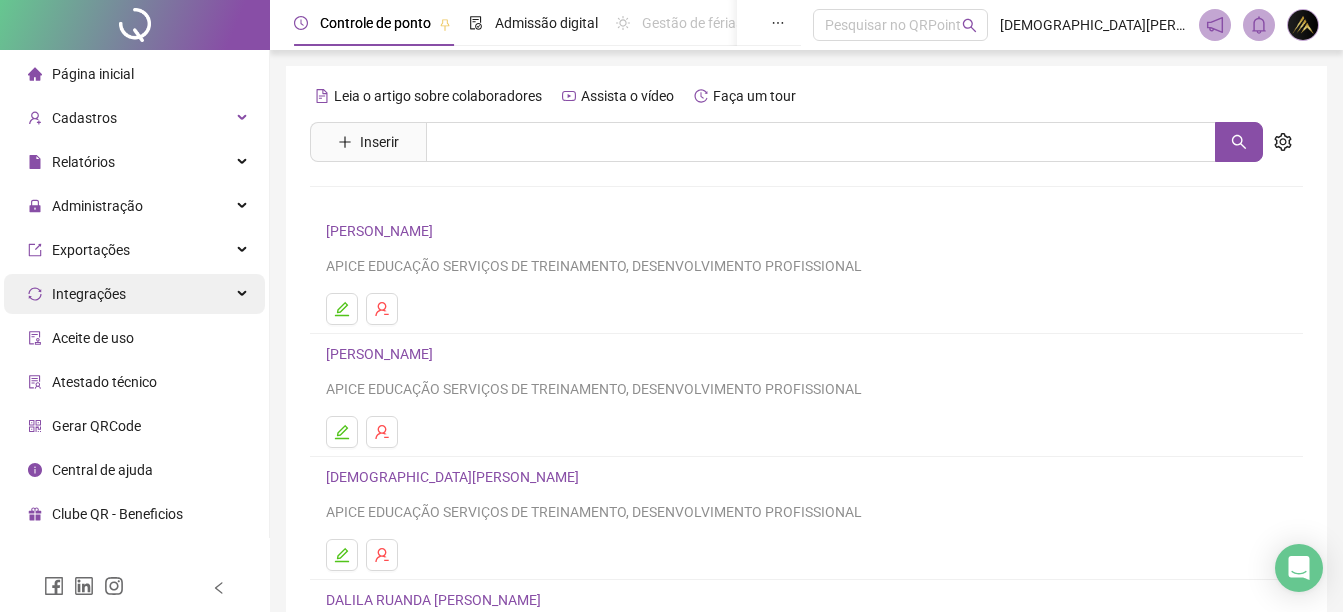 click on "Integrações" at bounding box center (89, 294) 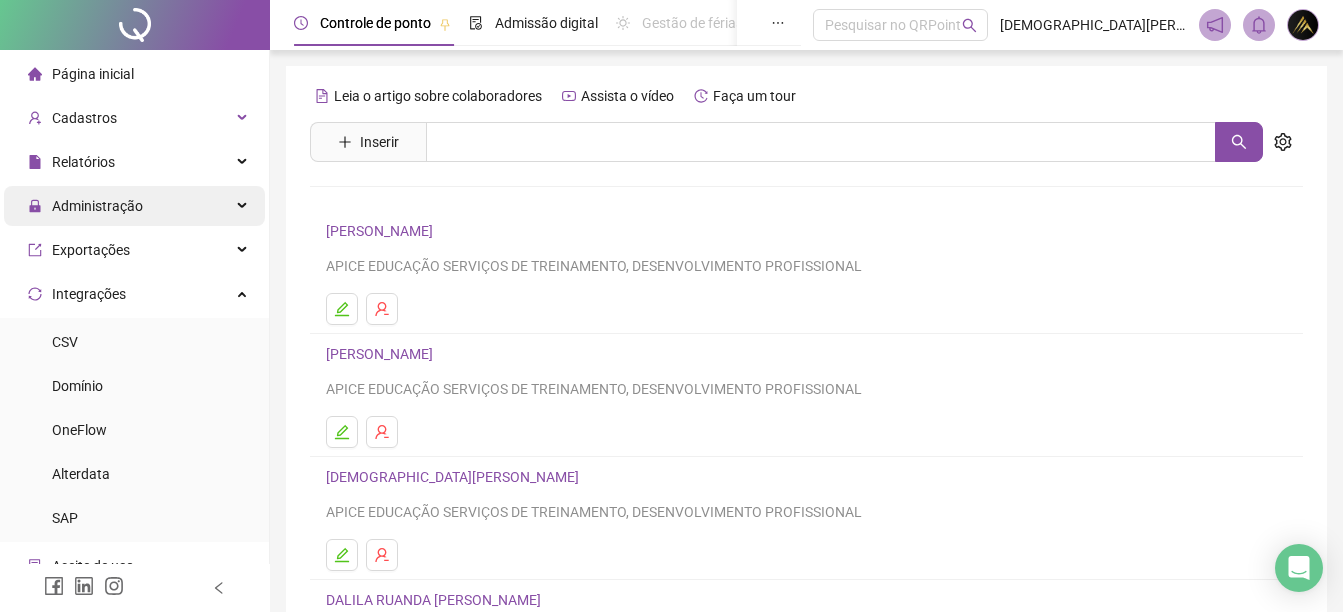 click on "Administração" at bounding box center (85, 206) 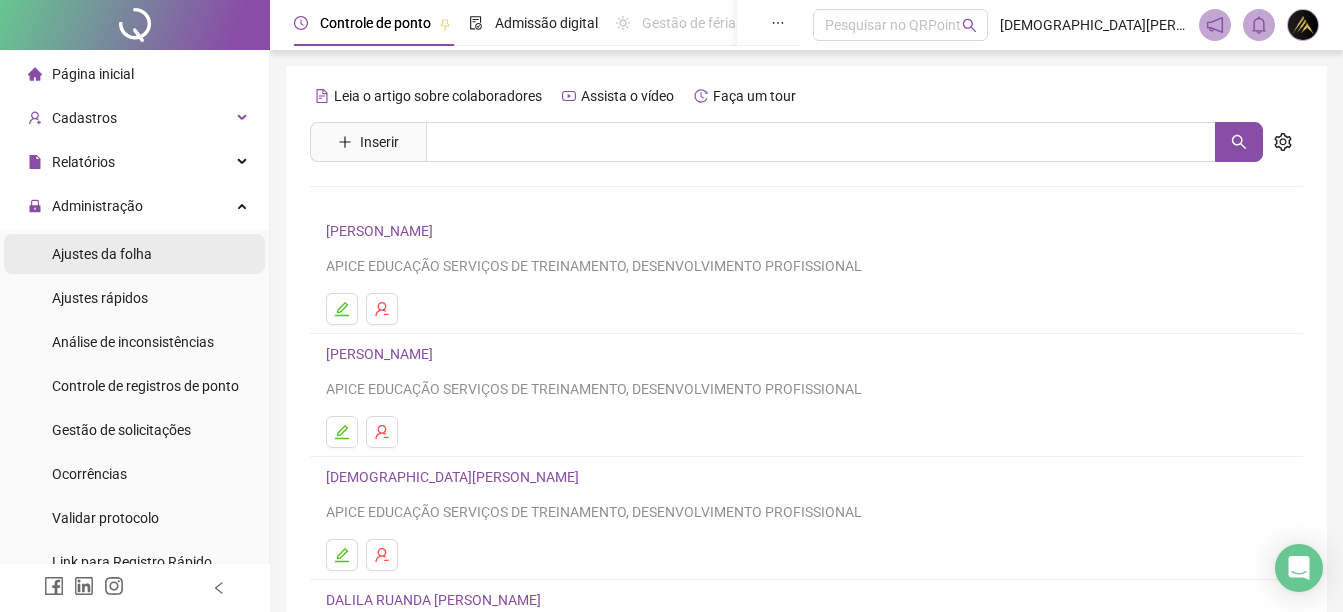 click on "Ajustes da folha" at bounding box center (102, 254) 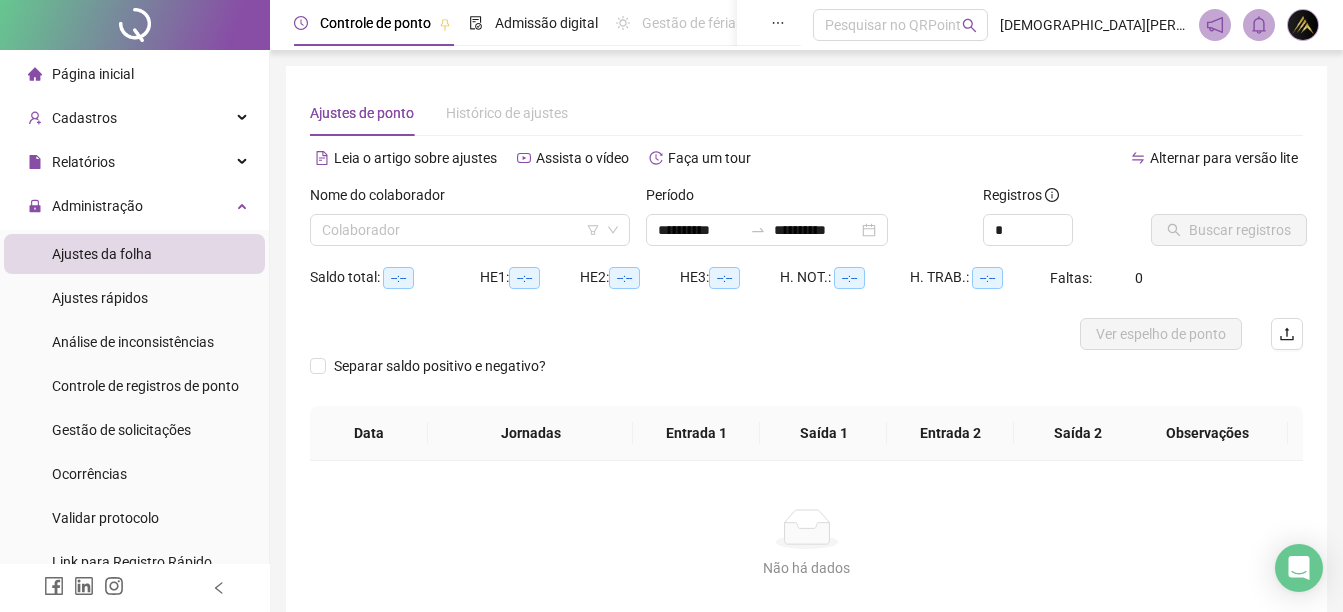 type on "**********" 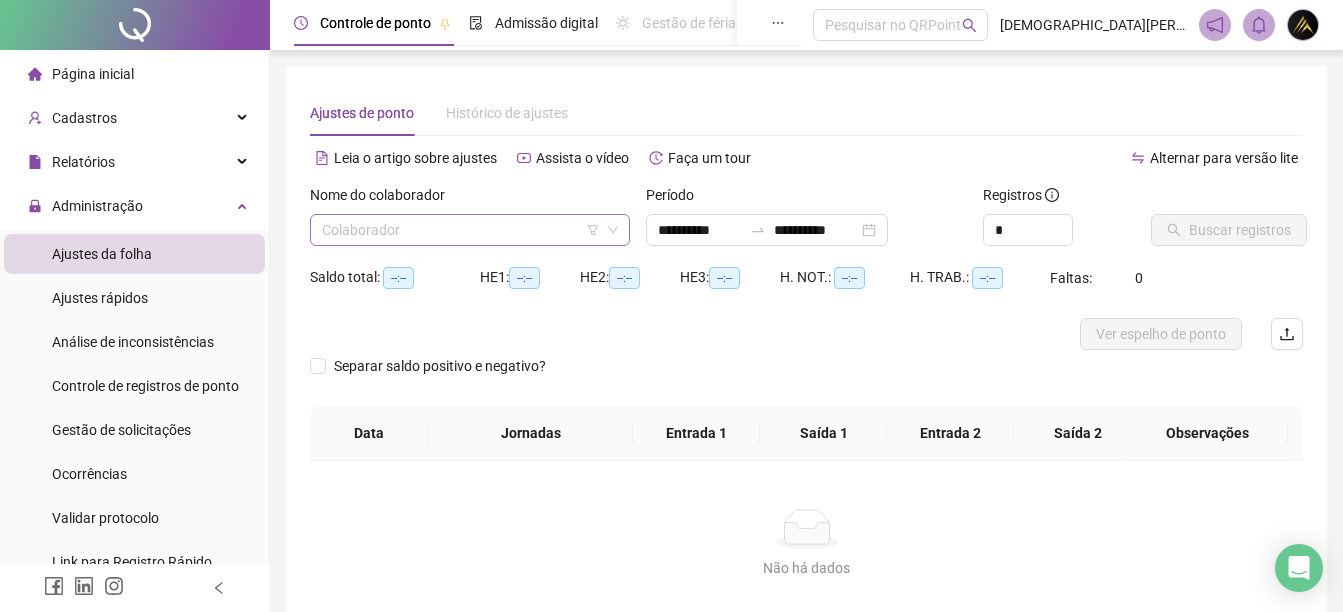 click at bounding box center [464, 230] 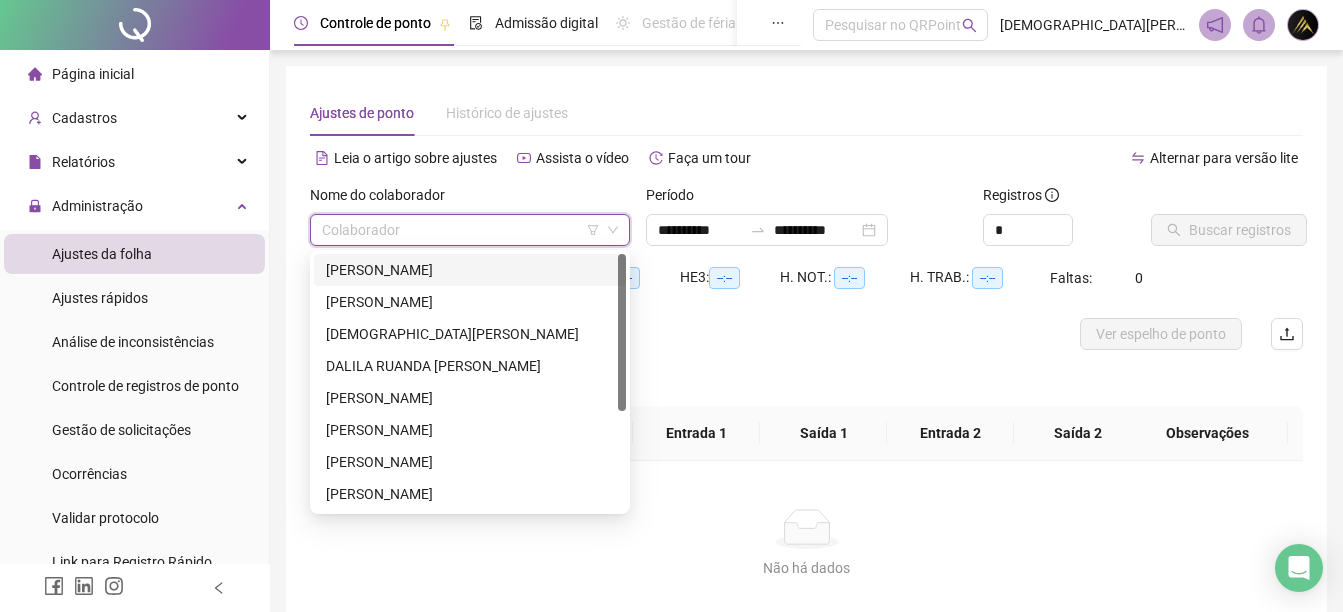 click on "[PERSON_NAME]" at bounding box center (470, 270) 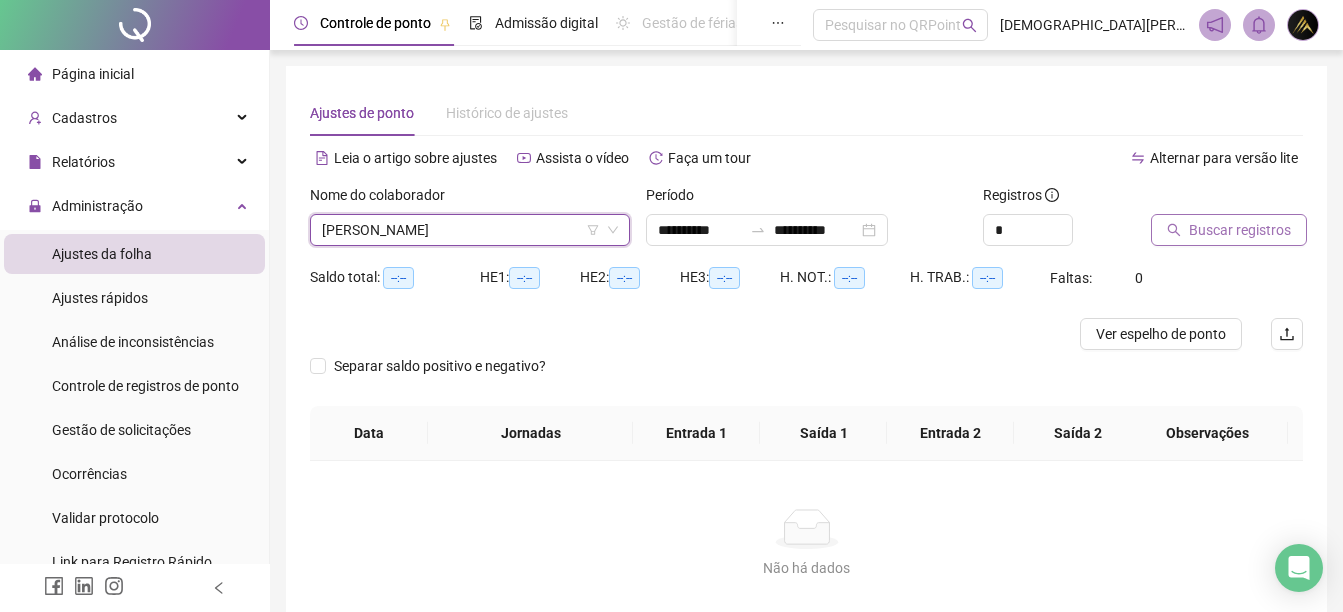 click on "Buscar registros" at bounding box center (1229, 230) 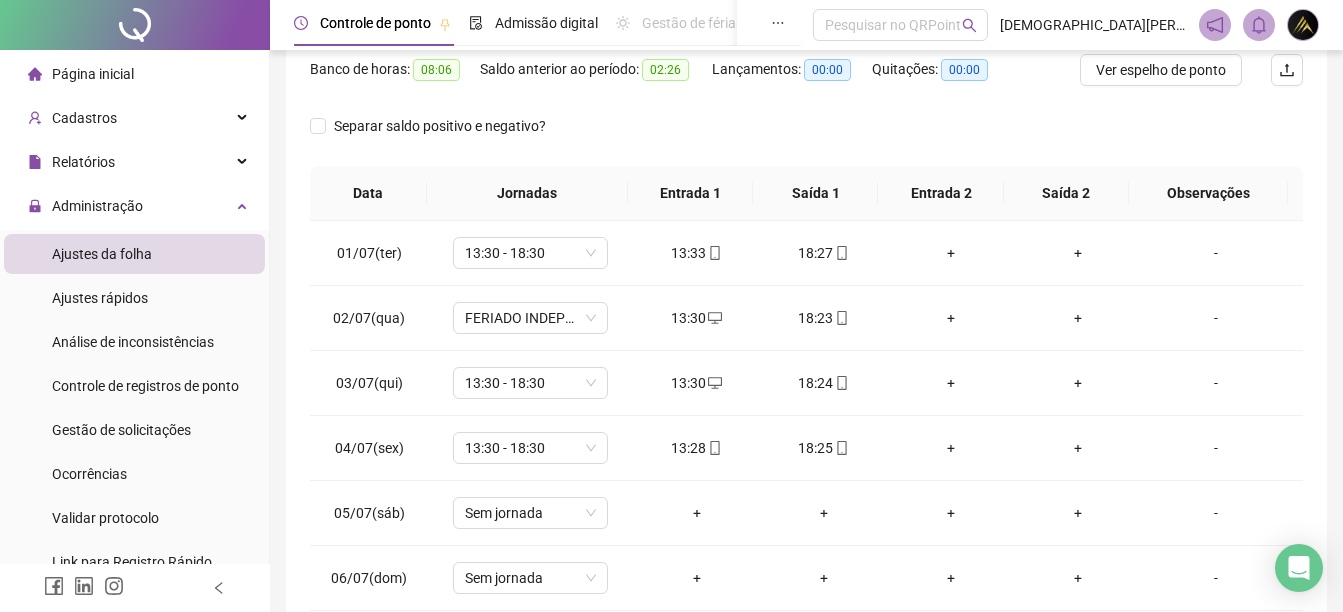 scroll, scrollTop: 410, scrollLeft: 0, axis: vertical 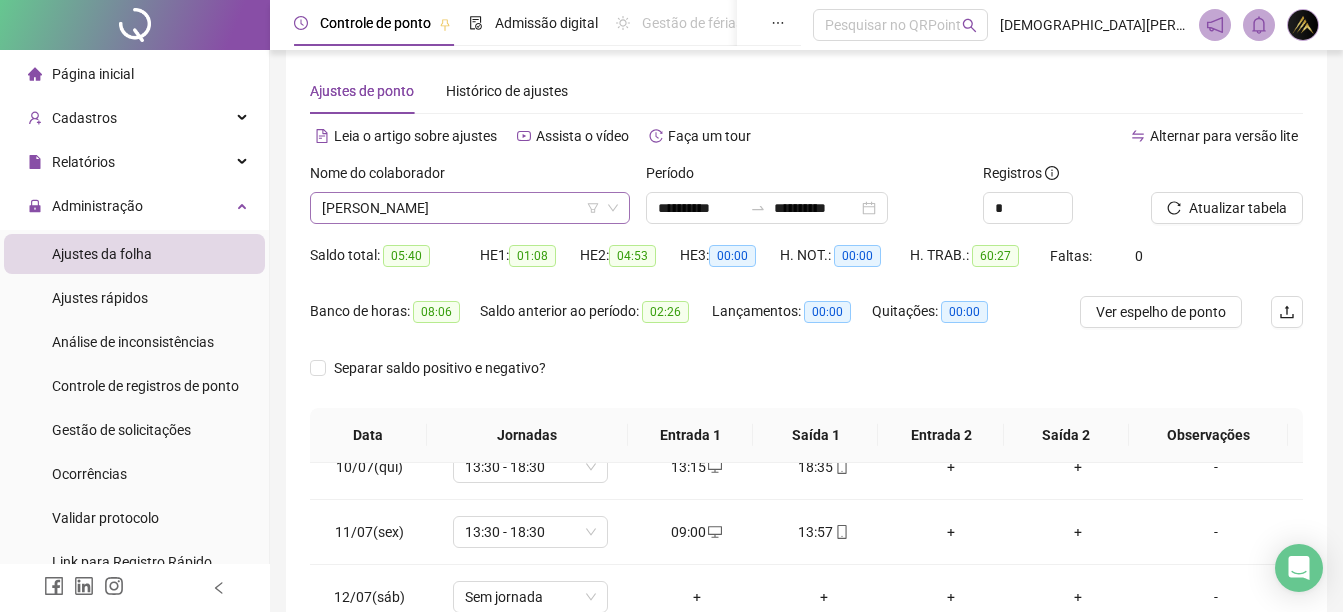 click on "[PERSON_NAME]" at bounding box center (470, 208) 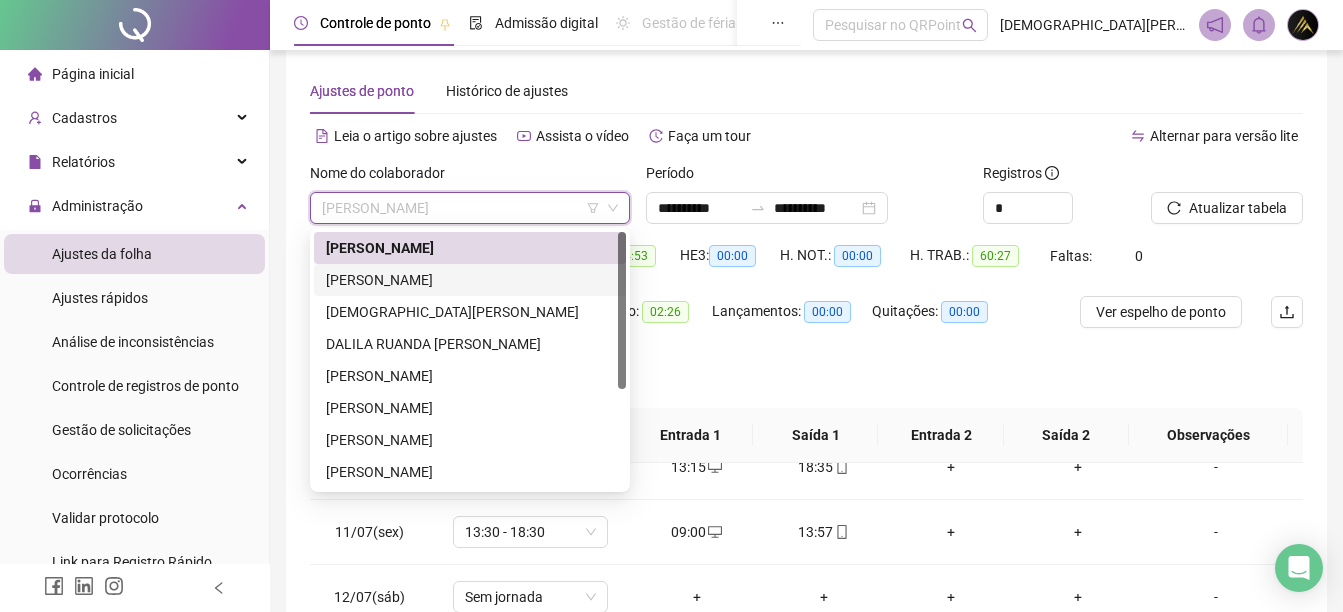 click on "[PERSON_NAME]" at bounding box center (470, 280) 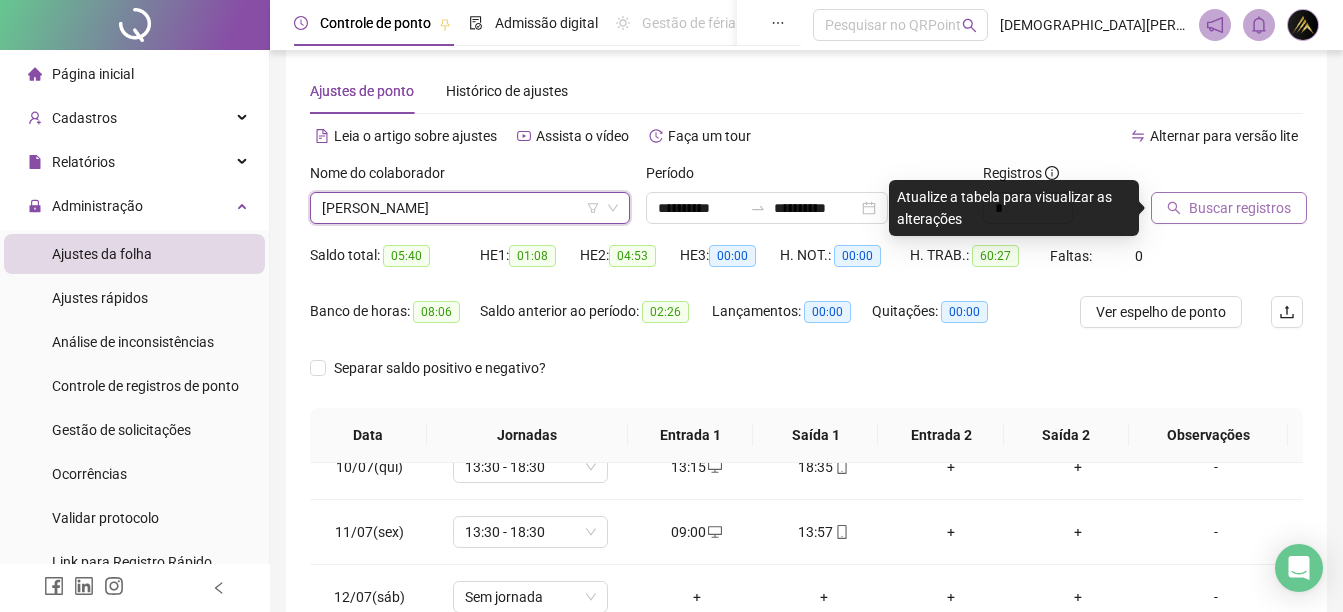 click on "Buscar registros" at bounding box center (1229, 208) 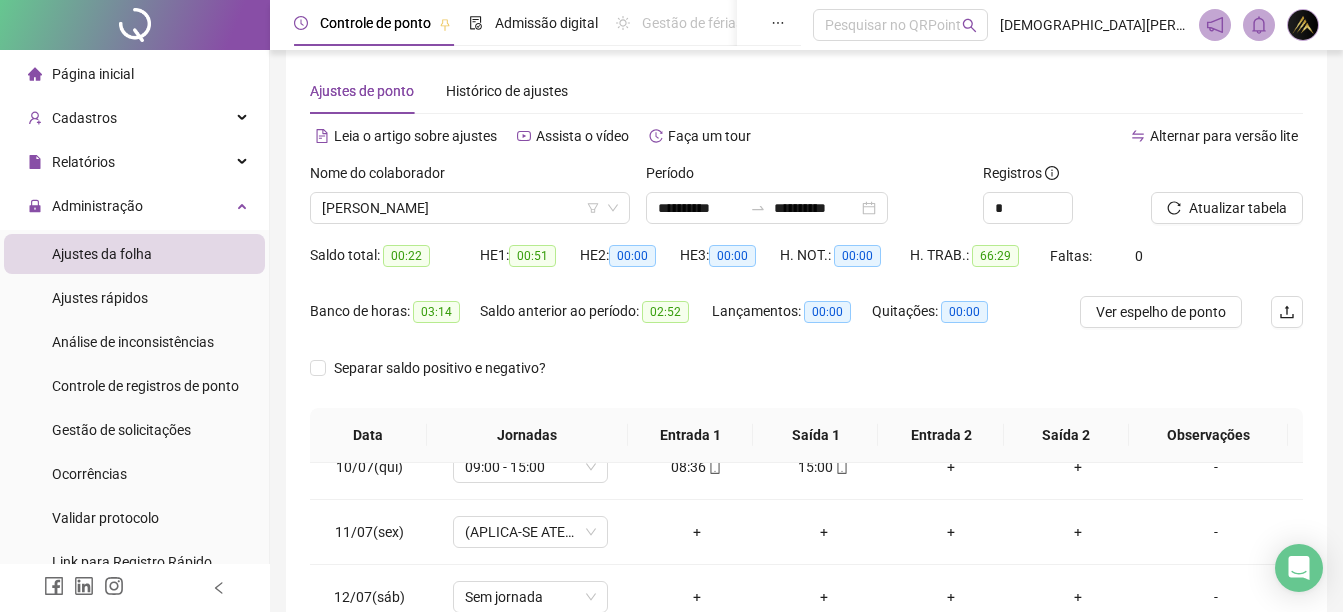 scroll, scrollTop: 410, scrollLeft: 0, axis: vertical 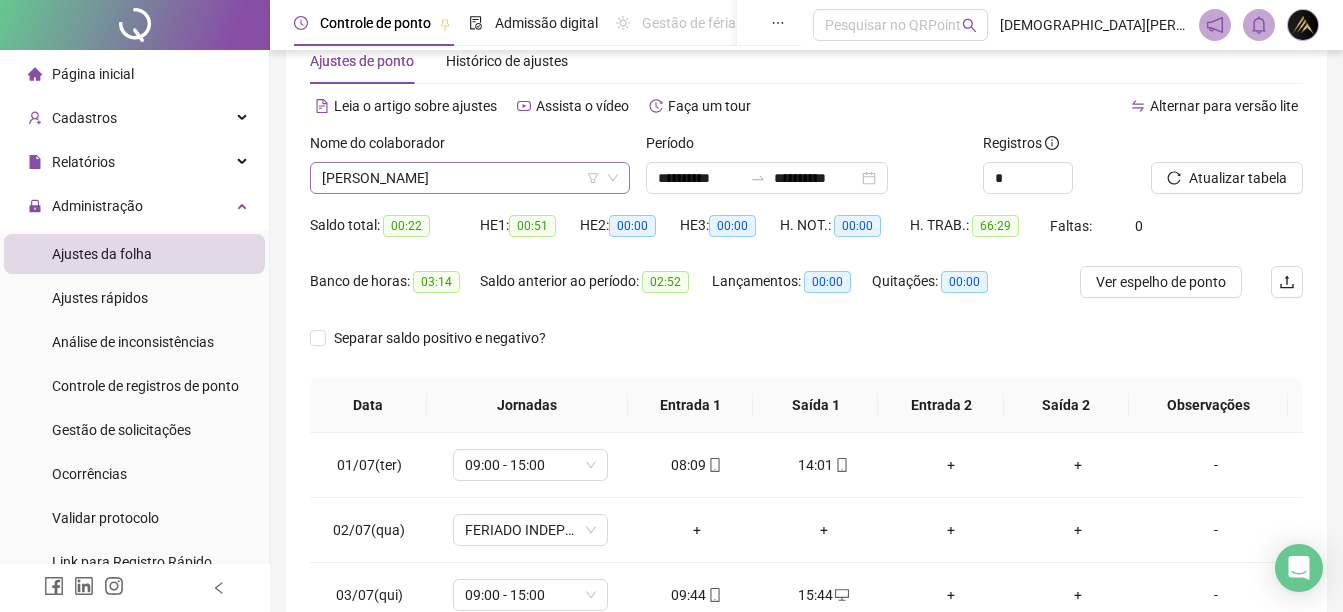 click on "[PERSON_NAME]" at bounding box center (470, 178) 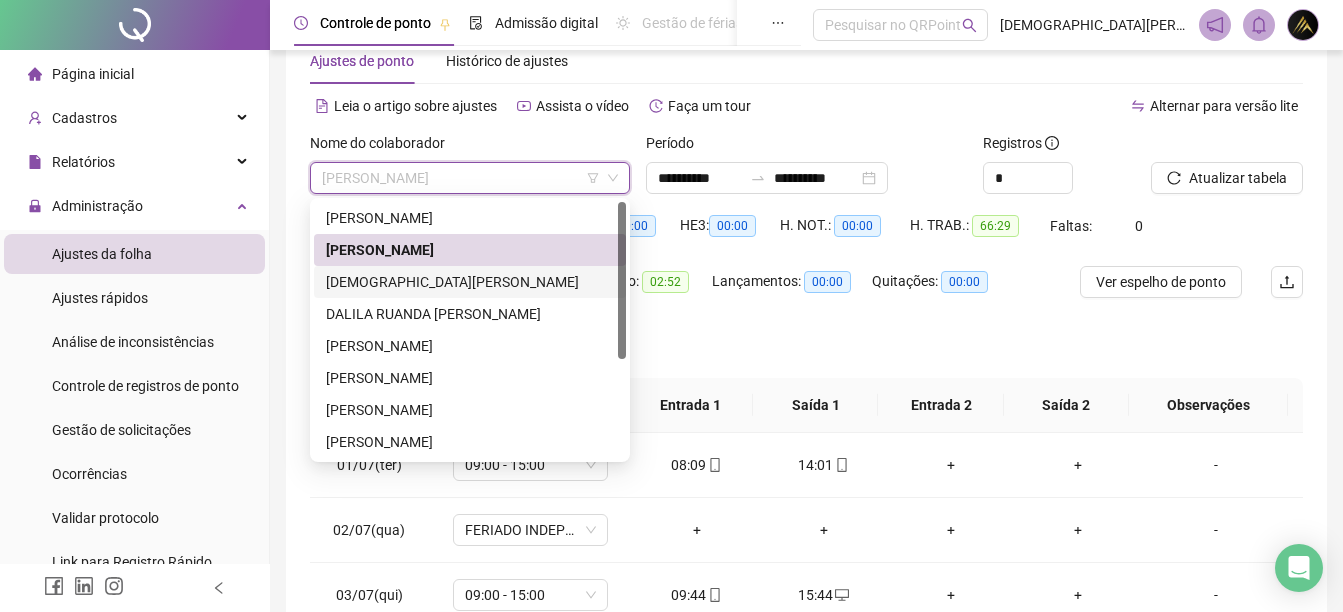 click on "[DEMOGRAPHIC_DATA][PERSON_NAME]" at bounding box center [470, 282] 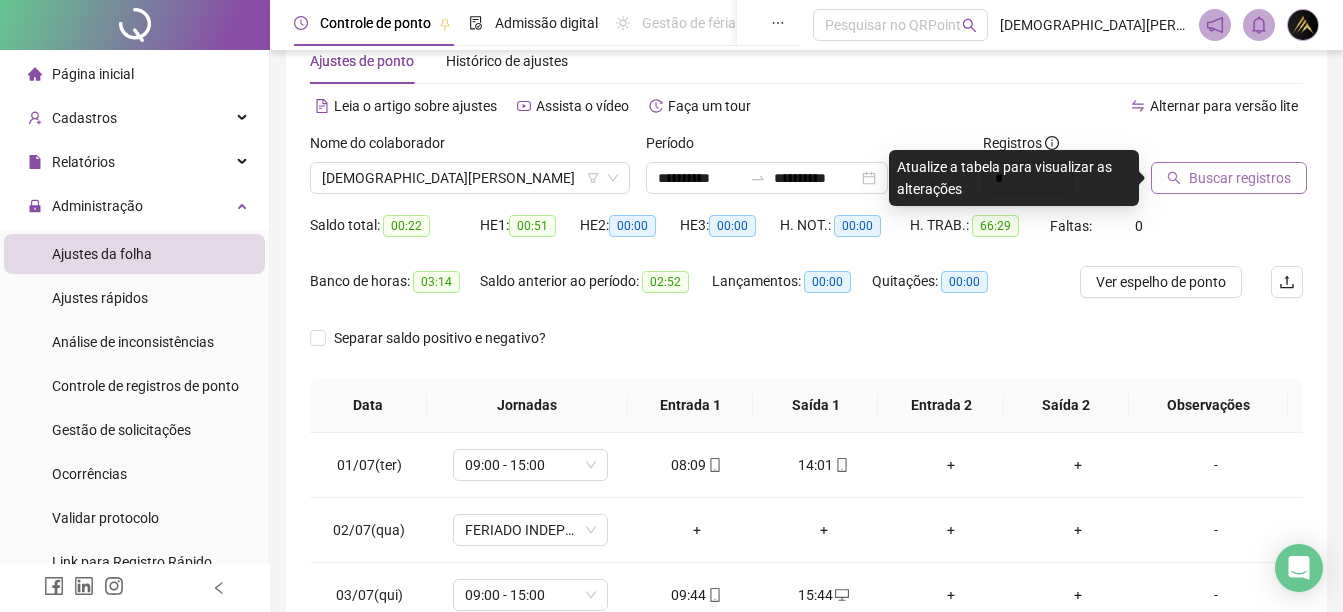 click on "Buscar registros" at bounding box center [1240, 178] 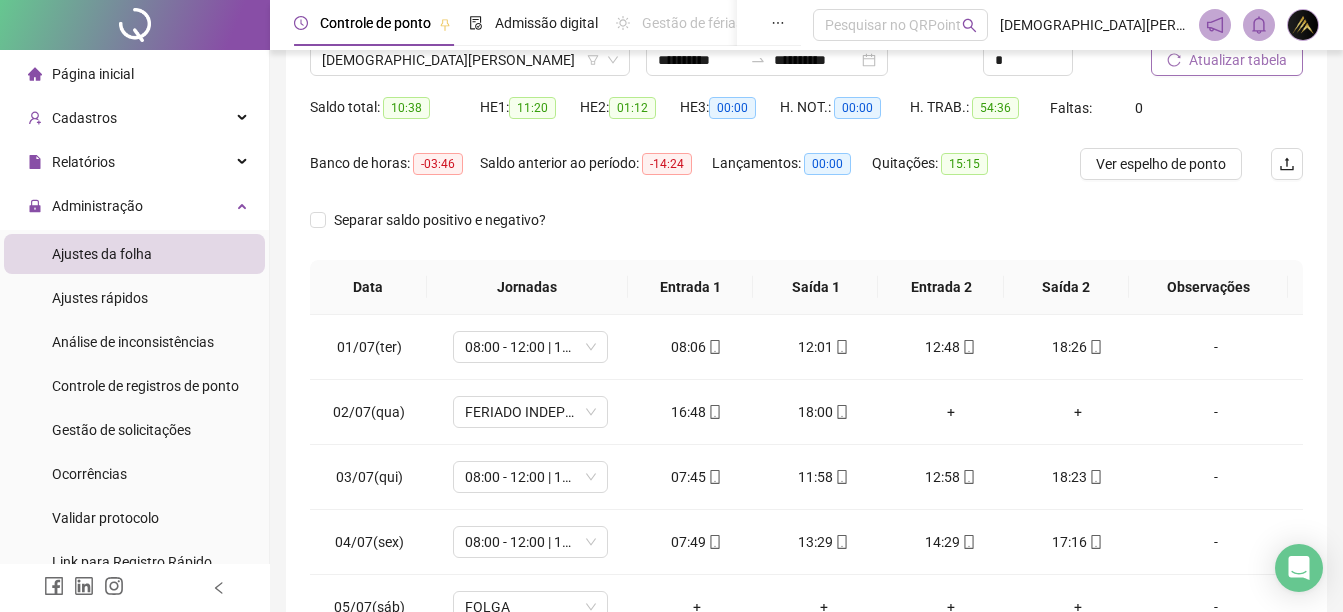 scroll, scrollTop: 410, scrollLeft: 0, axis: vertical 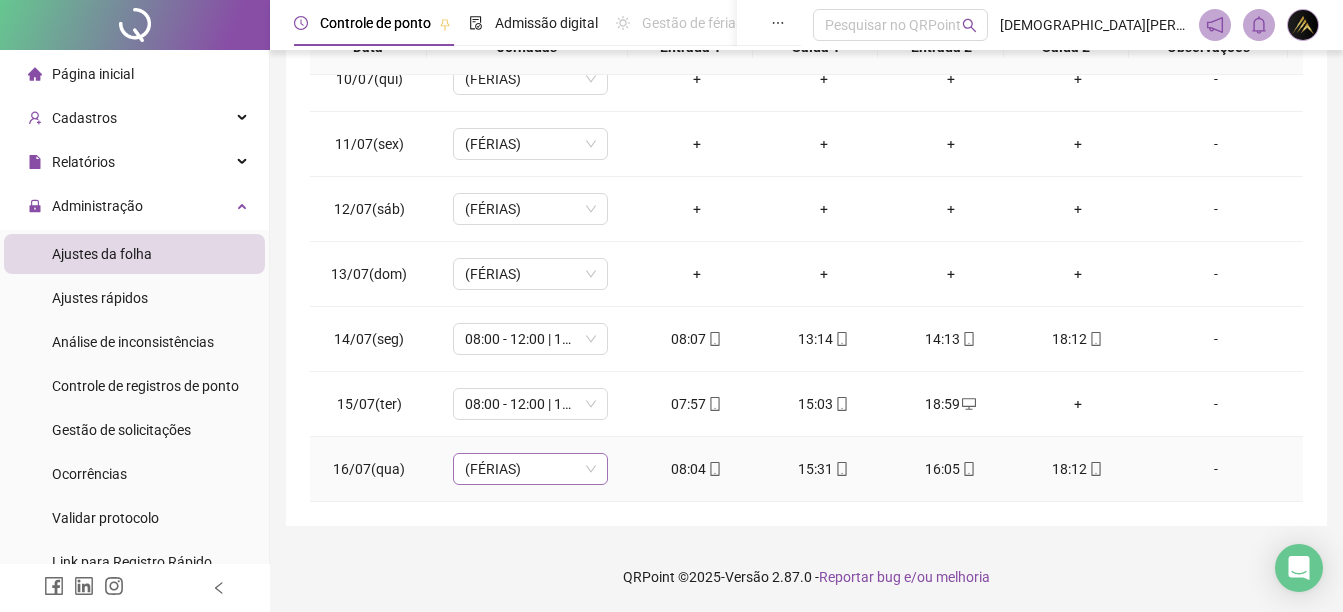 click on "(FÉRIAS)" at bounding box center (530, 469) 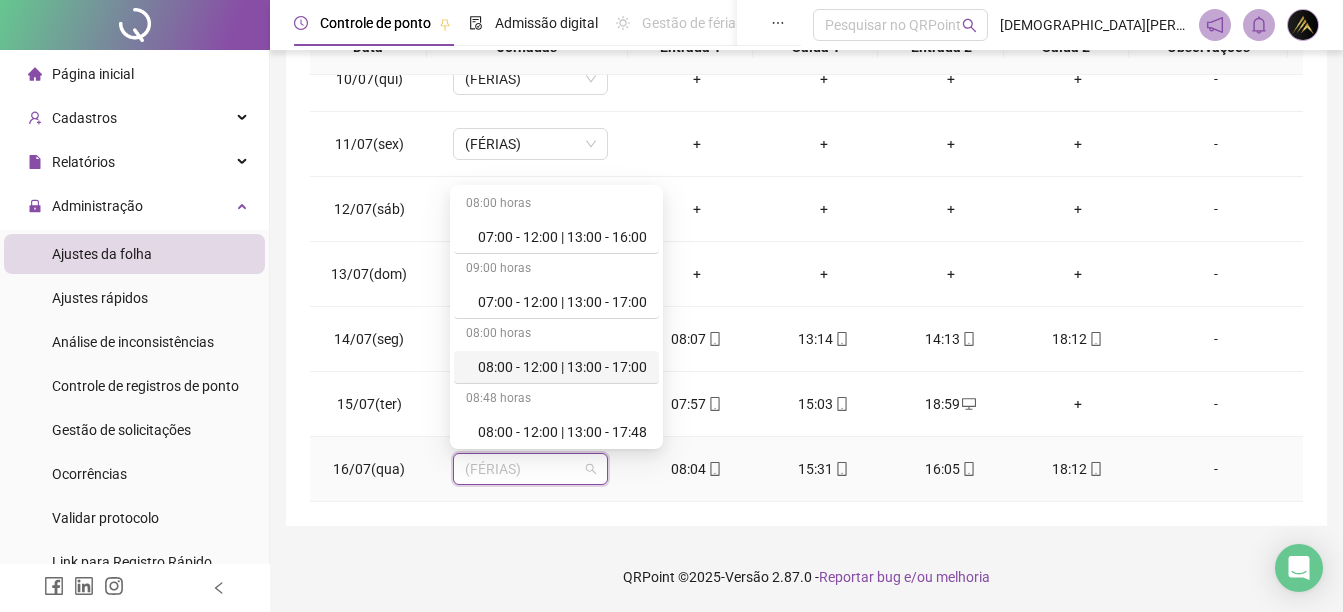 click on "08:00 - 12:00 | 13:00 - 17:00" at bounding box center [562, 367] 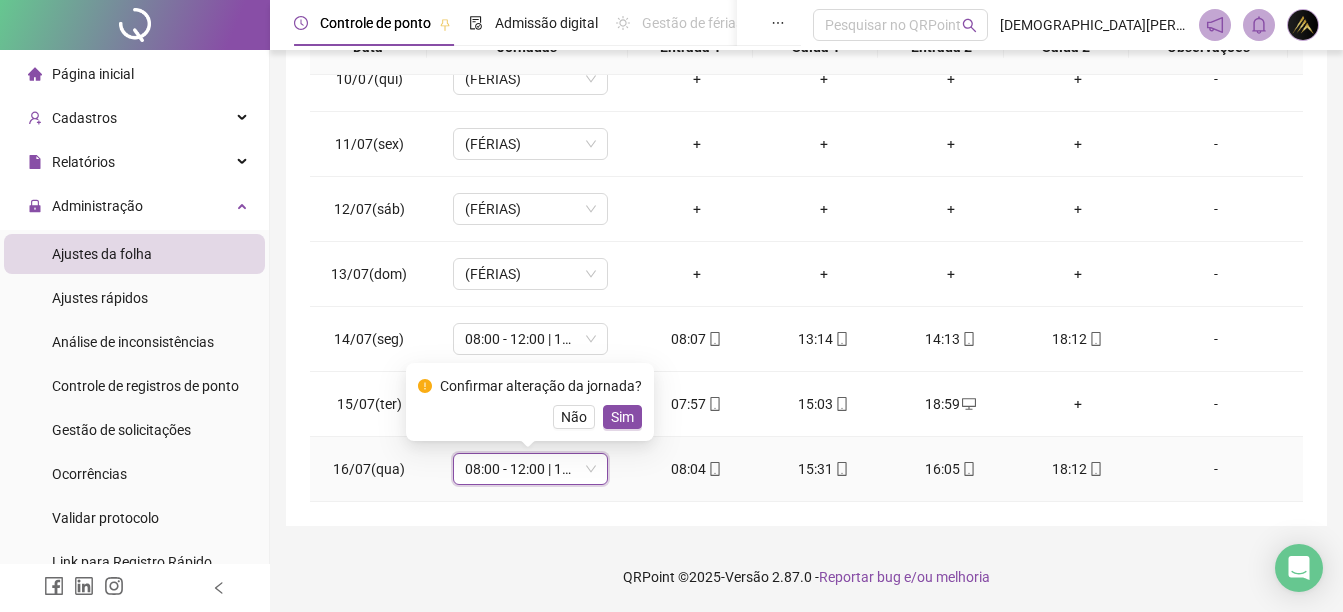 click on "08:00 - 12:00 | 13:00 - 17:00" at bounding box center (530, 469) 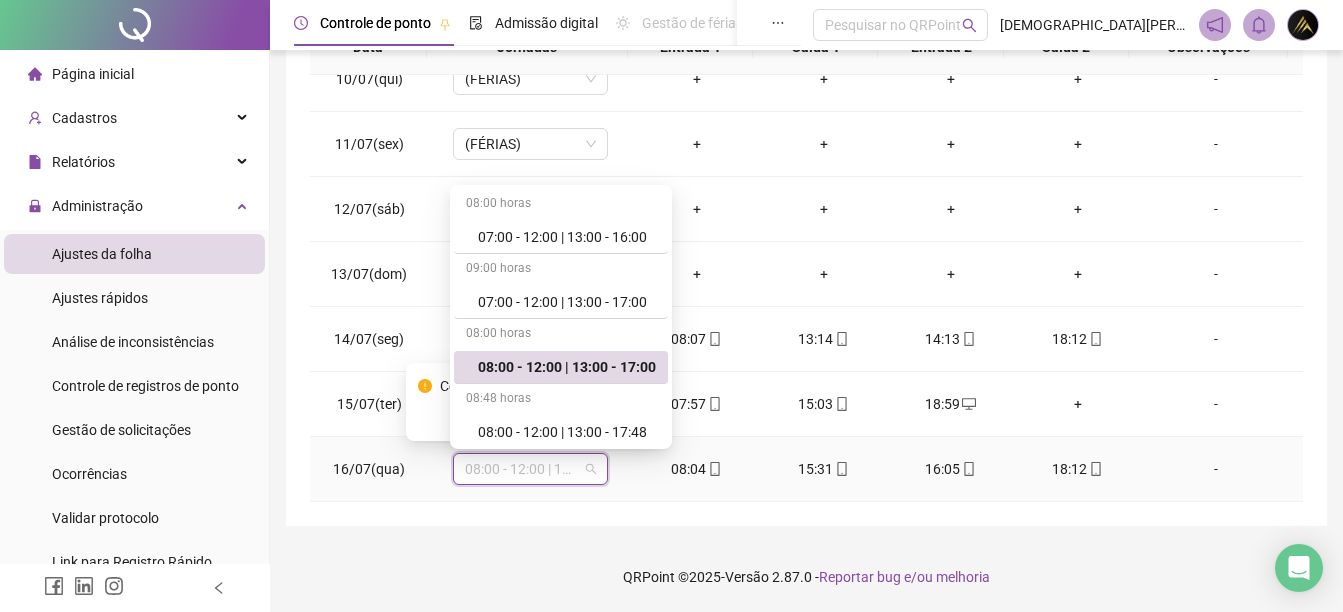 scroll, scrollTop: 200, scrollLeft: 0, axis: vertical 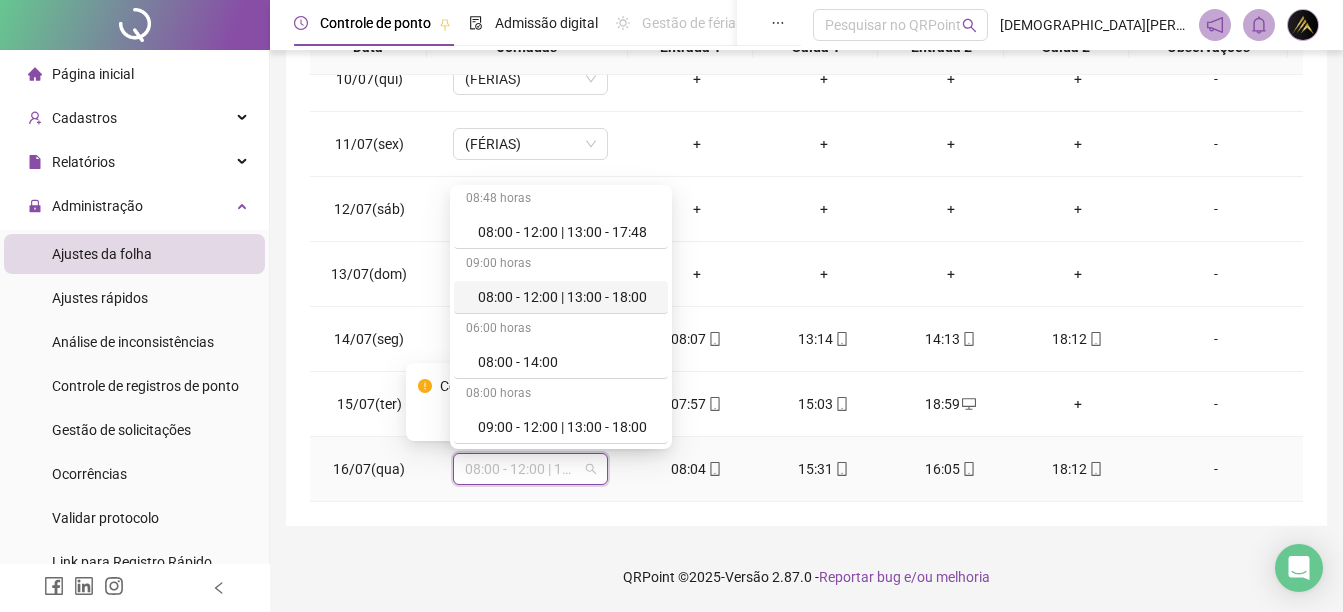 click on "08:00 - 12:00 | 13:00 - 18:00" at bounding box center (561, 297) 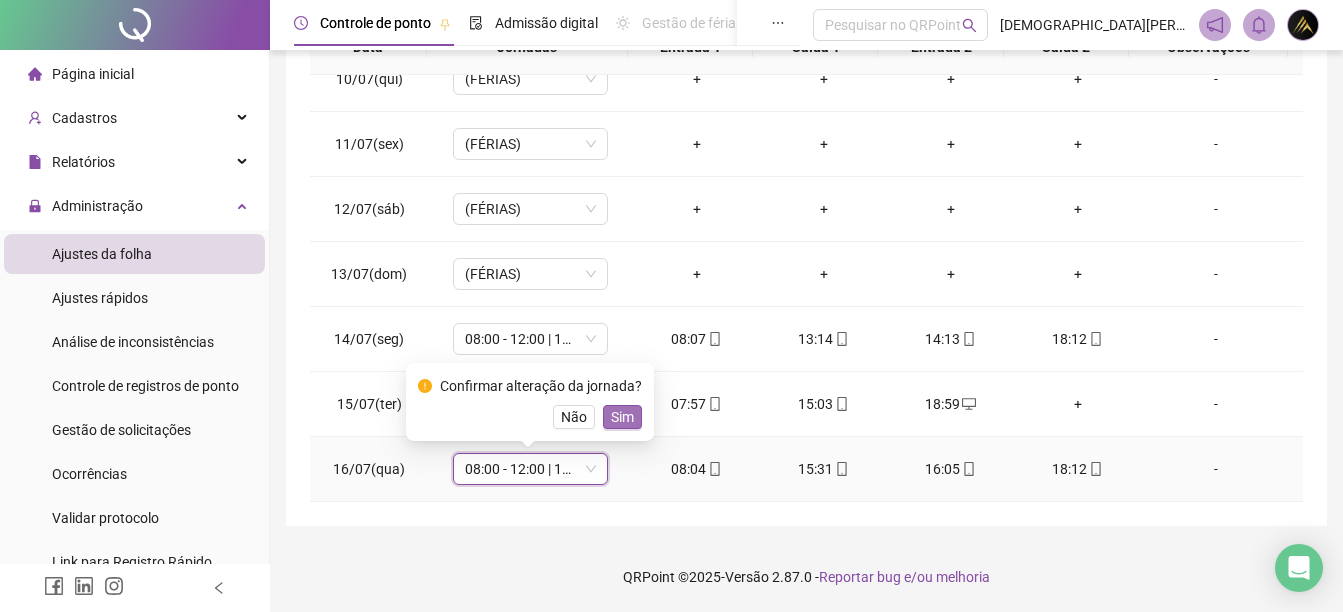 click on "Sim" at bounding box center (622, 417) 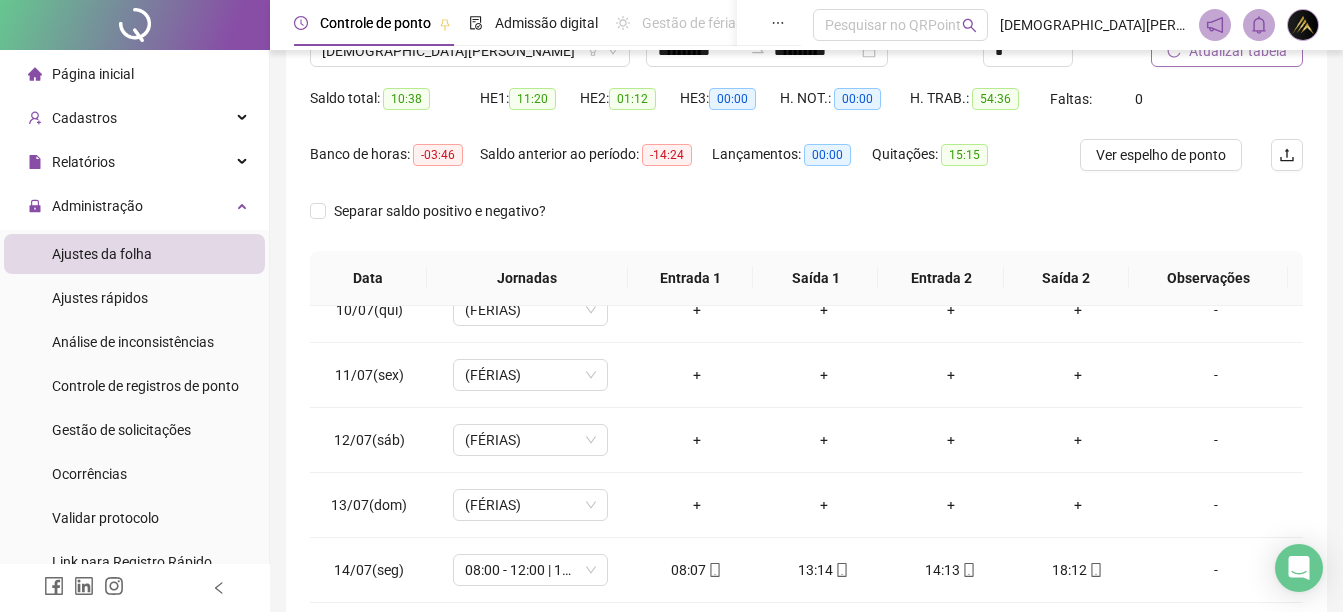 scroll, scrollTop: 52, scrollLeft: 0, axis: vertical 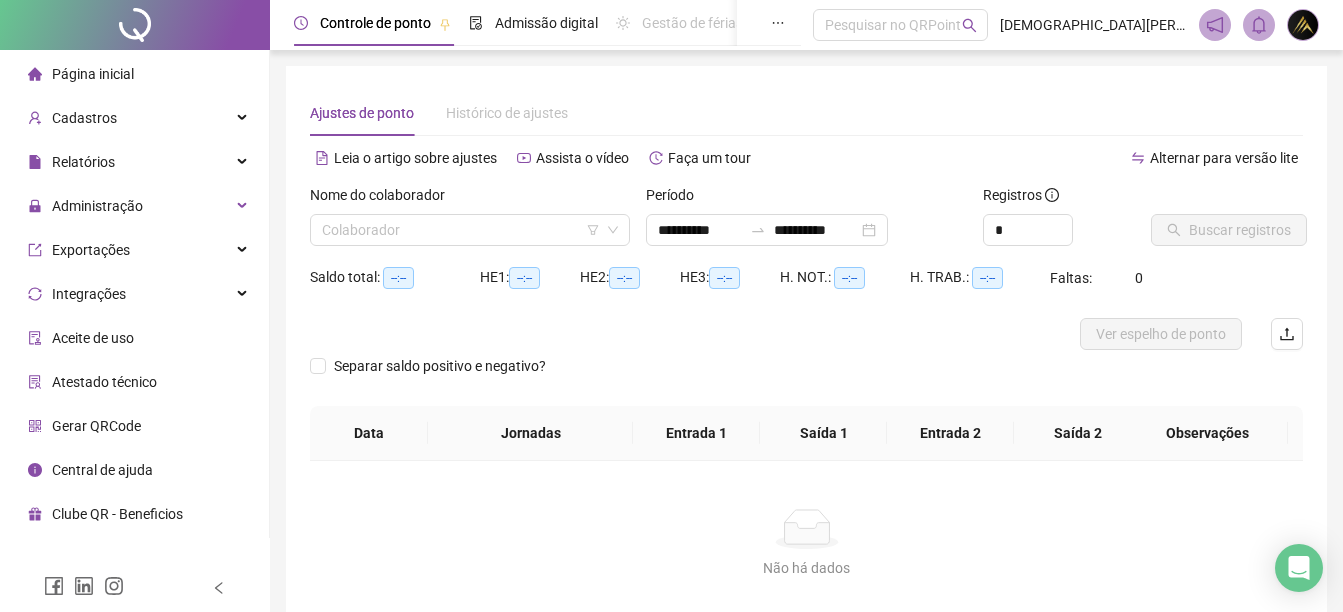 type on "**********" 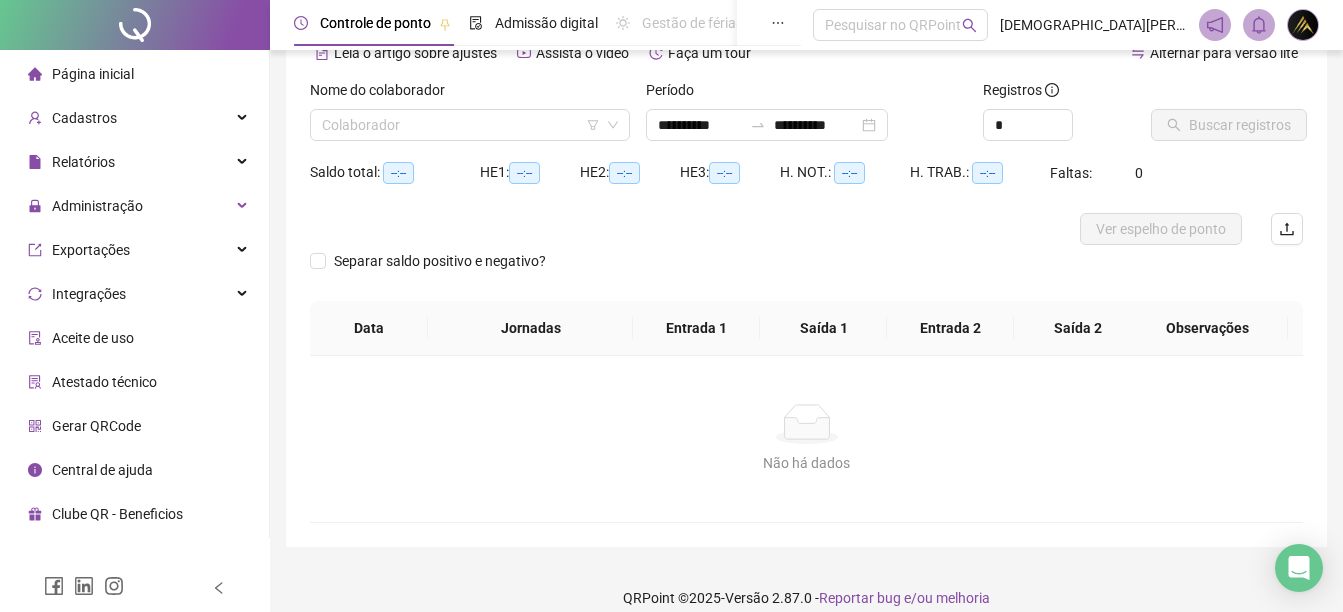 scroll, scrollTop: 26, scrollLeft: 0, axis: vertical 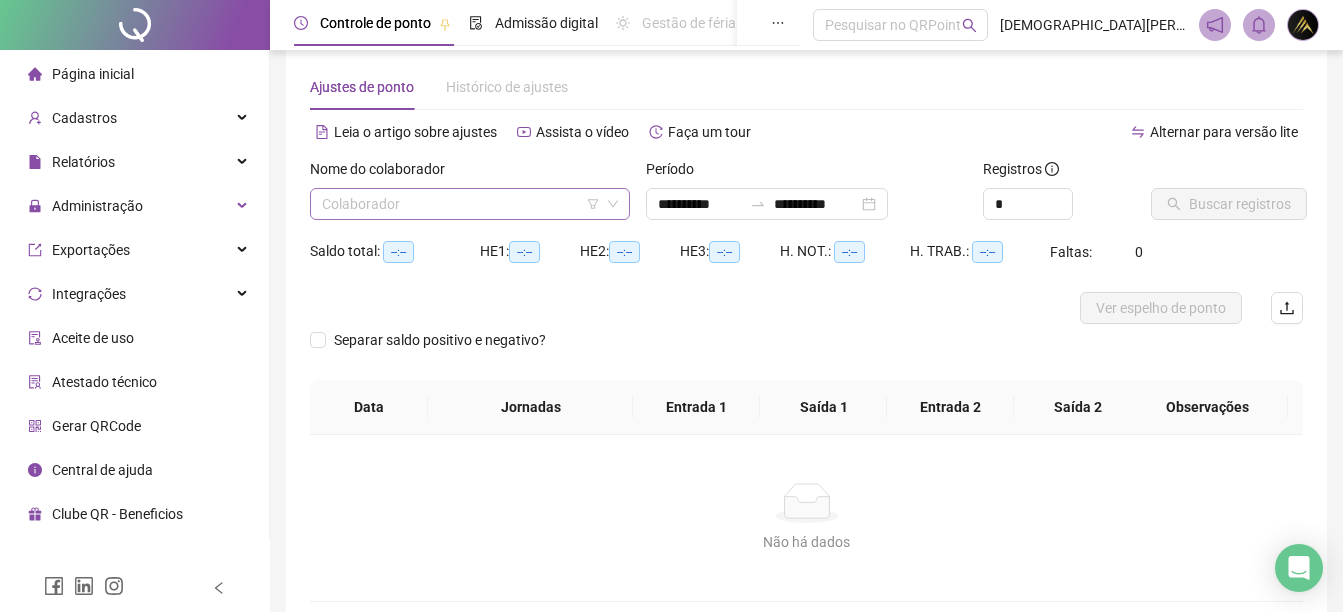 click 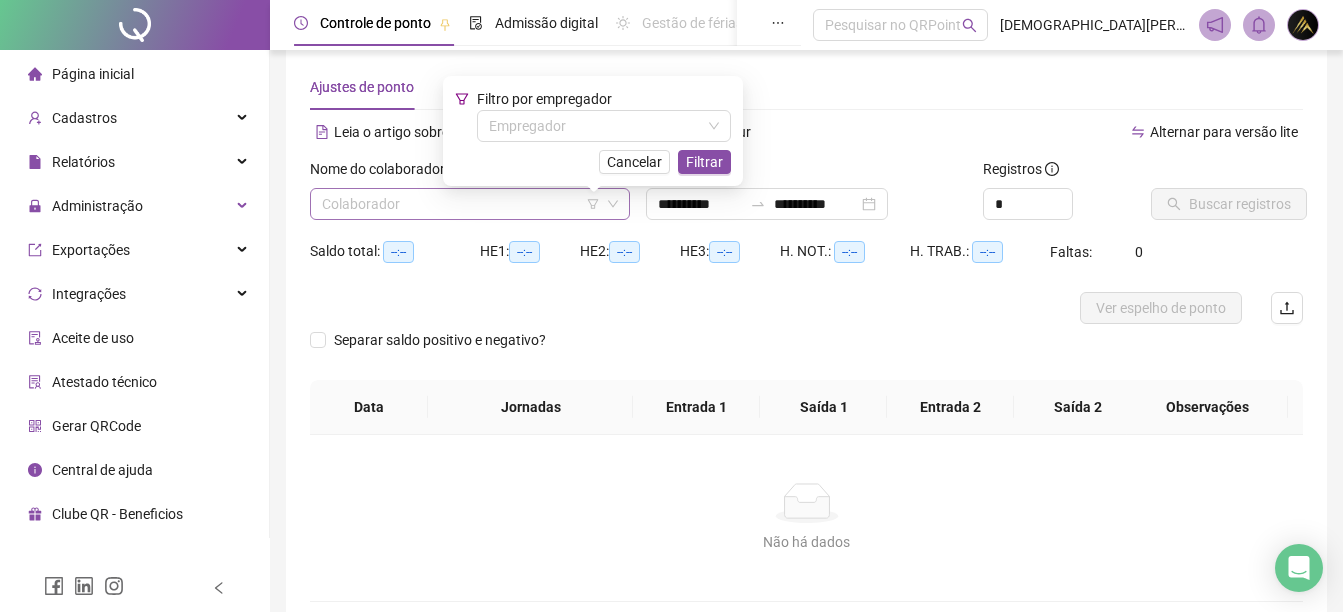 click at bounding box center [464, 204] 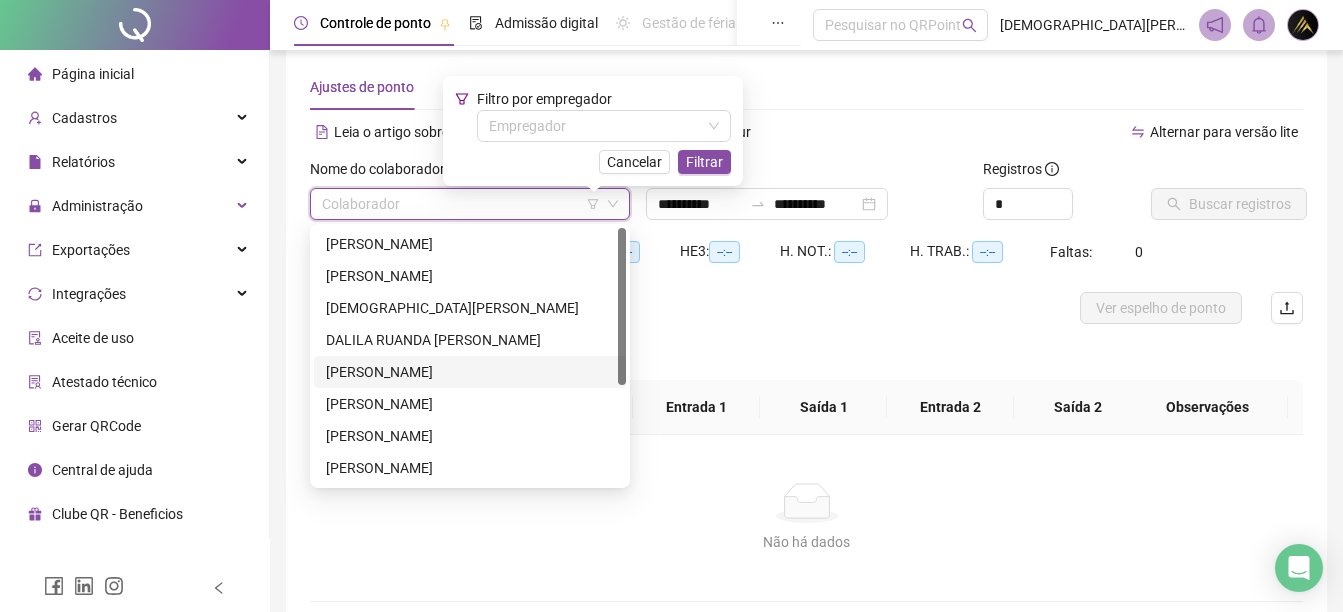 click on "[PERSON_NAME]" at bounding box center [470, 372] 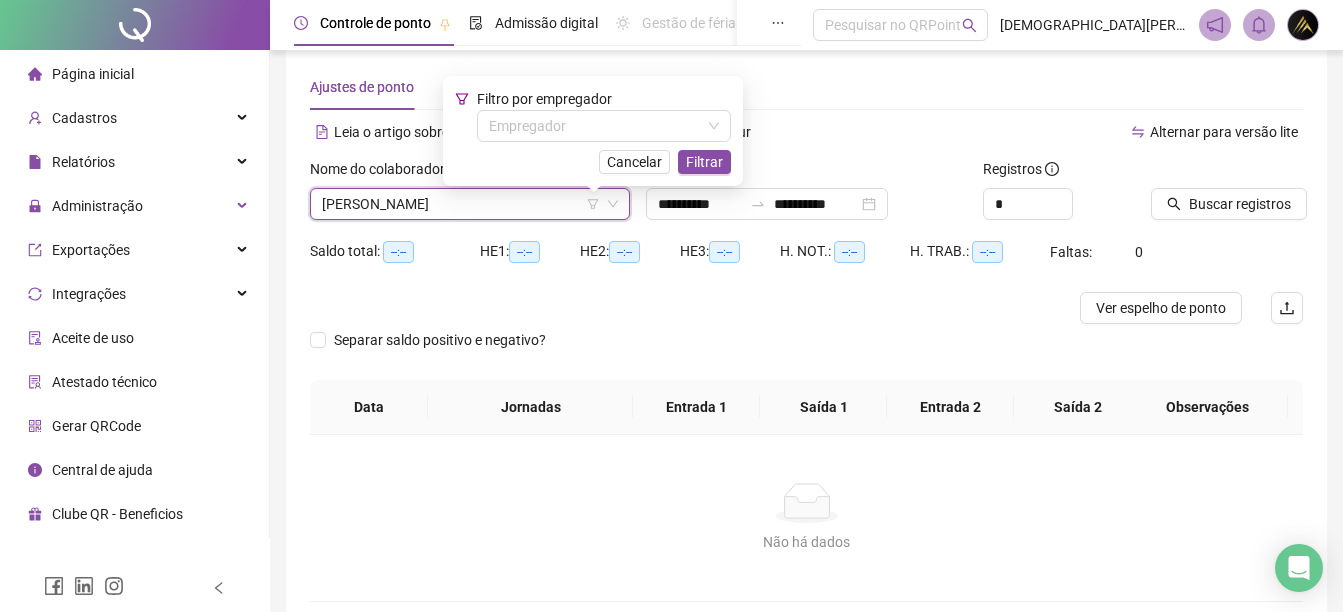 click on "Página inicial Cadastros Relatórios Administração Exportações Integrações Aceite de uso Atestado técnico Gerar QRCode Central de ajuda Clube QR - Beneficios" at bounding box center (135, 294) 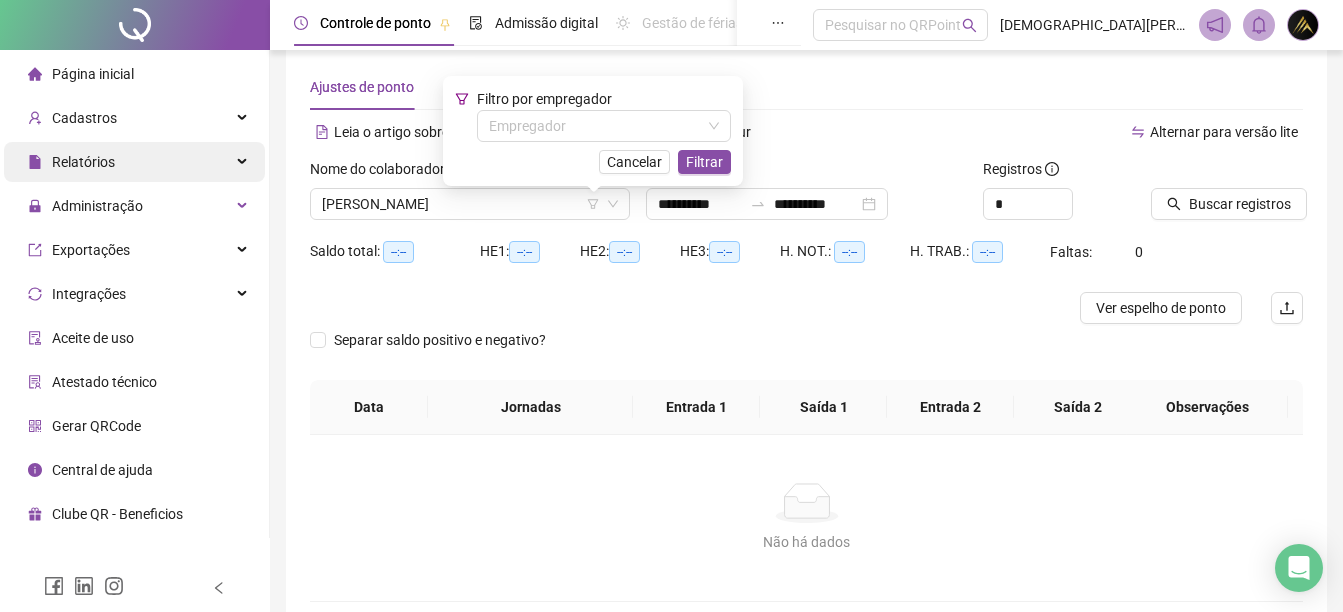 click on "Relatórios" at bounding box center [134, 162] 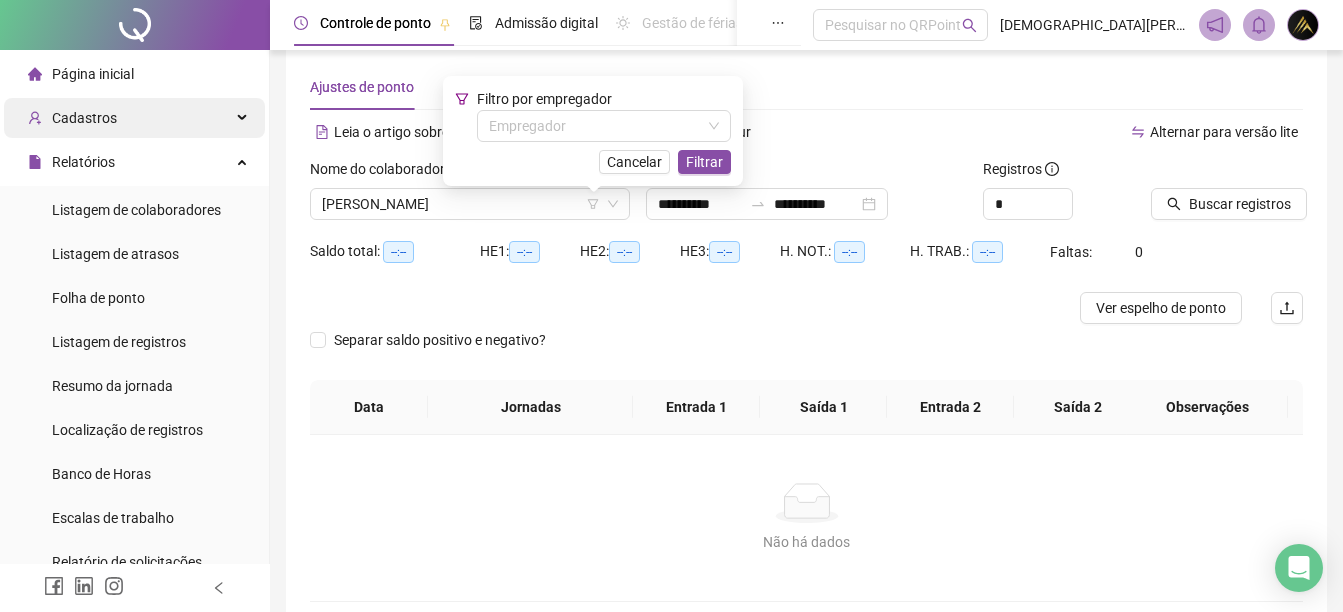 click on "Cadastros" at bounding box center [134, 118] 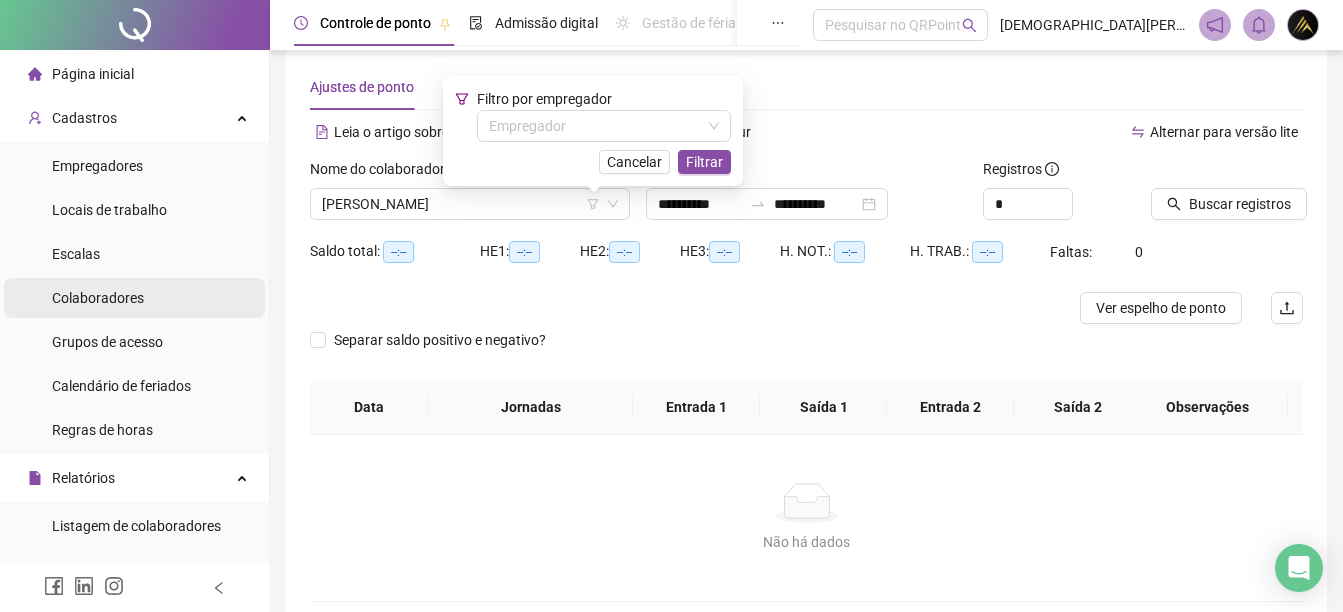 click on "Colaboradores" at bounding box center (98, 298) 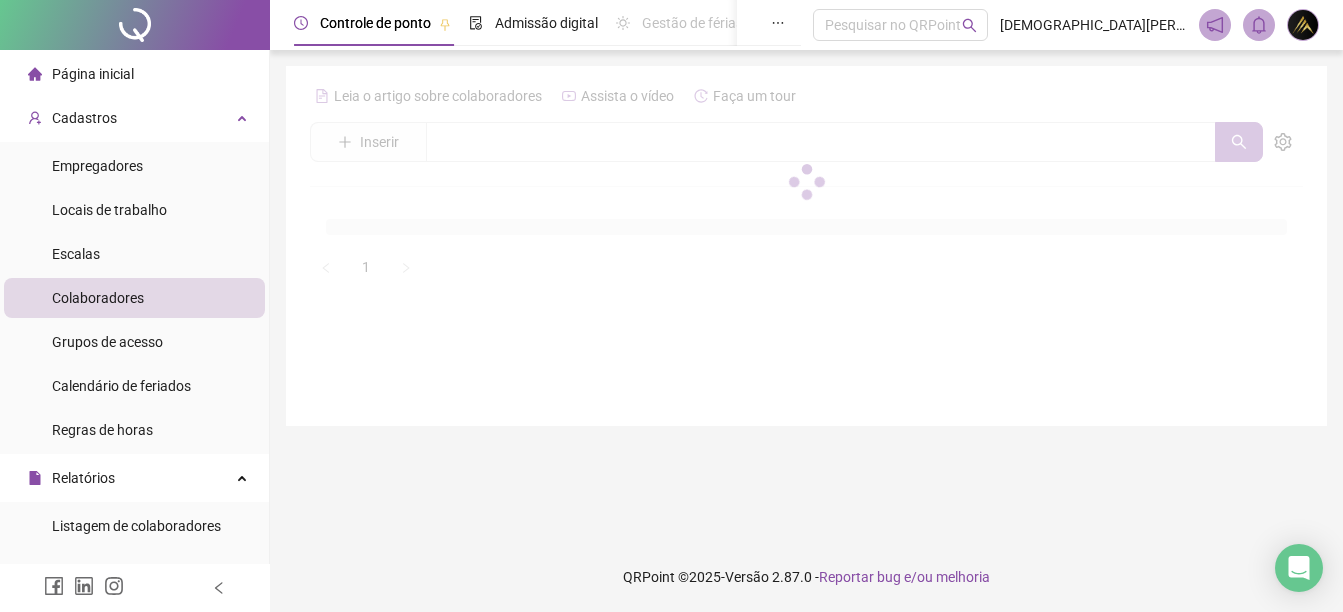 scroll, scrollTop: 0, scrollLeft: 0, axis: both 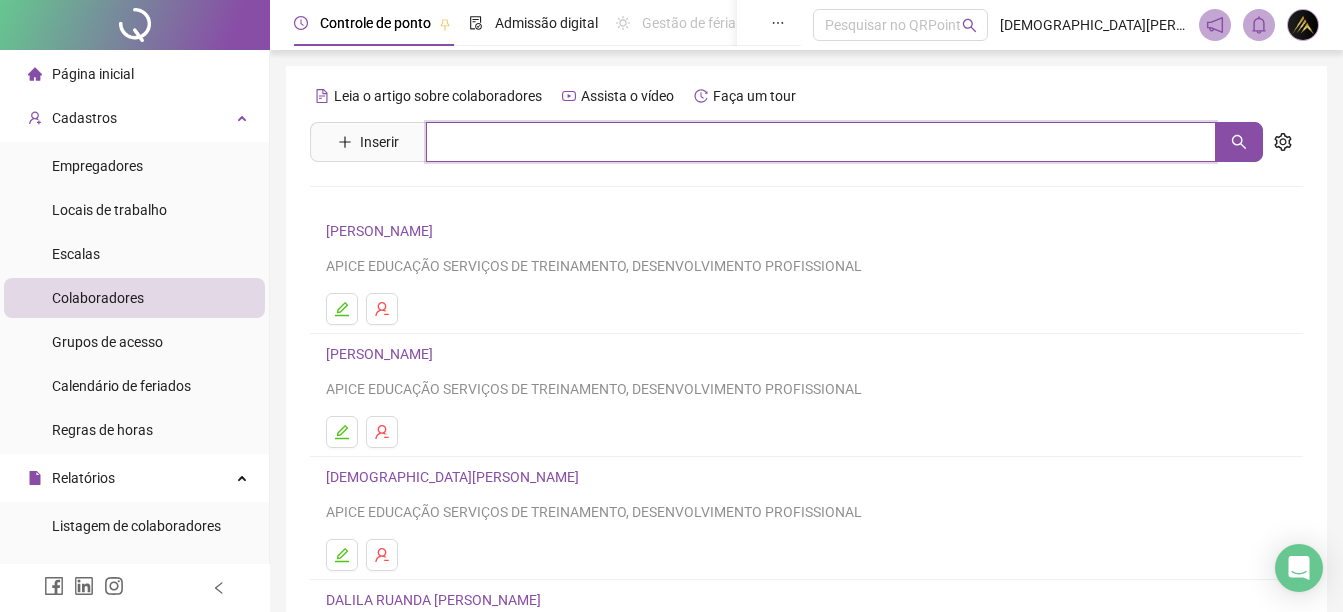 click at bounding box center (821, 142) 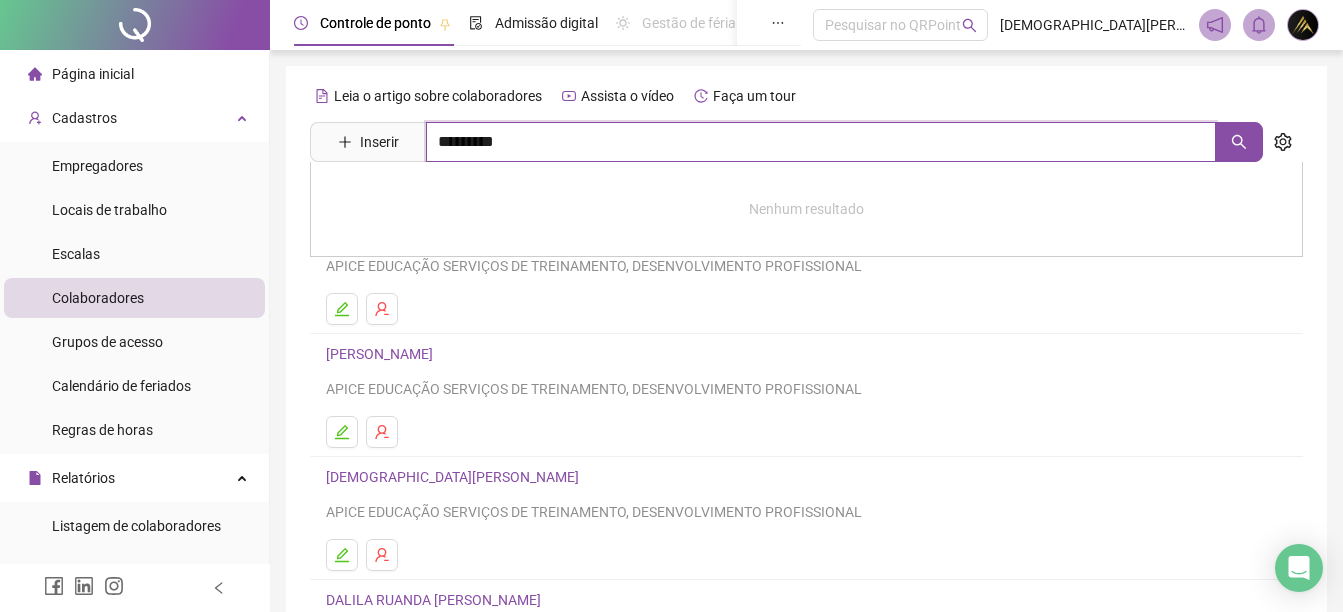 type on "*********" 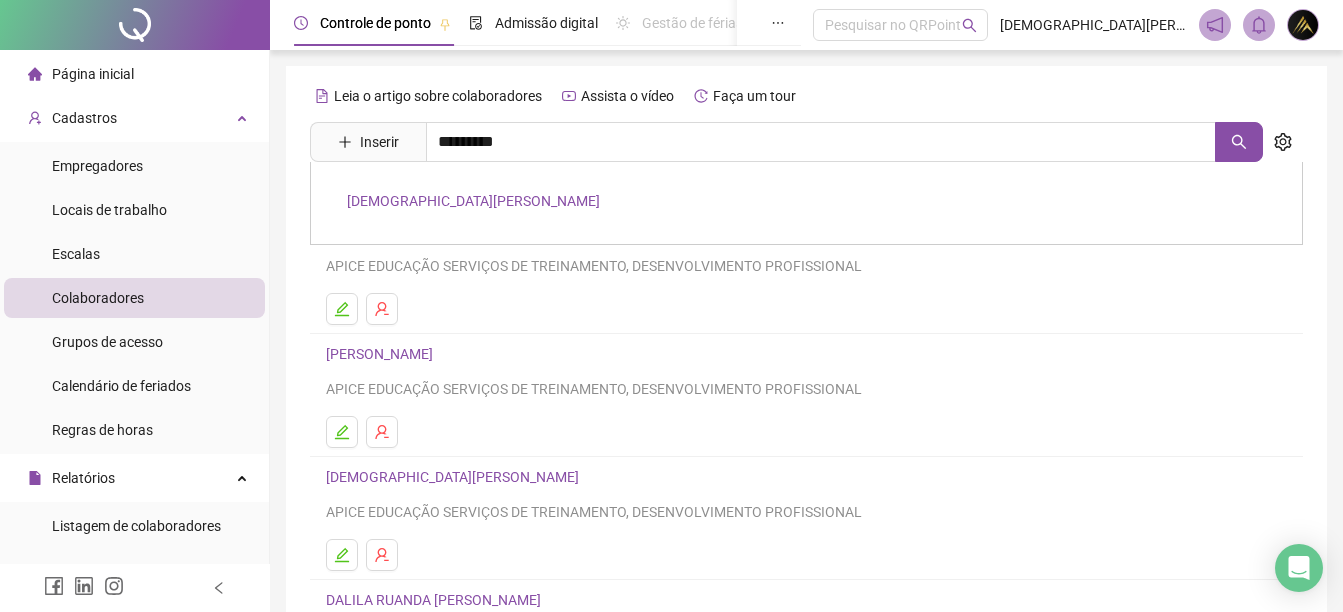 click on "[DEMOGRAPHIC_DATA][PERSON_NAME]" at bounding box center (473, 201) 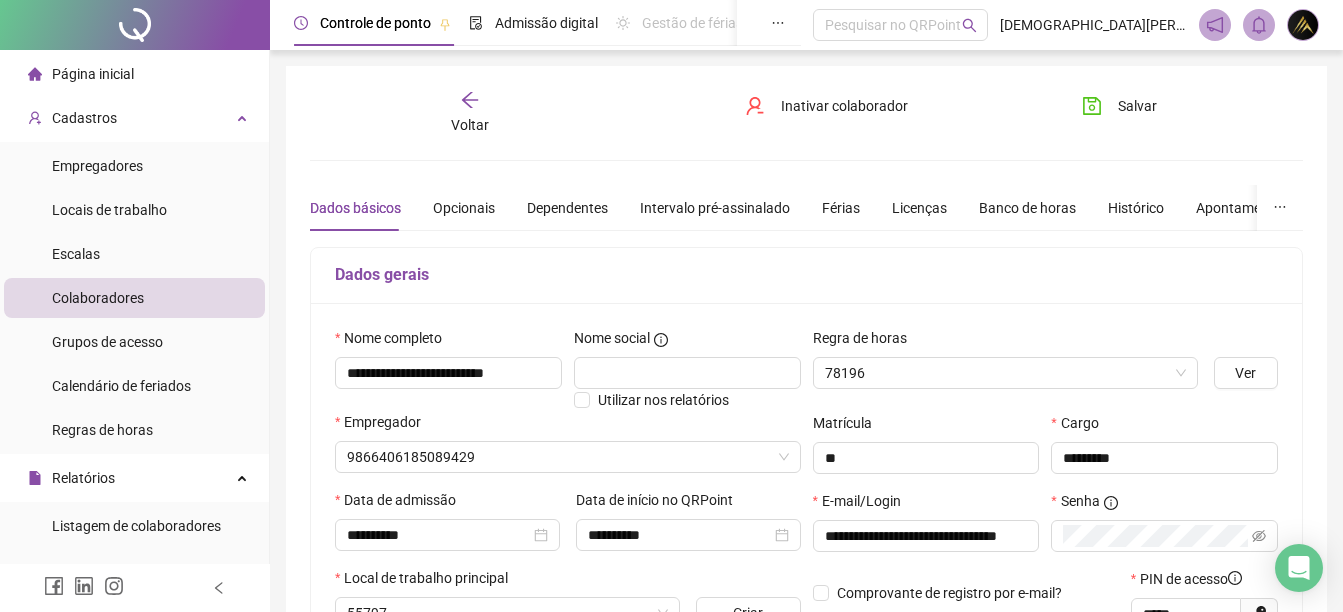 type on "**********" 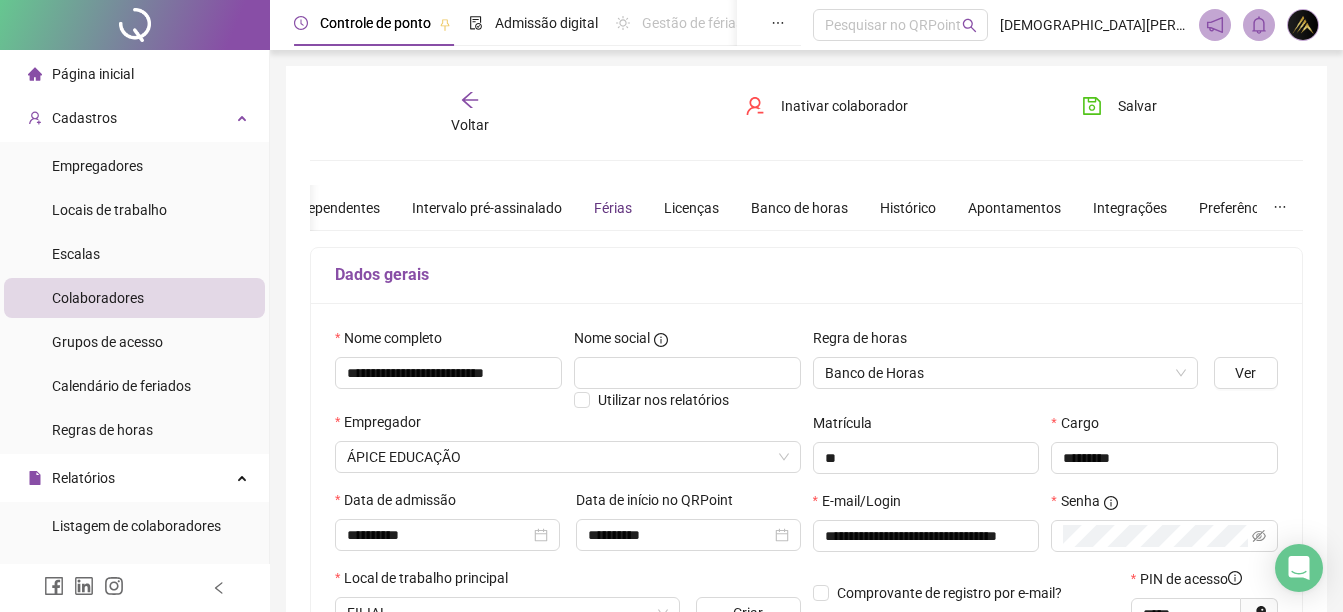 click on "Férias" at bounding box center [613, 208] 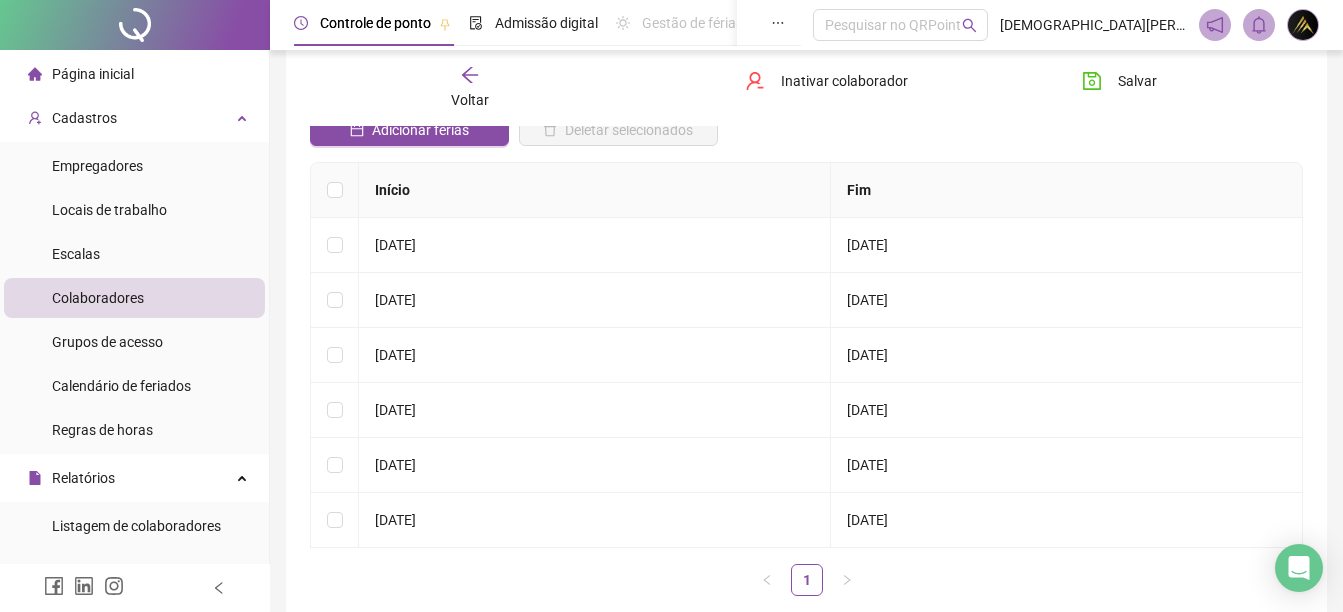 scroll, scrollTop: 181, scrollLeft: 0, axis: vertical 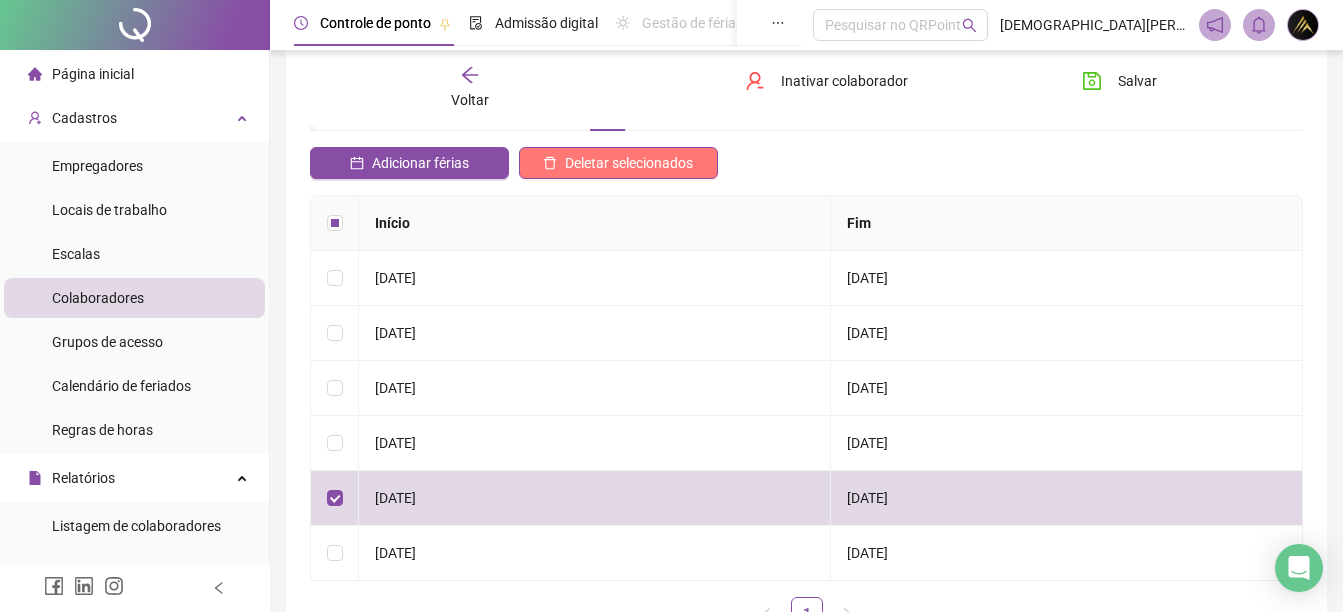 click on "Deletar selecionados" at bounding box center [629, 163] 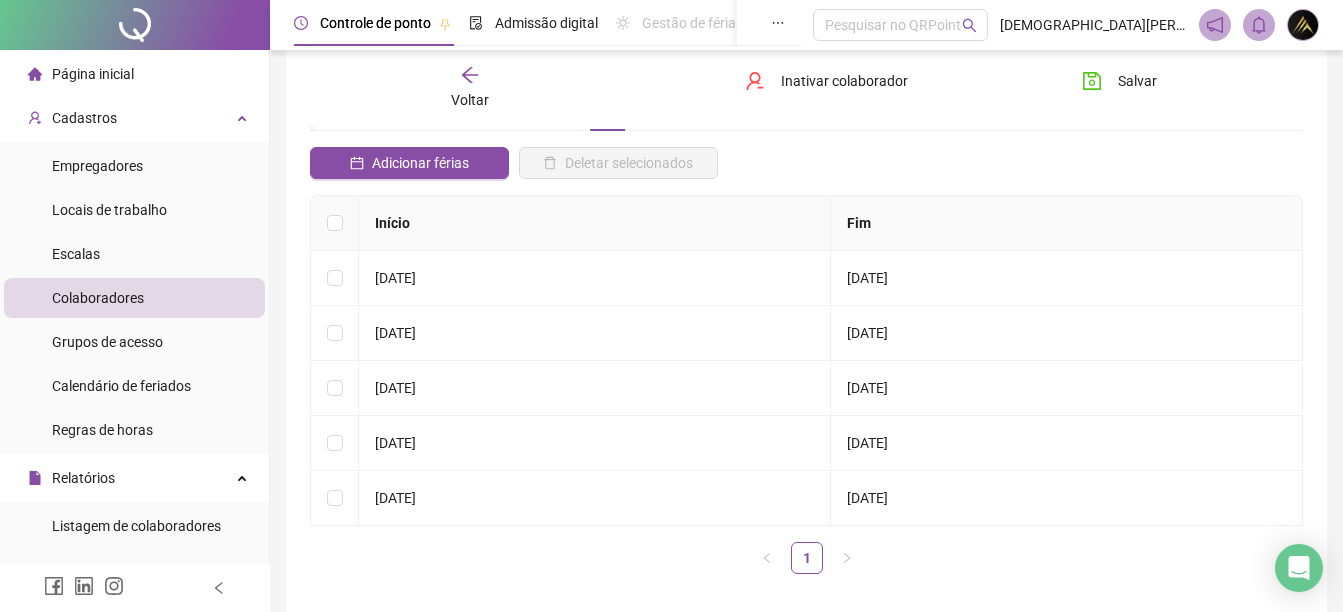 scroll, scrollTop: 0, scrollLeft: 0, axis: both 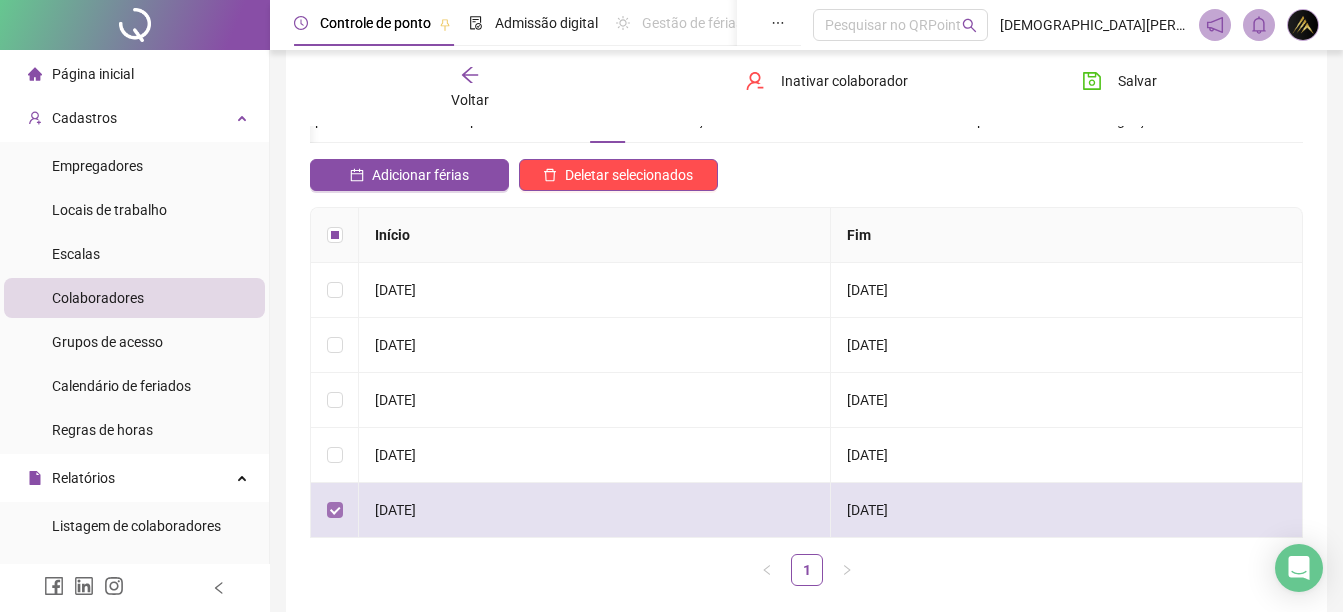 click at bounding box center (335, 510) 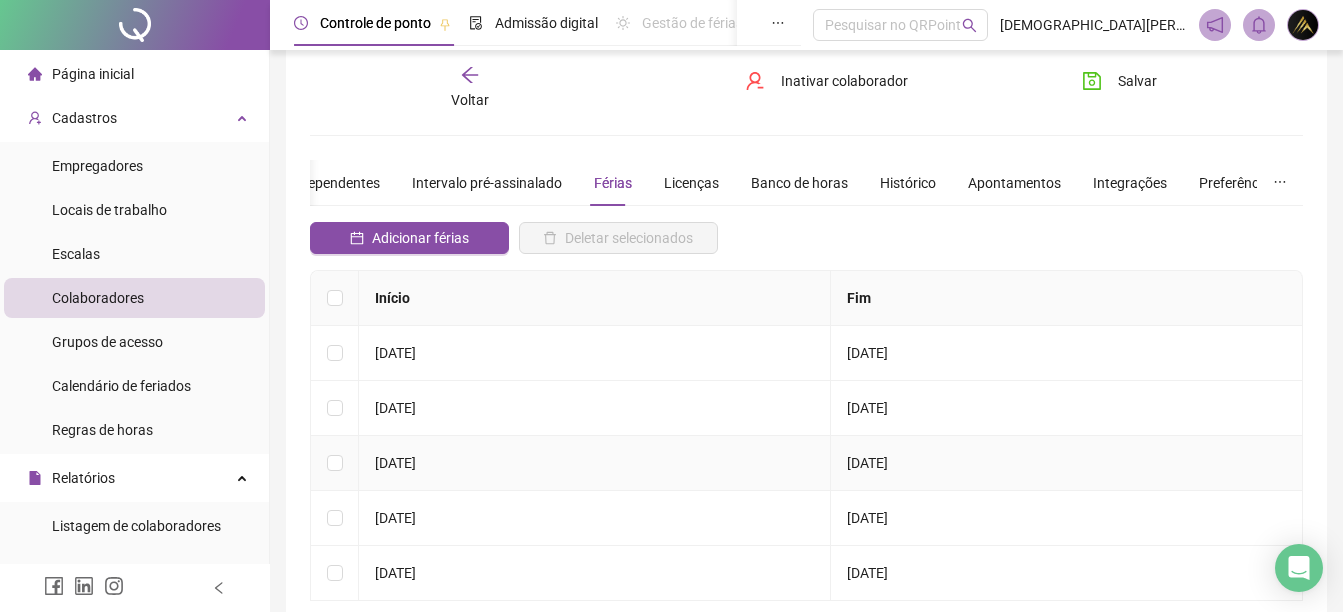 scroll, scrollTop: 0, scrollLeft: 0, axis: both 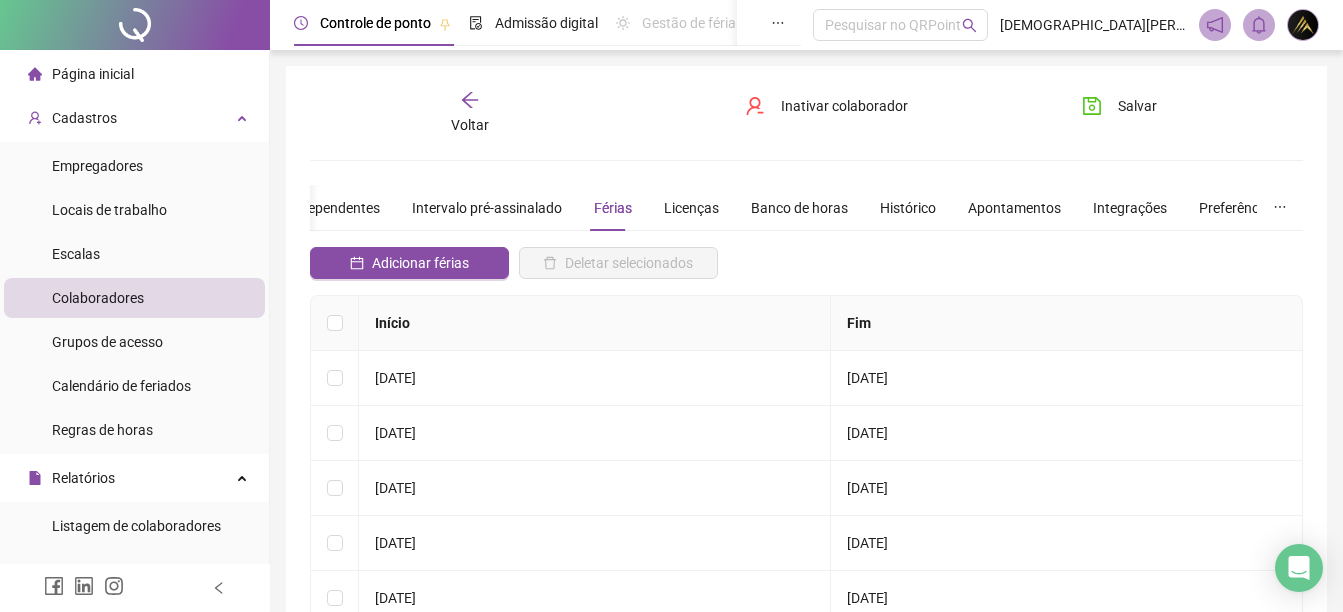 click on "Voltar" at bounding box center (470, 113) 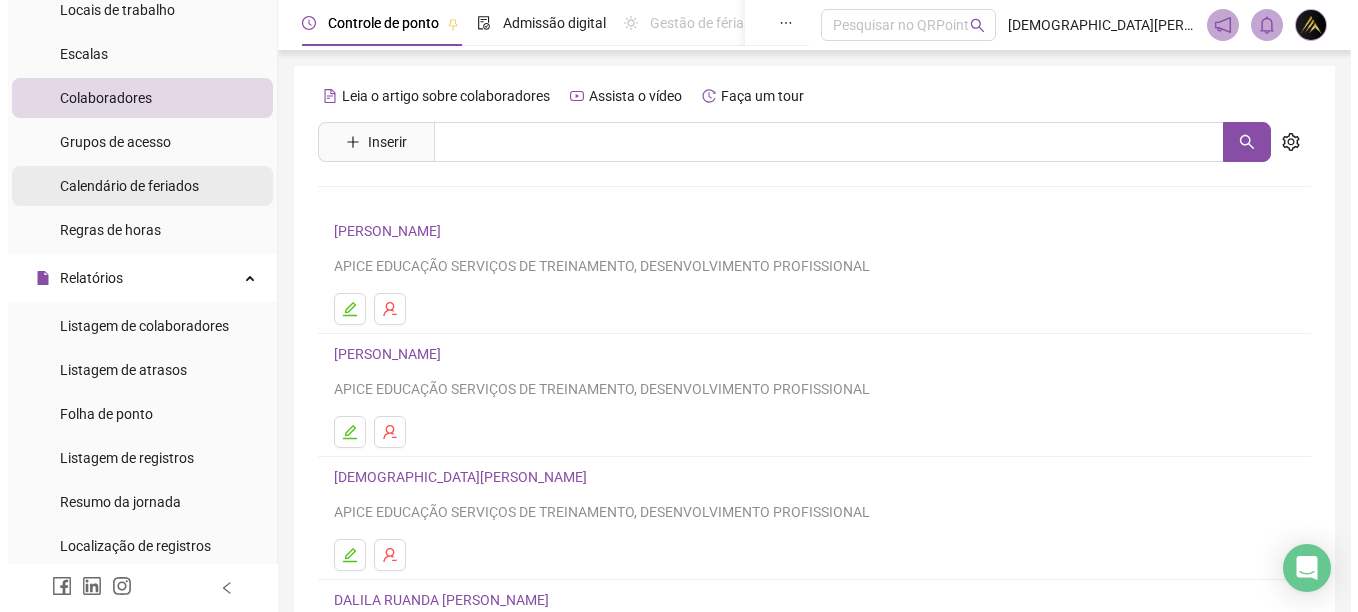 scroll, scrollTop: 0, scrollLeft: 0, axis: both 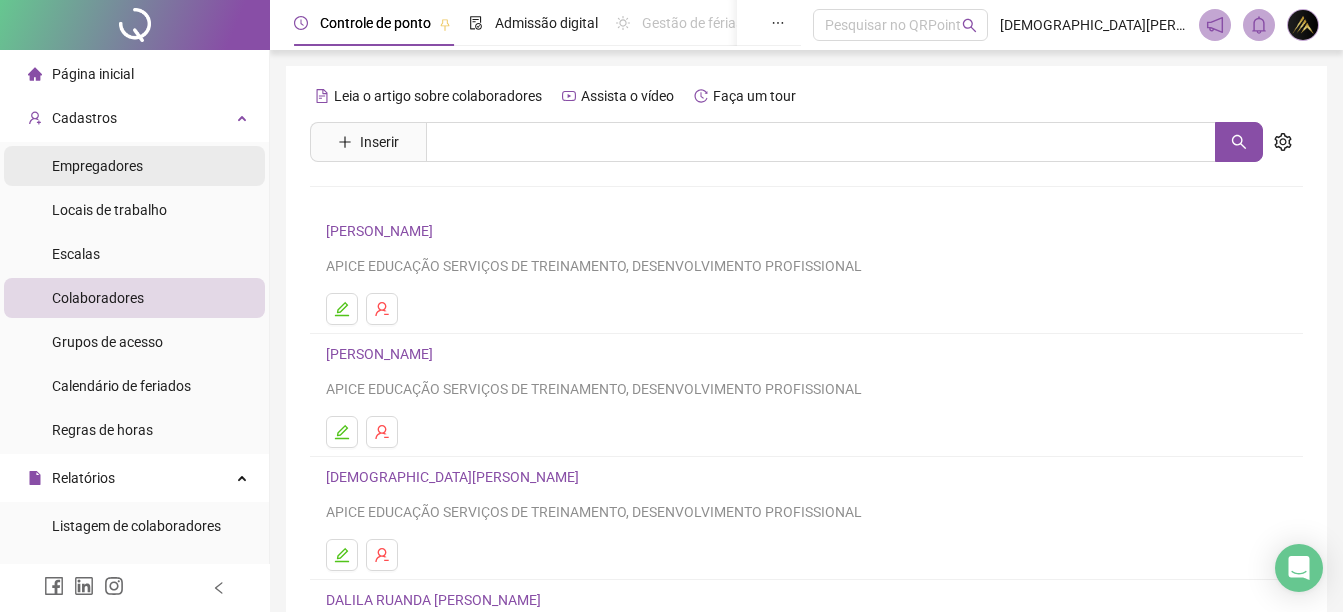 click on "Empregadores" at bounding box center (97, 166) 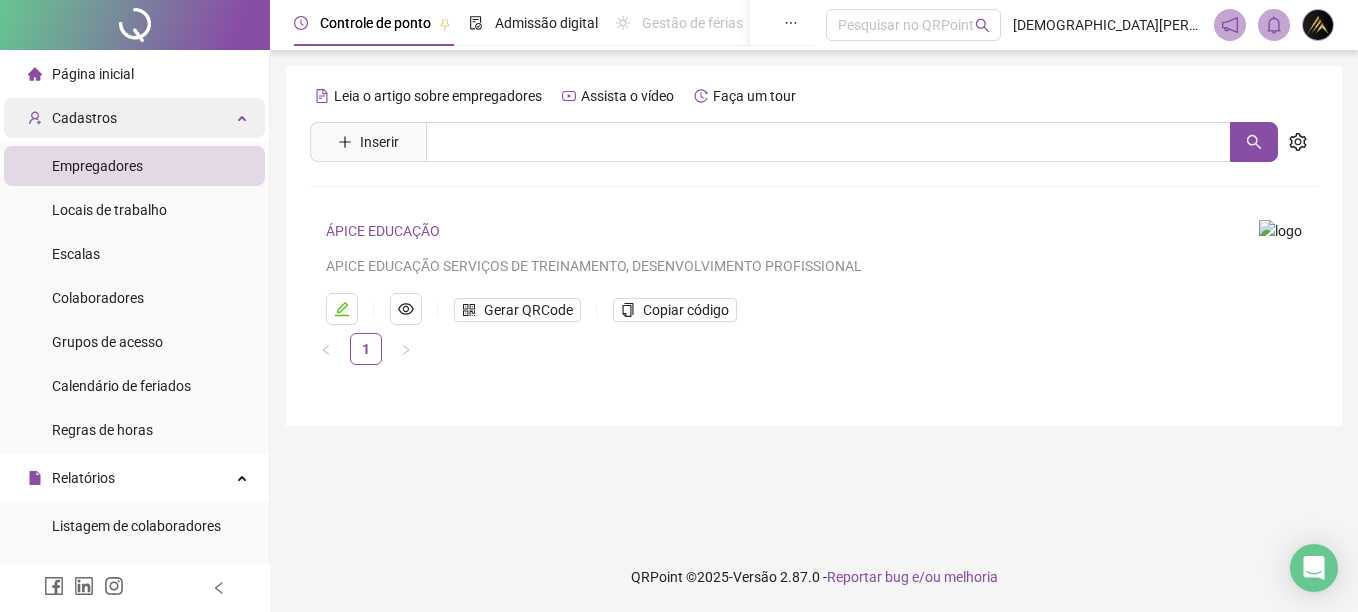 click on "Cadastros" at bounding box center [72, 118] 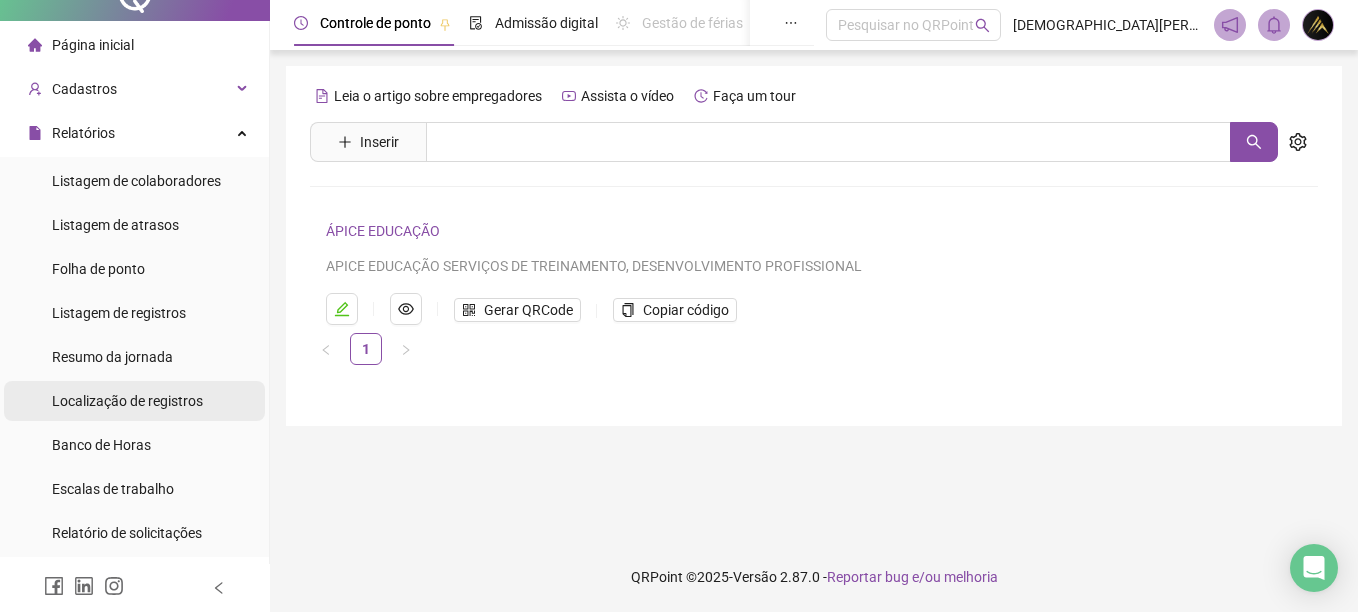 scroll, scrollTop: 0, scrollLeft: 0, axis: both 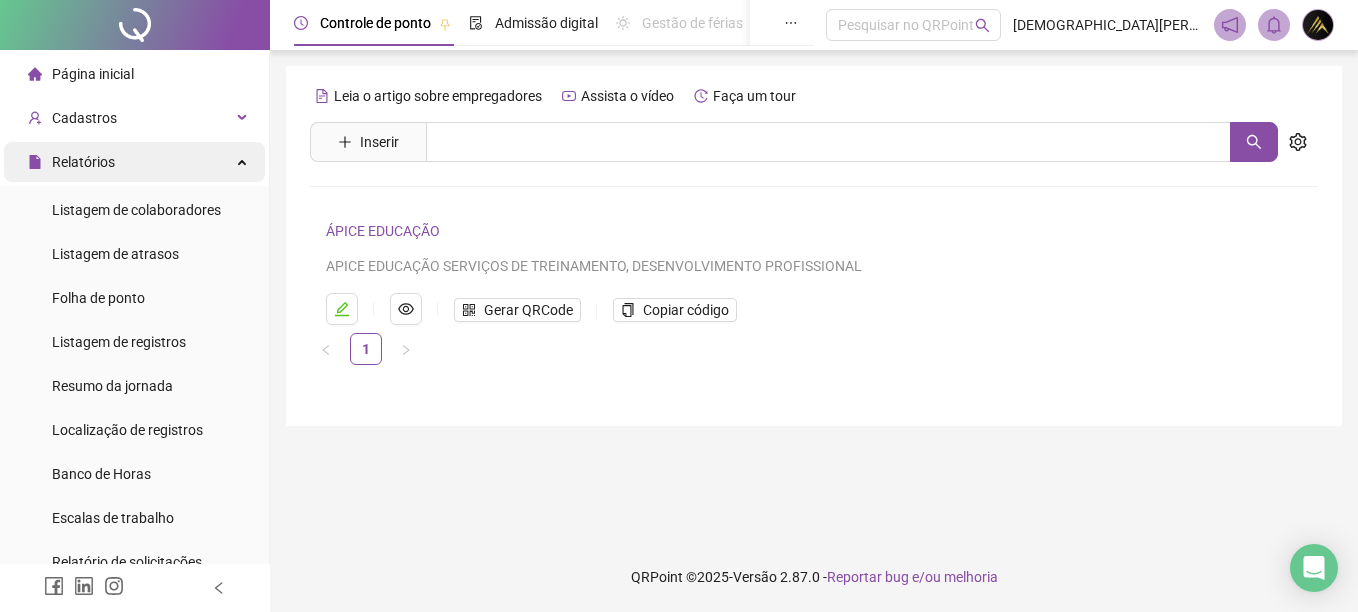 click on "Relatórios" at bounding box center [134, 162] 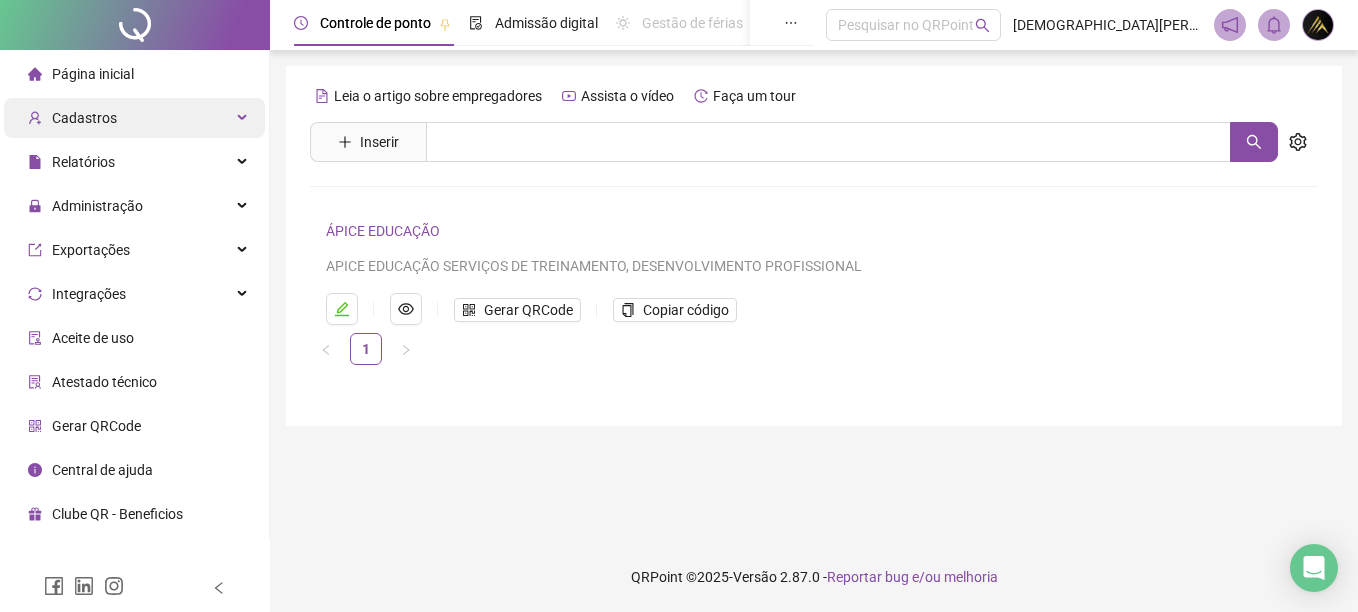 click on "Cadastros" at bounding box center [134, 118] 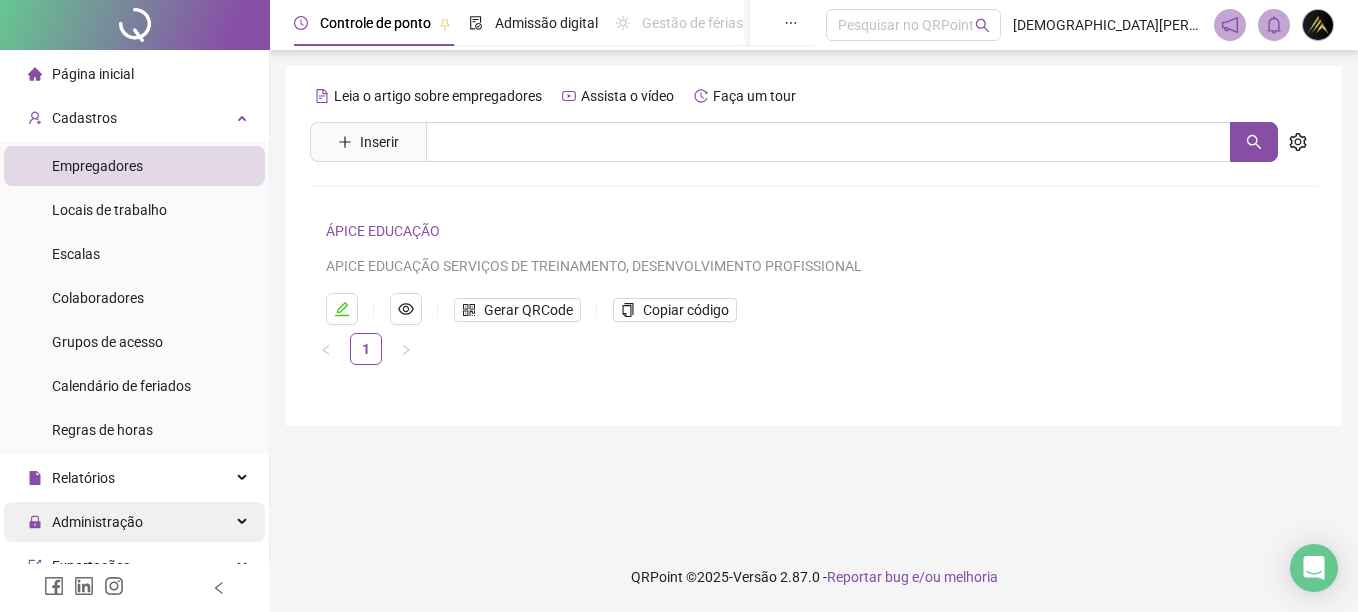 click on "Administração" at bounding box center [134, 522] 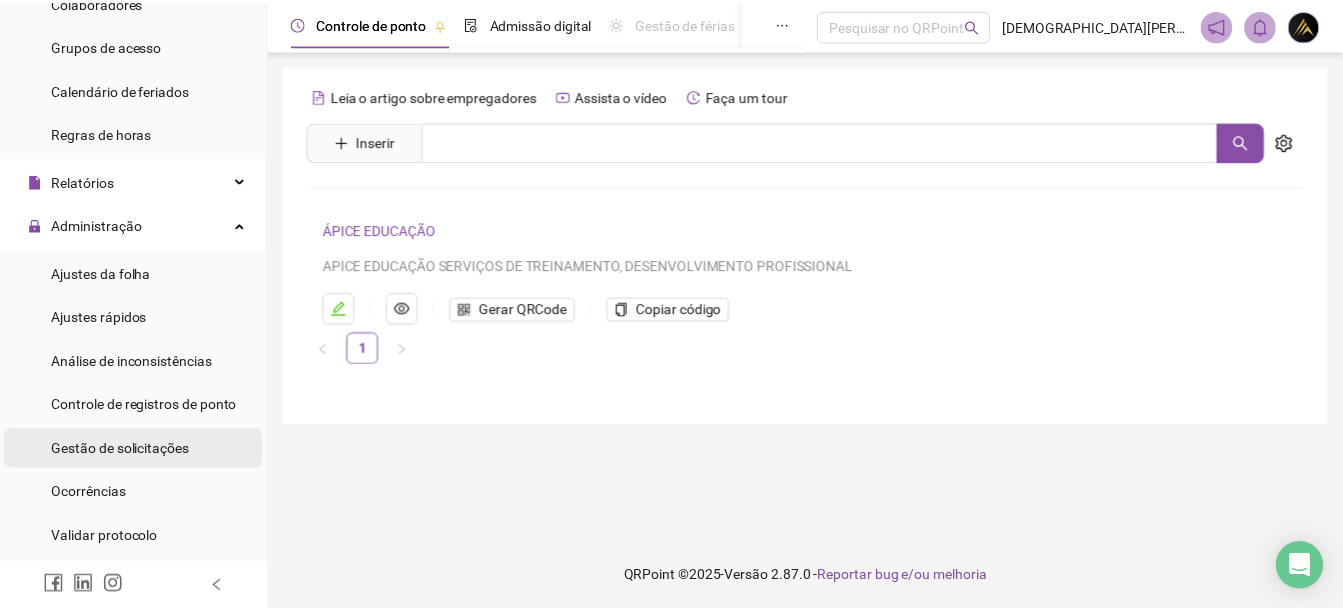 scroll, scrollTop: 300, scrollLeft: 0, axis: vertical 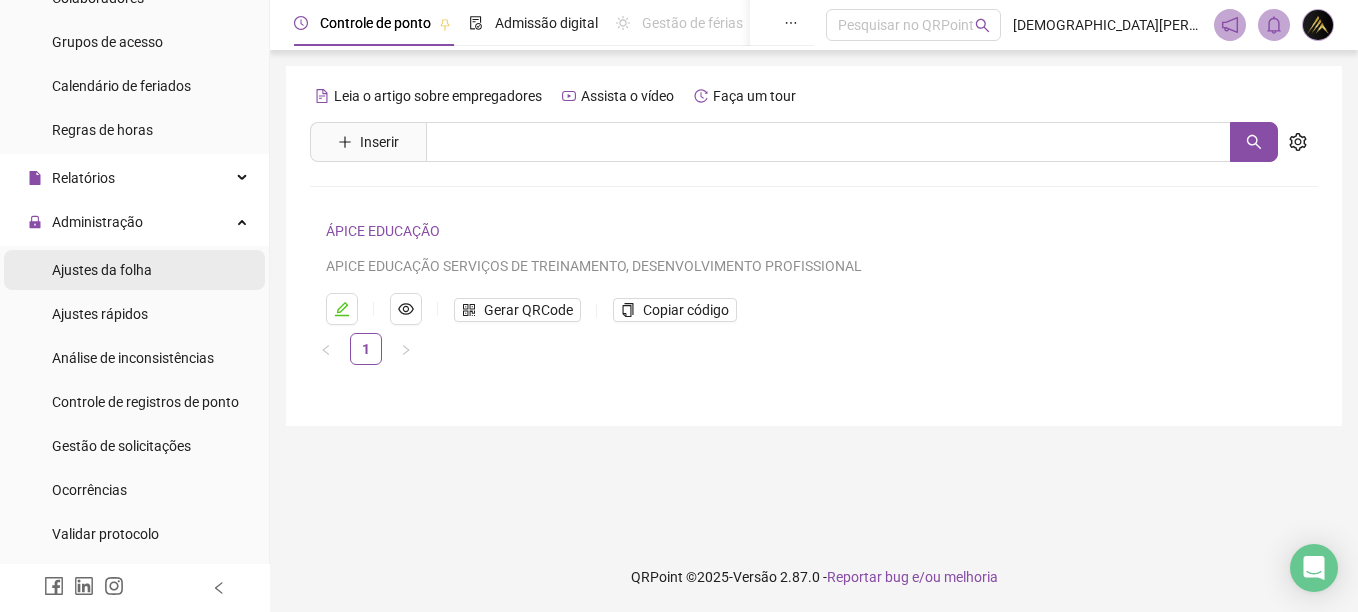 click on "Ajustes da folha" at bounding box center [102, 270] 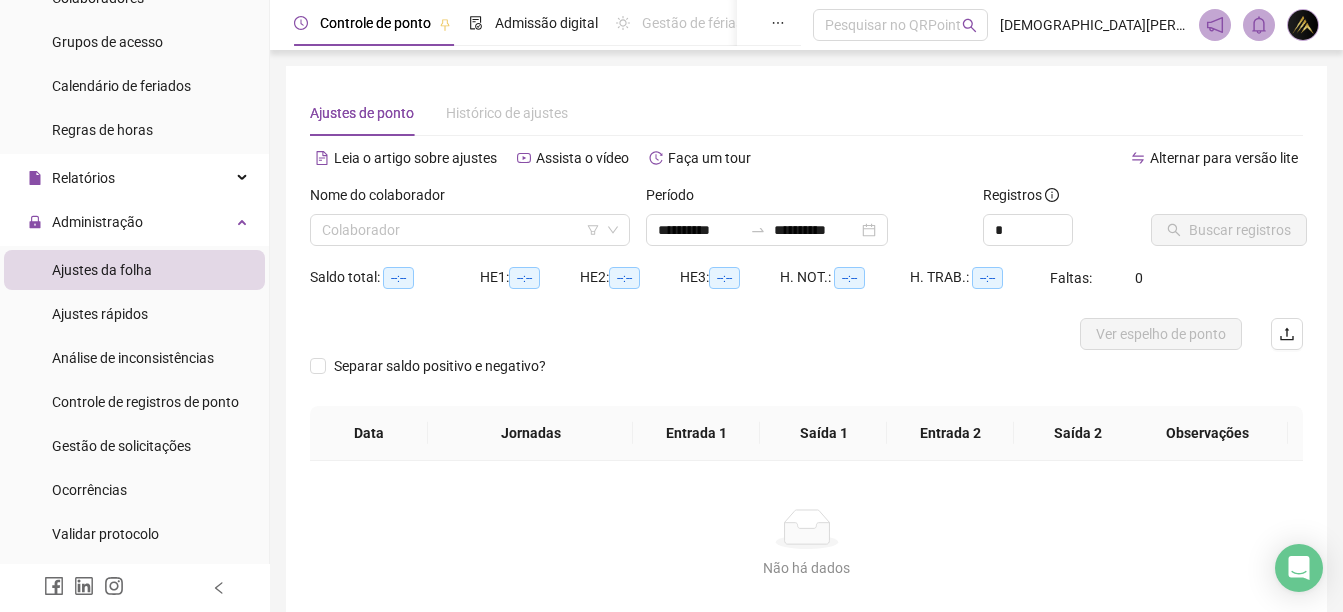 type on "**********" 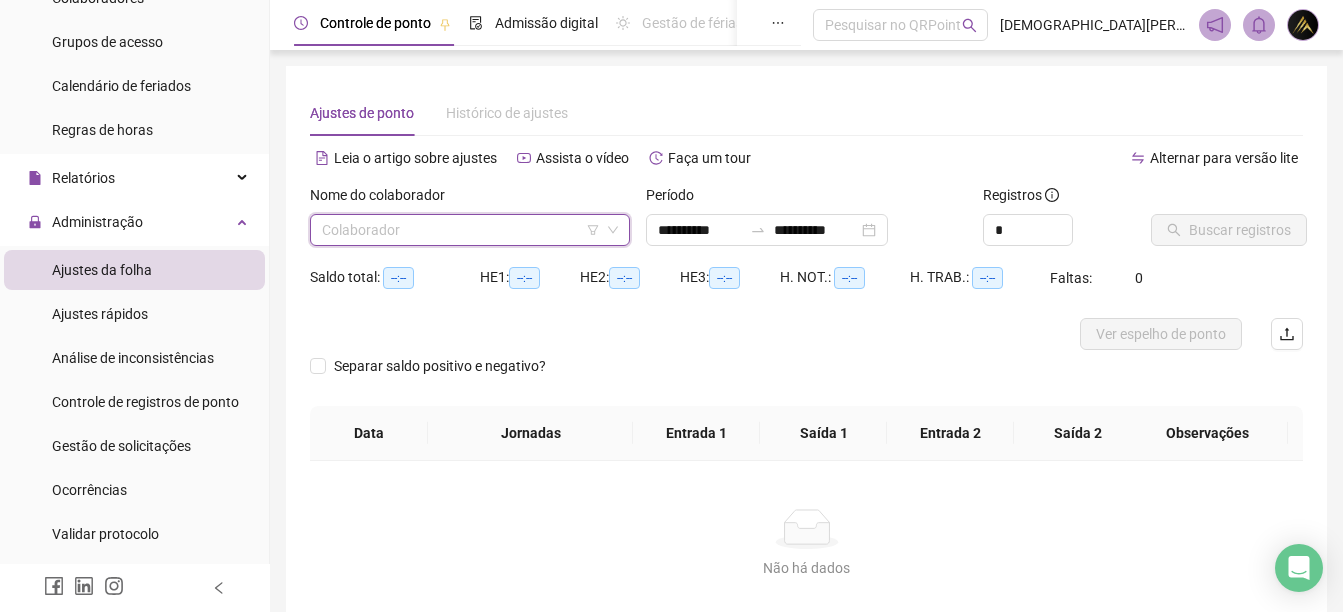 click at bounding box center (464, 230) 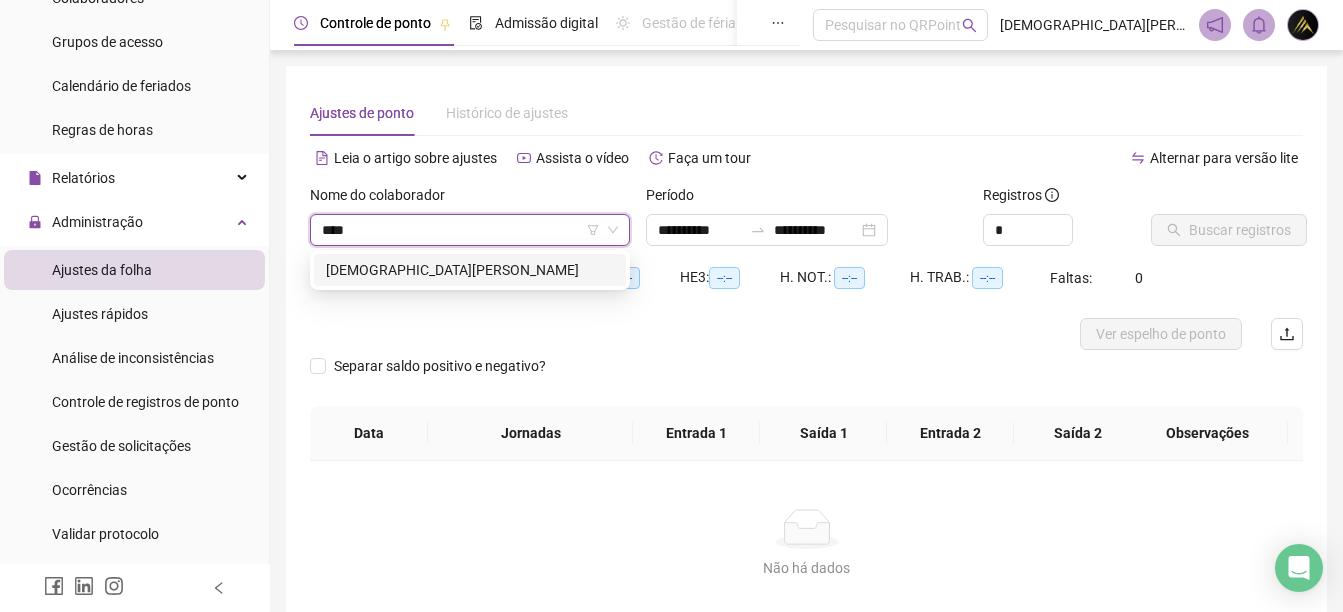 type on "*****" 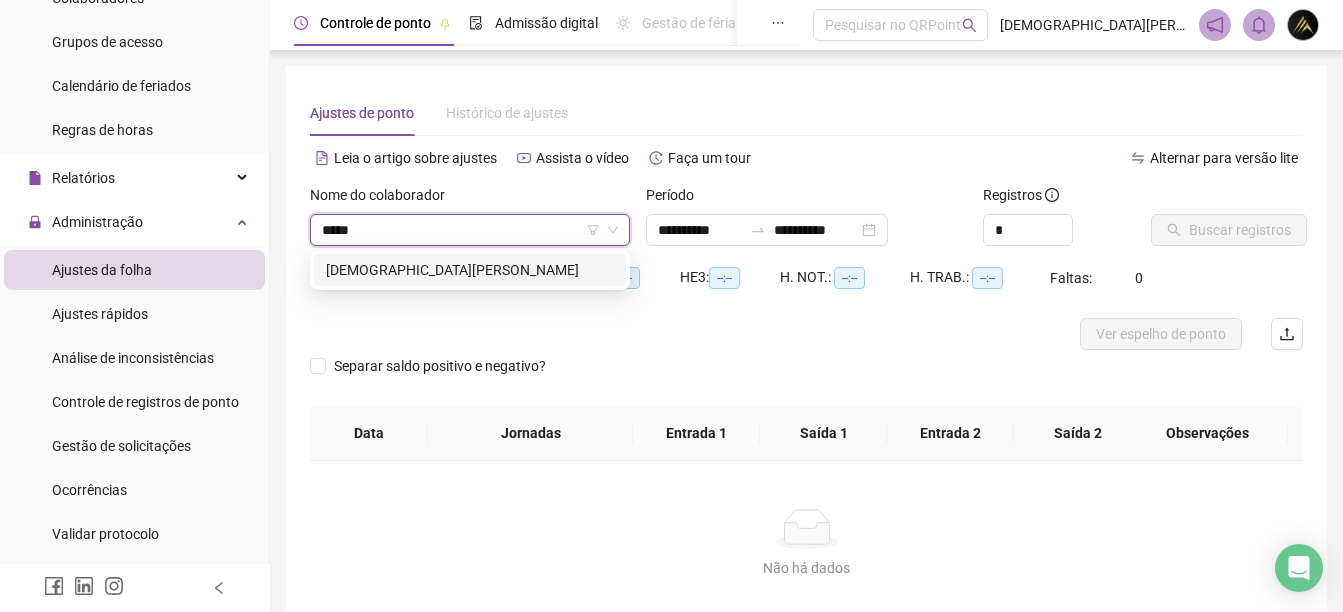 click on "[DEMOGRAPHIC_DATA][PERSON_NAME]" at bounding box center (470, 270) 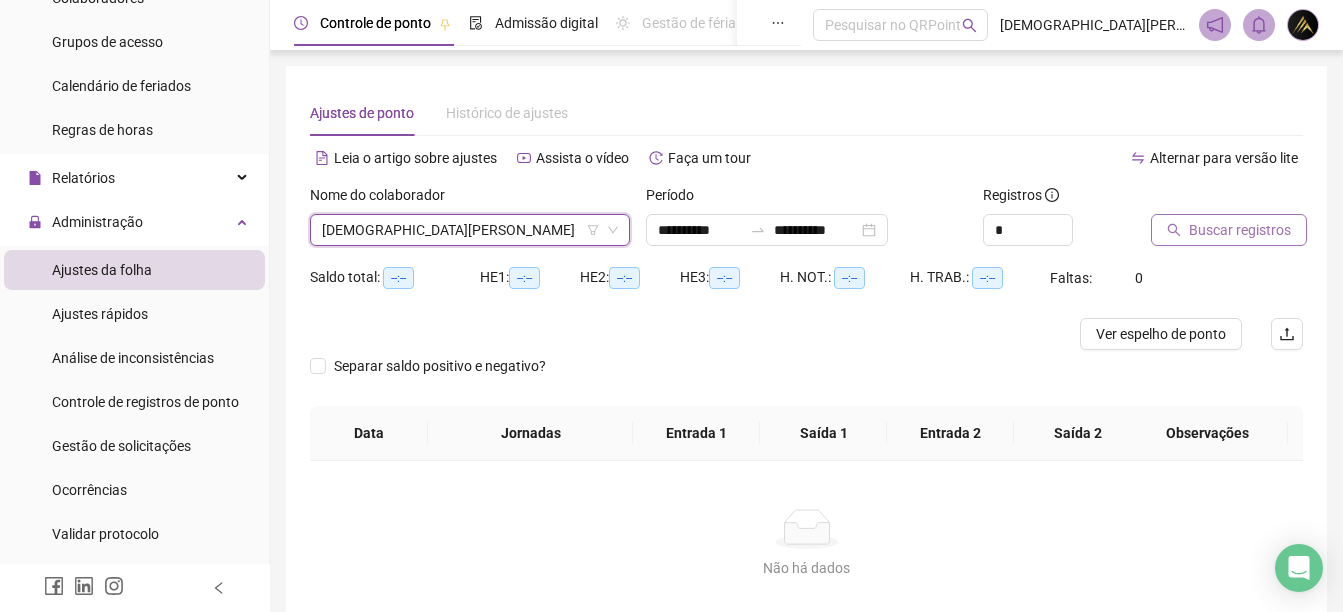 click on "Buscar registros" at bounding box center [1229, 230] 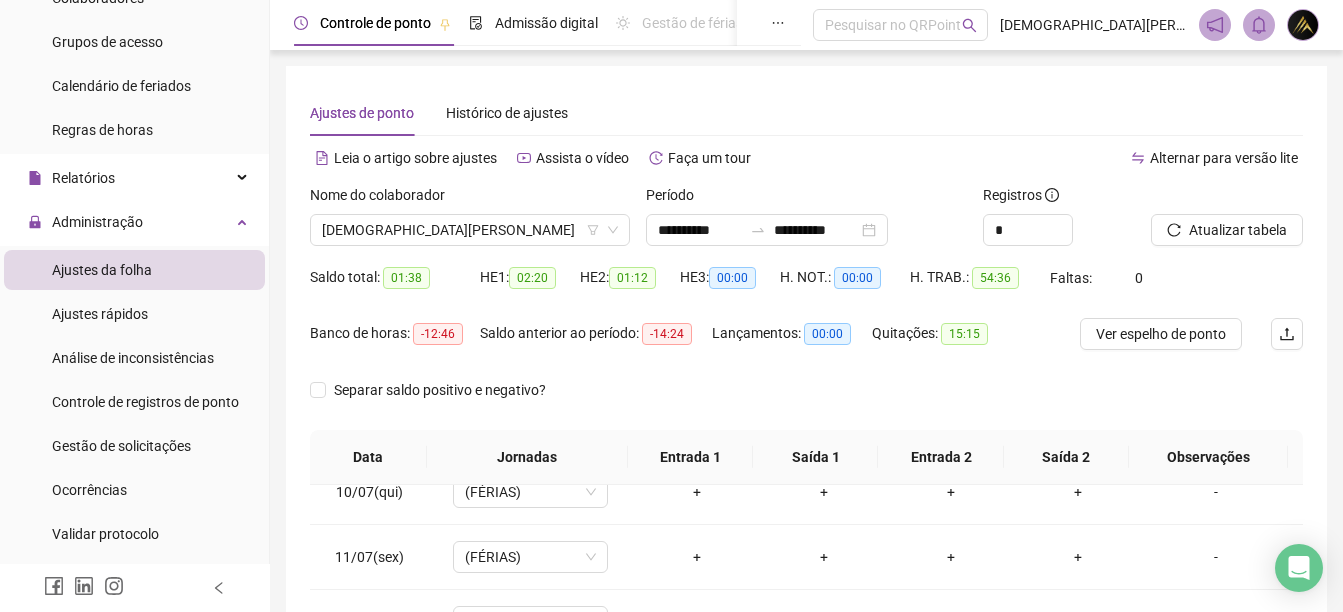scroll, scrollTop: 613, scrollLeft: 0, axis: vertical 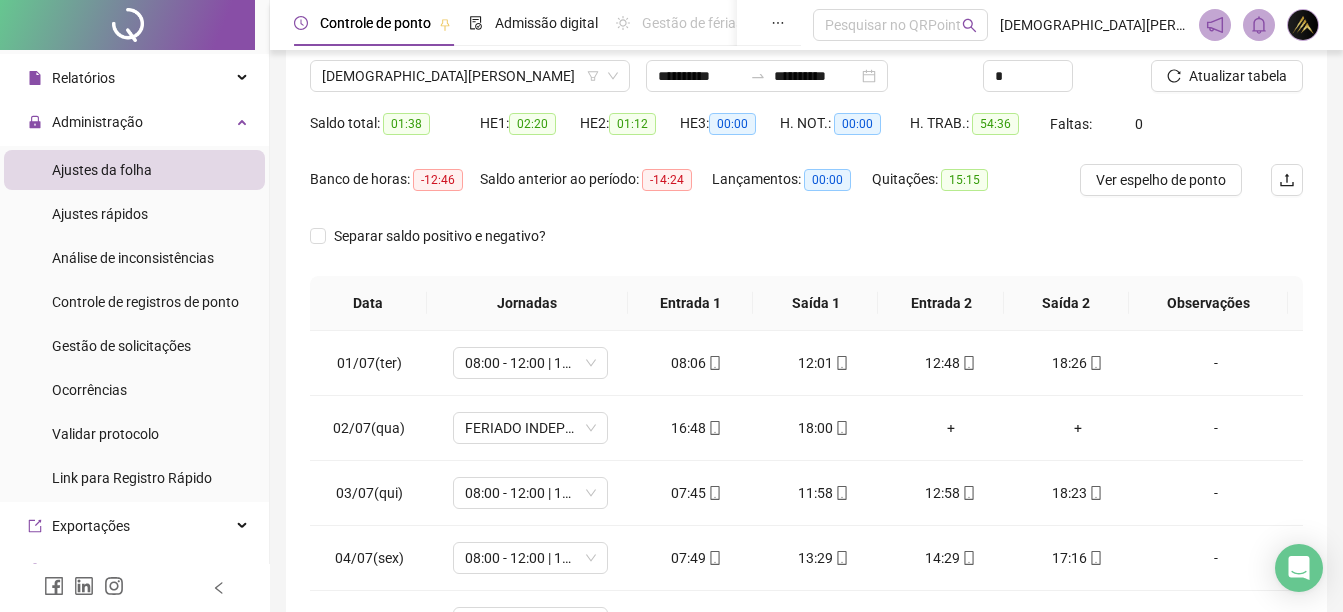 click on "Nome do colaborador" at bounding box center (470, 45) 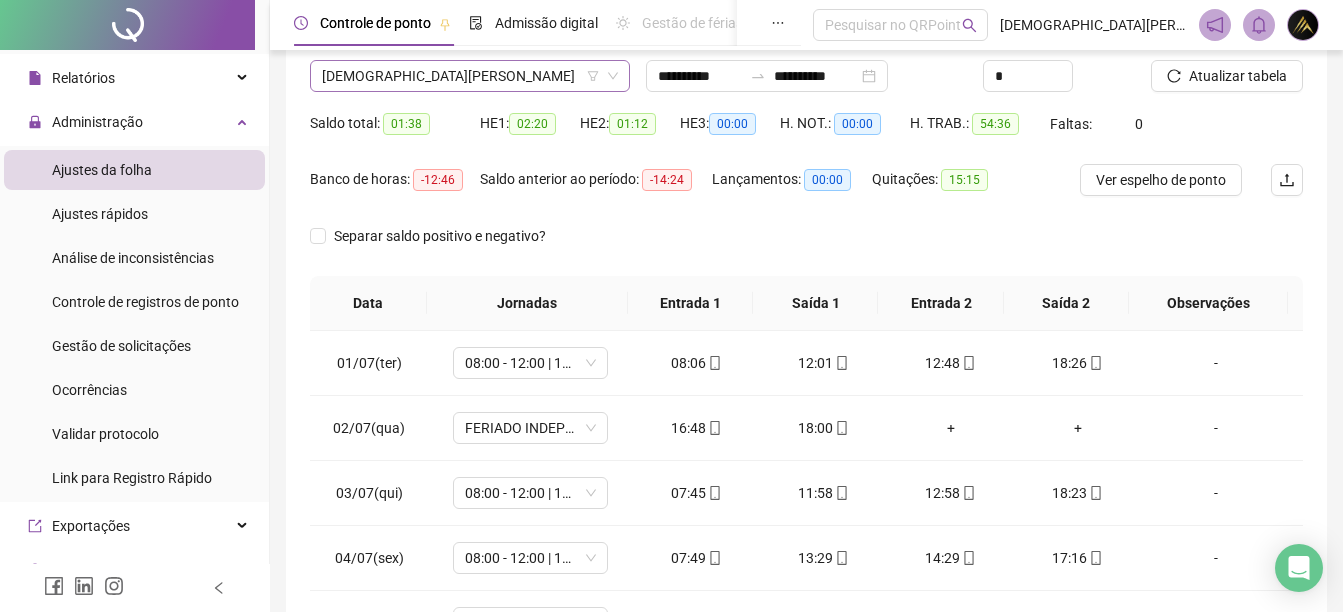 click on "[DEMOGRAPHIC_DATA][PERSON_NAME]" at bounding box center [470, 76] 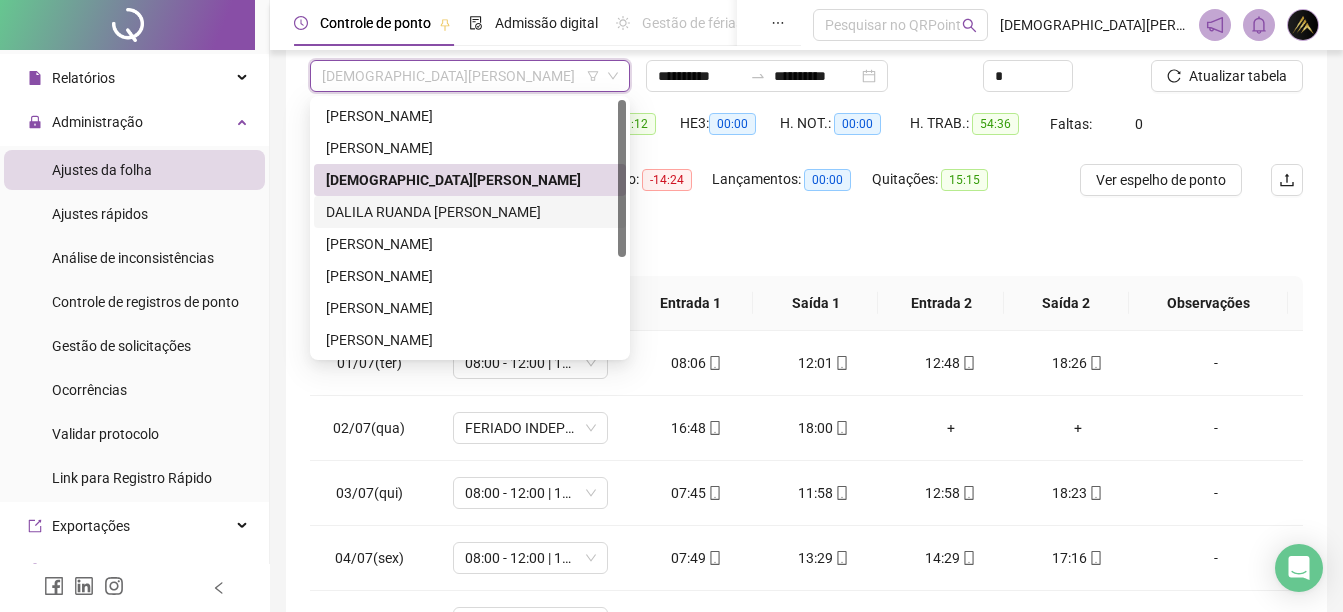 click on "DALILA RUANDA [PERSON_NAME]" at bounding box center [470, 212] 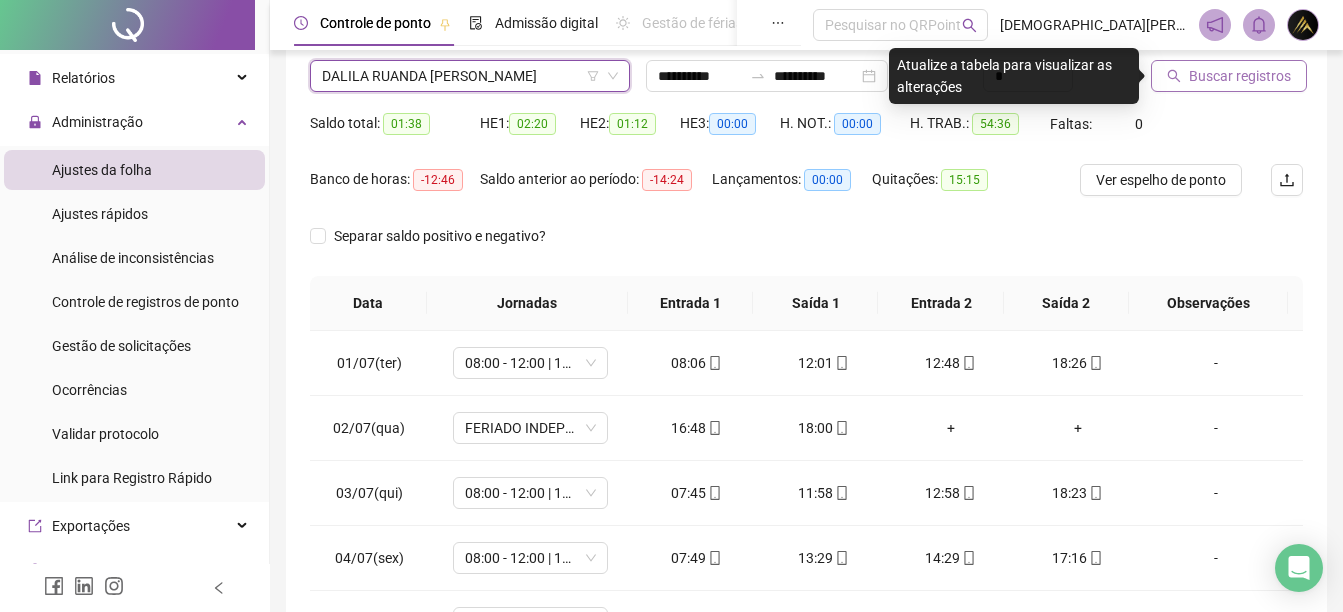 click on "Buscar registros" at bounding box center [1240, 76] 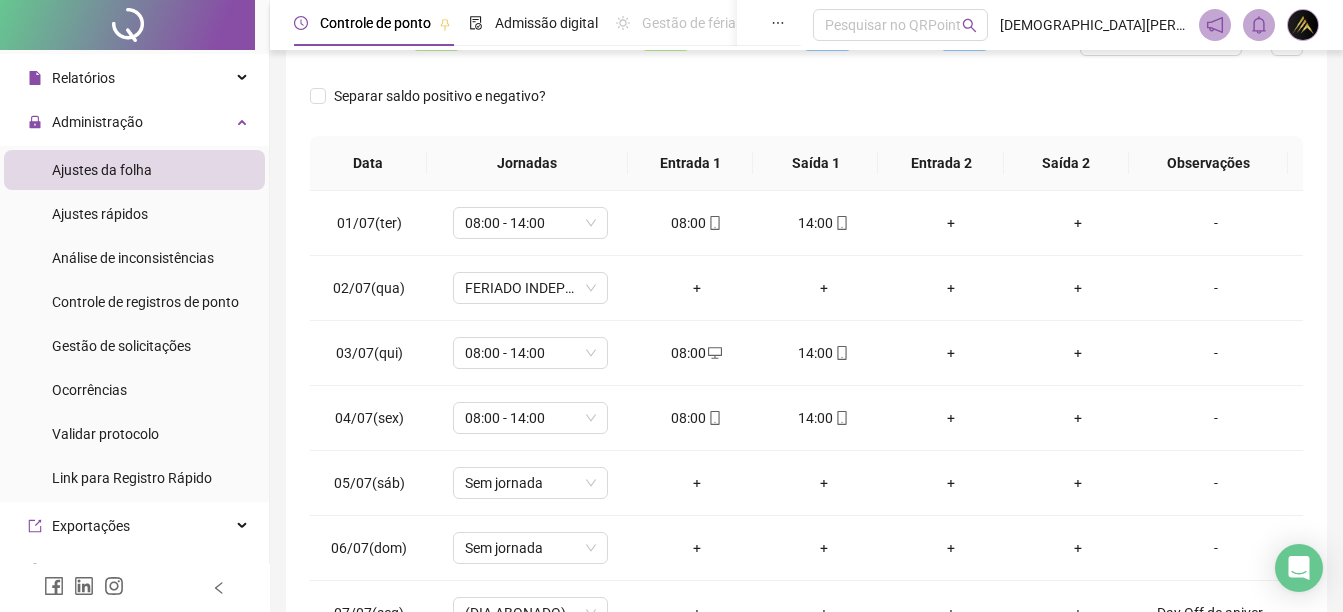 scroll, scrollTop: 307, scrollLeft: 0, axis: vertical 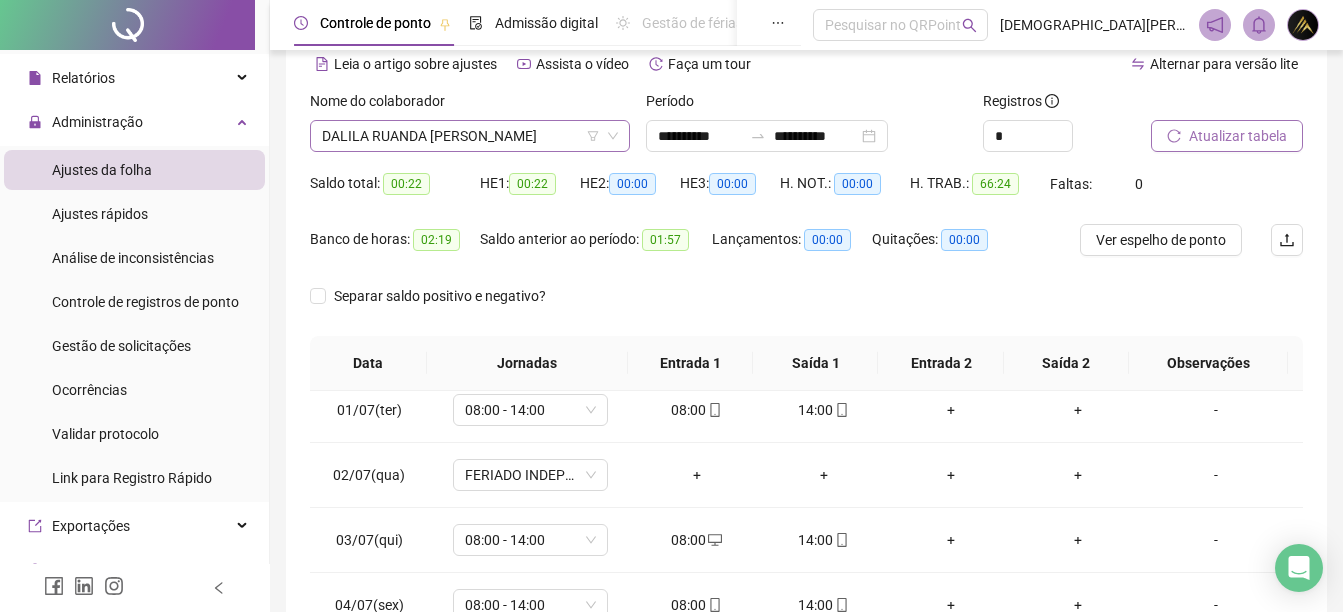 click on "DALILA RUANDA [PERSON_NAME]" at bounding box center (470, 136) 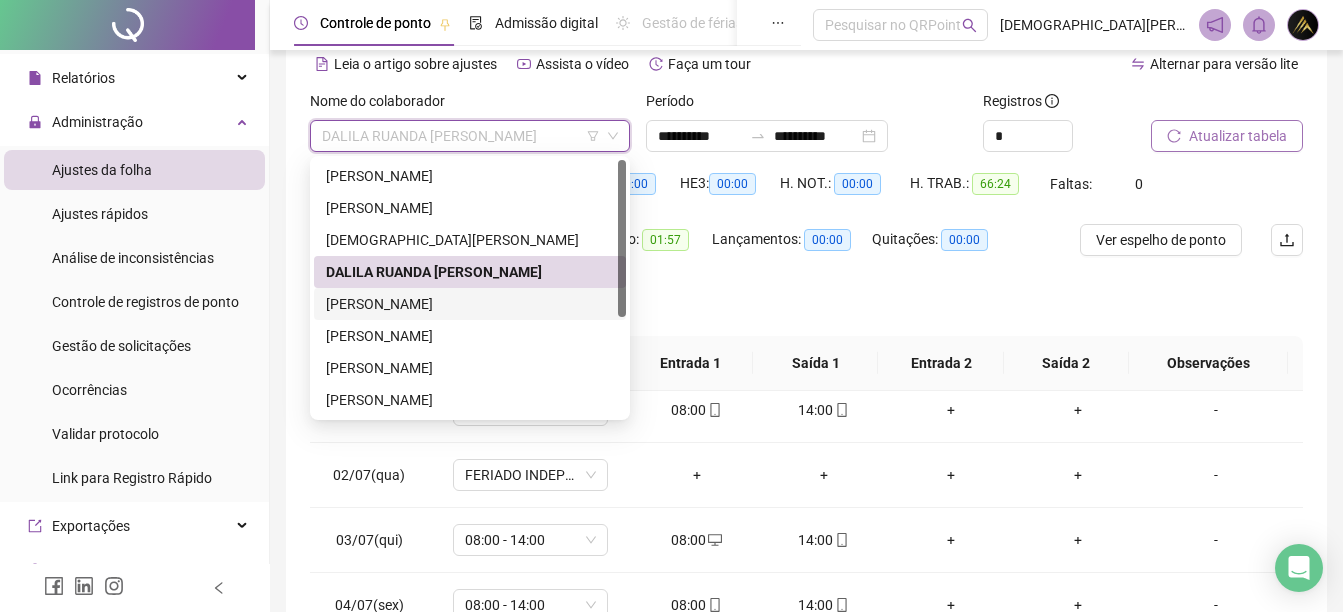 click on "[PERSON_NAME]" at bounding box center (470, 304) 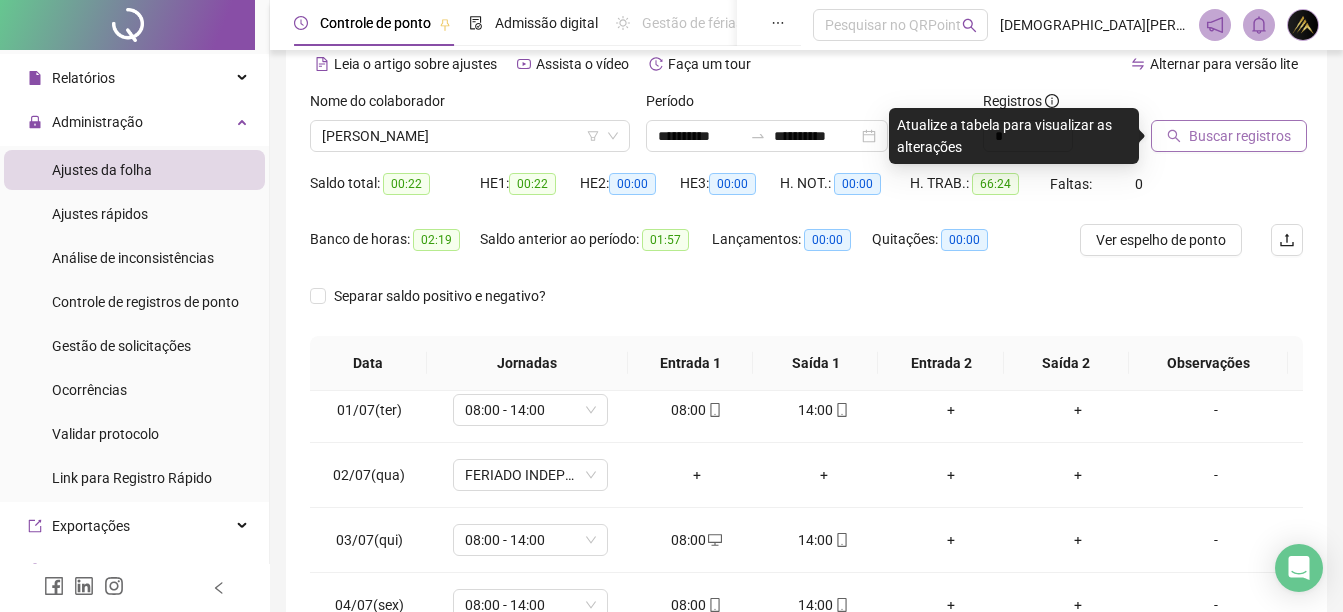 click on "Buscar registros" at bounding box center [1229, 136] 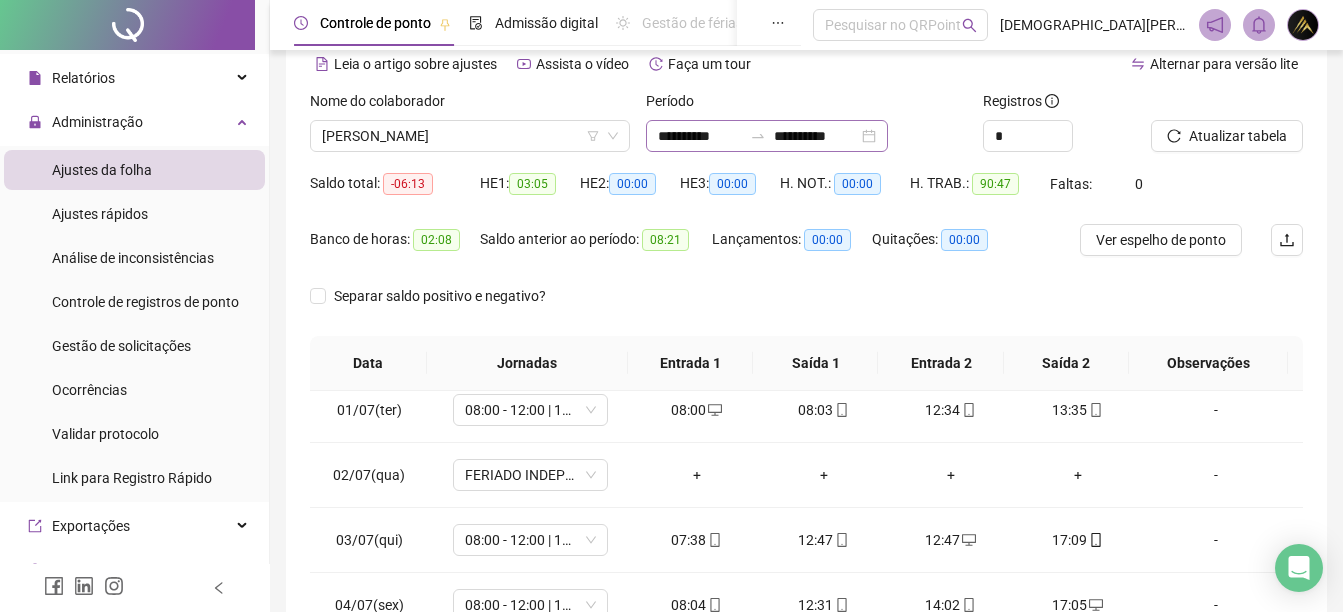 click 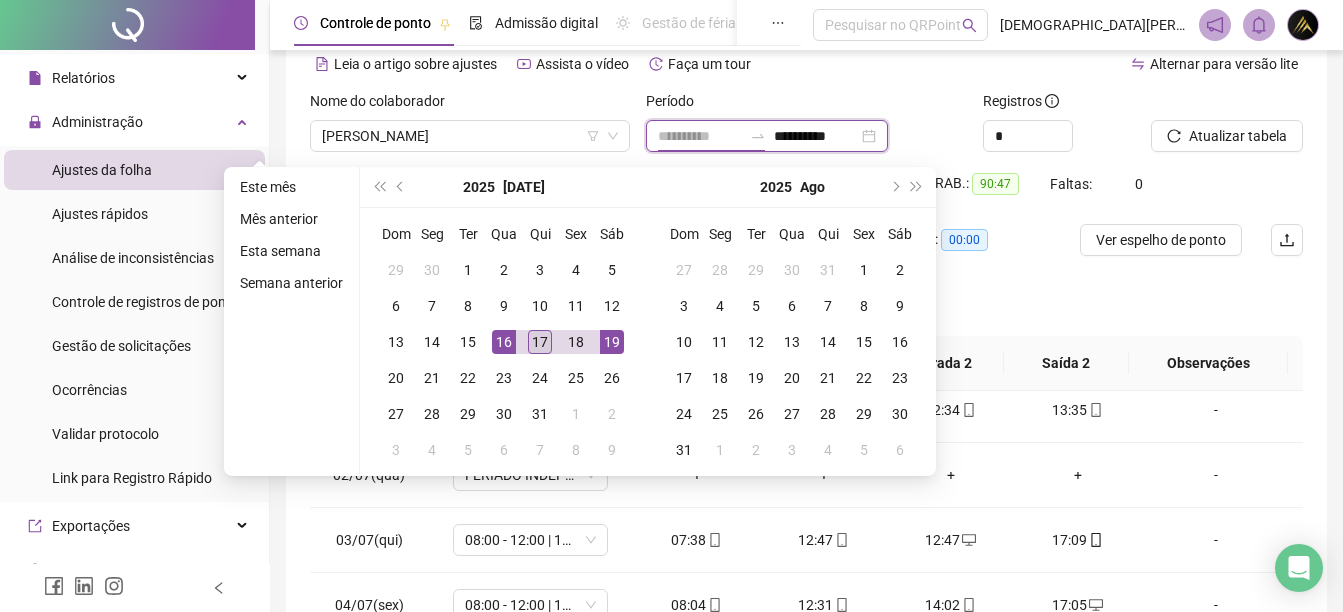 type on "**********" 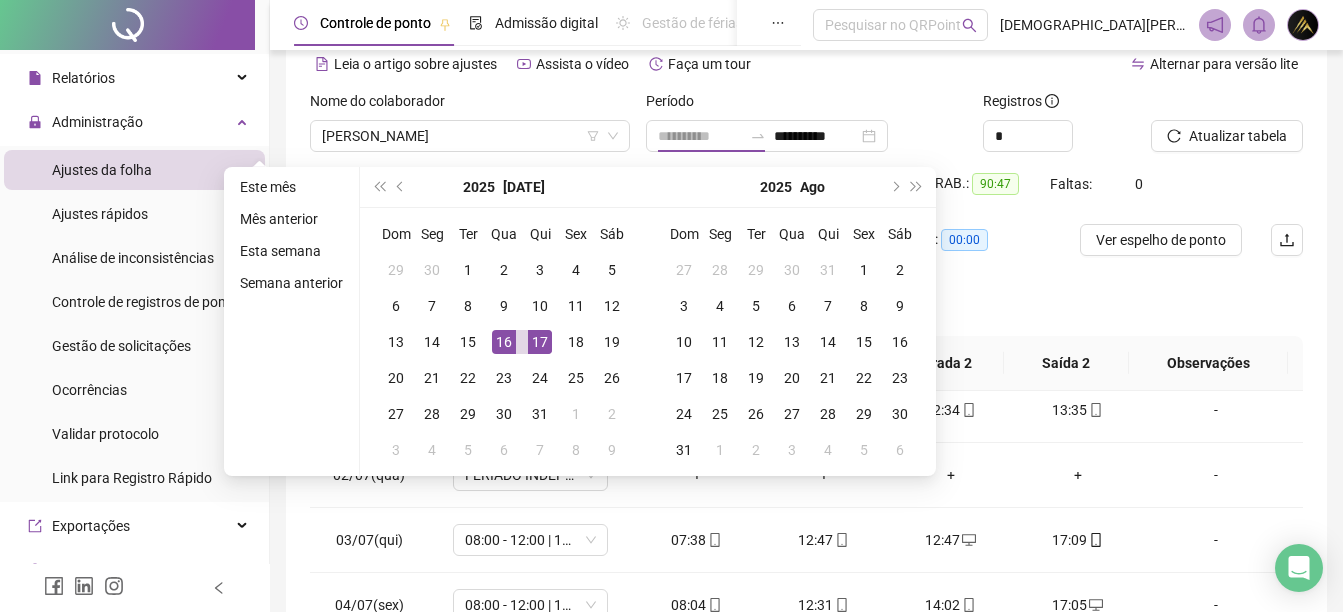 click on "17" at bounding box center [540, 342] 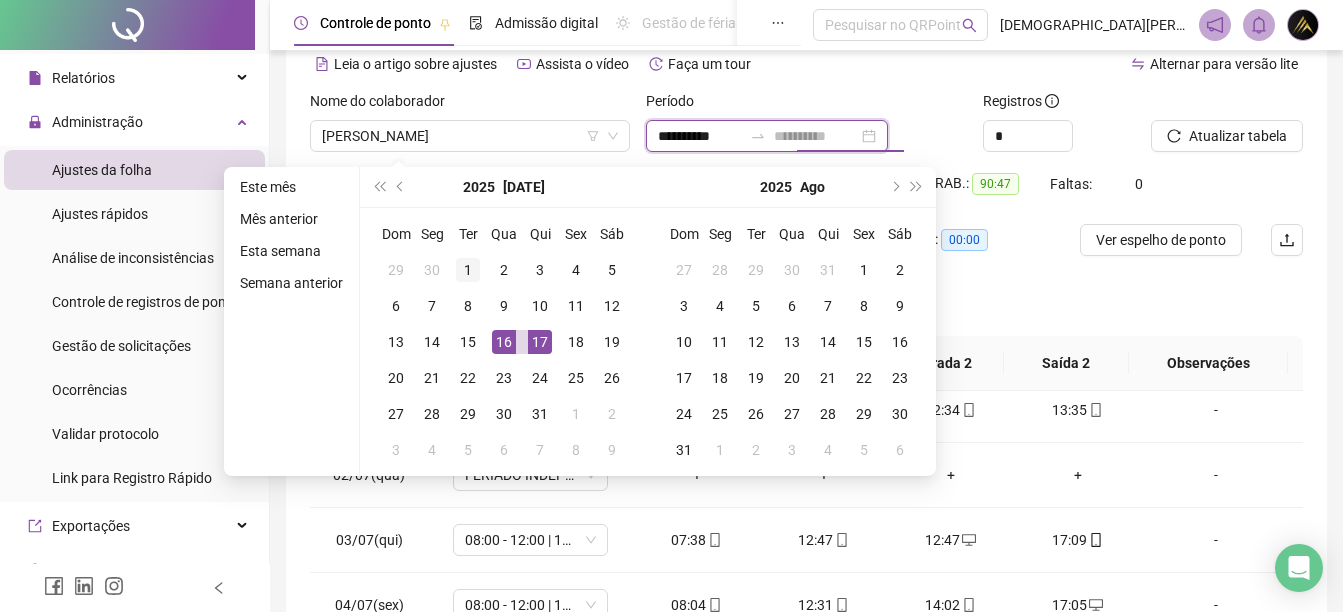 type on "**********" 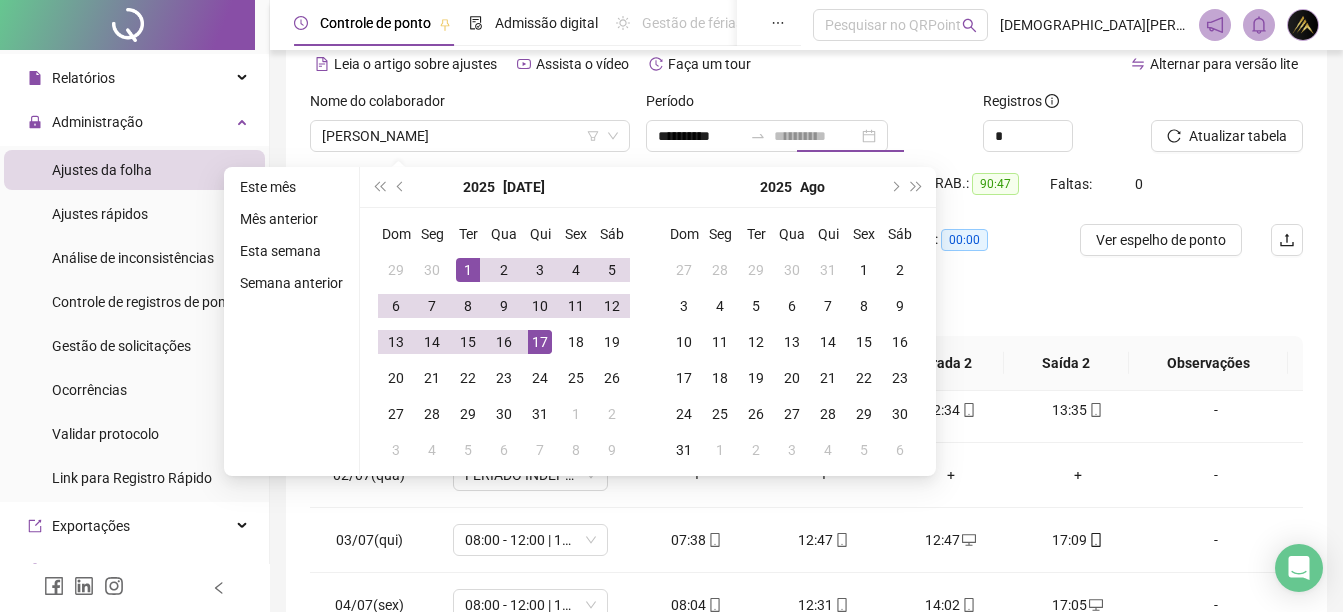 click on "1" at bounding box center [468, 270] 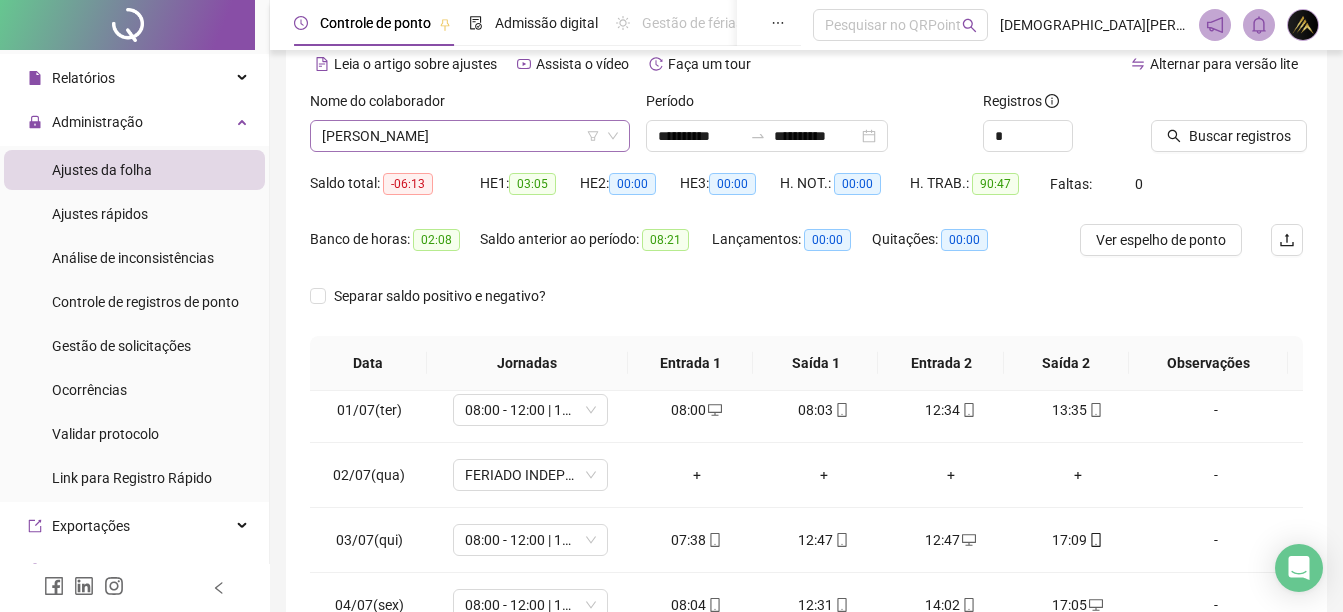 click on "[PERSON_NAME]" at bounding box center [470, 136] 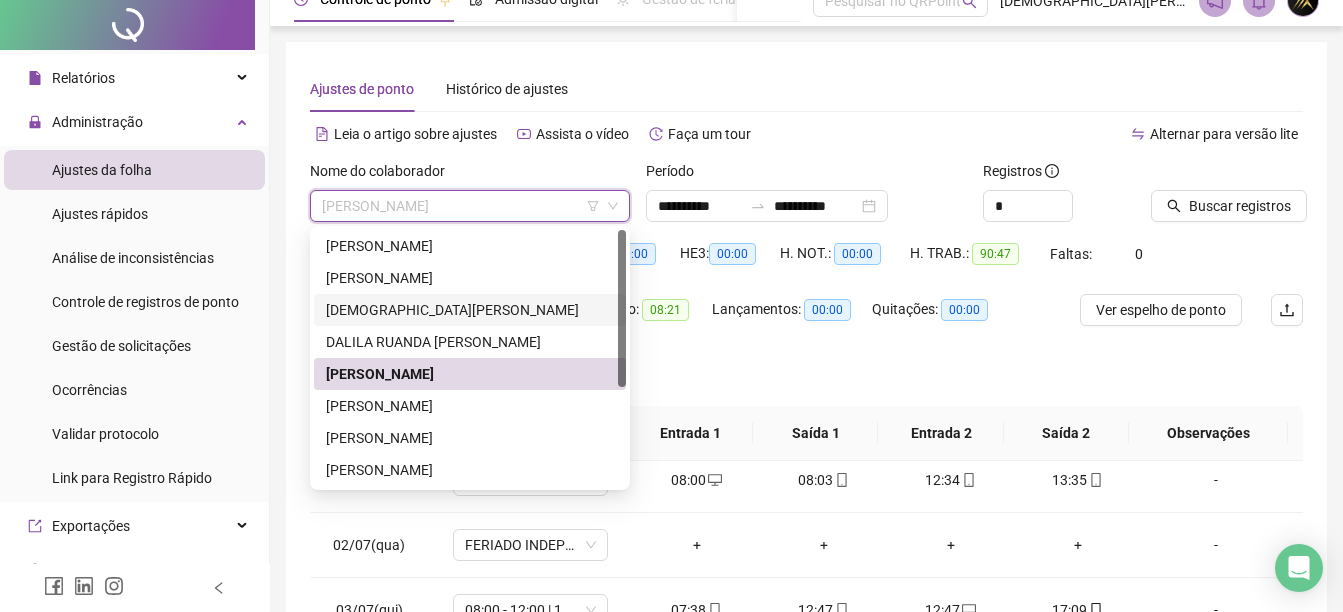 scroll, scrollTop: 0, scrollLeft: 0, axis: both 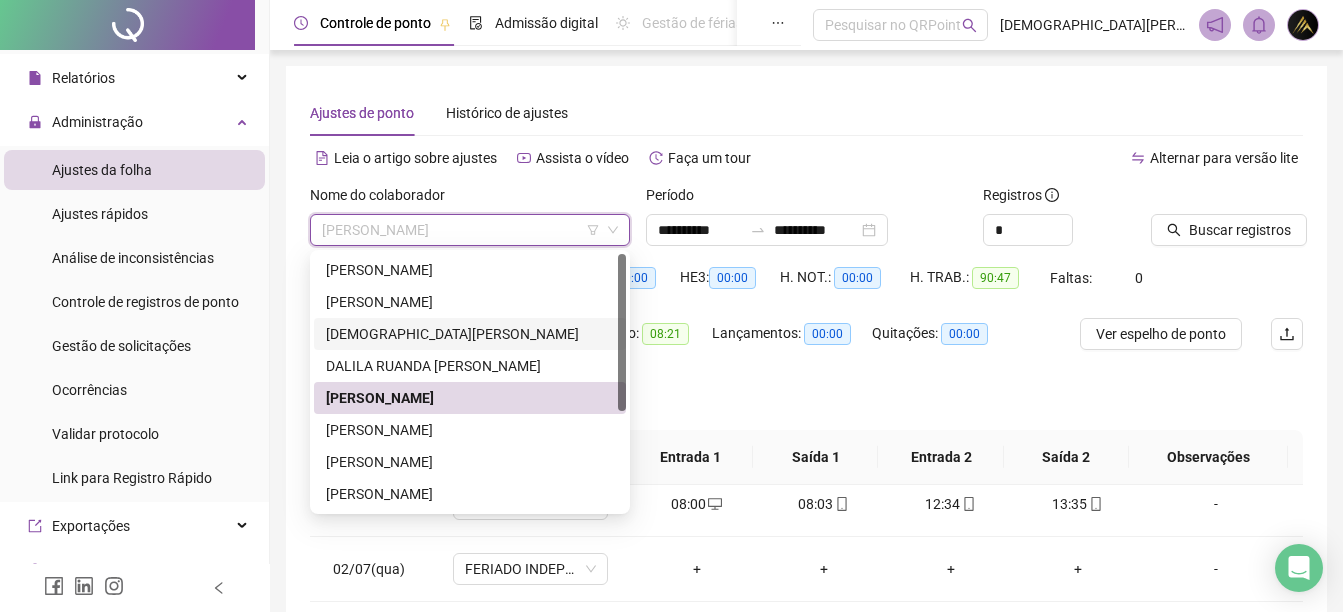click on "[DEMOGRAPHIC_DATA][PERSON_NAME]" at bounding box center (470, 334) 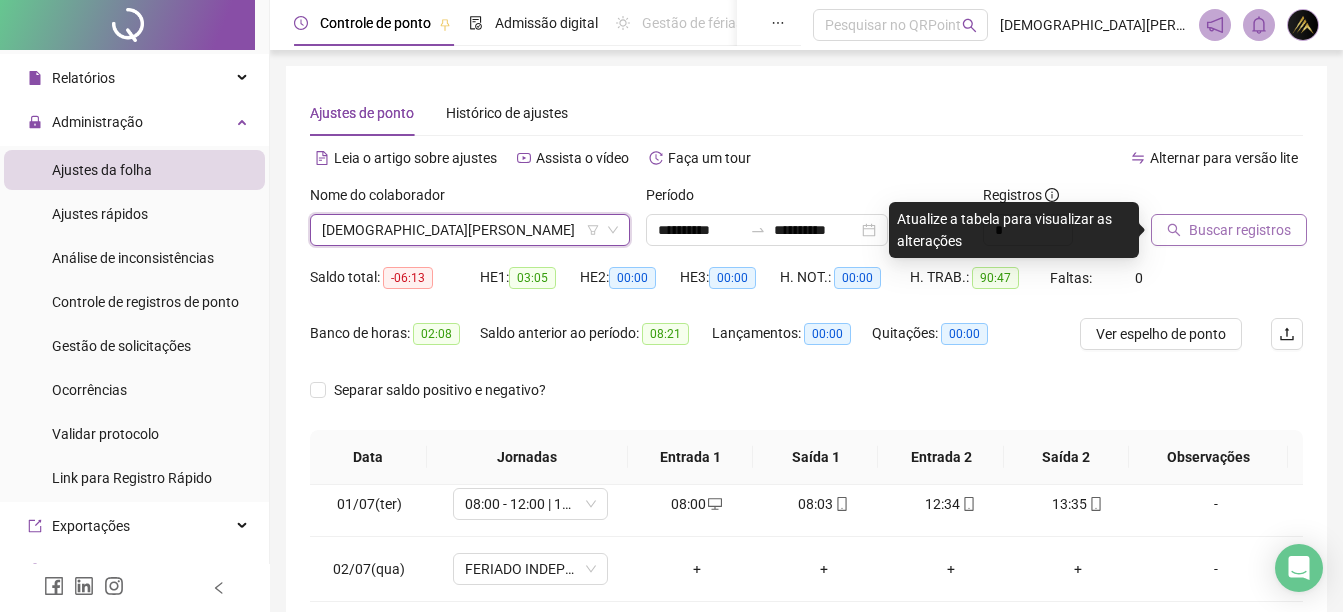 click on "Buscar registros" at bounding box center (1240, 230) 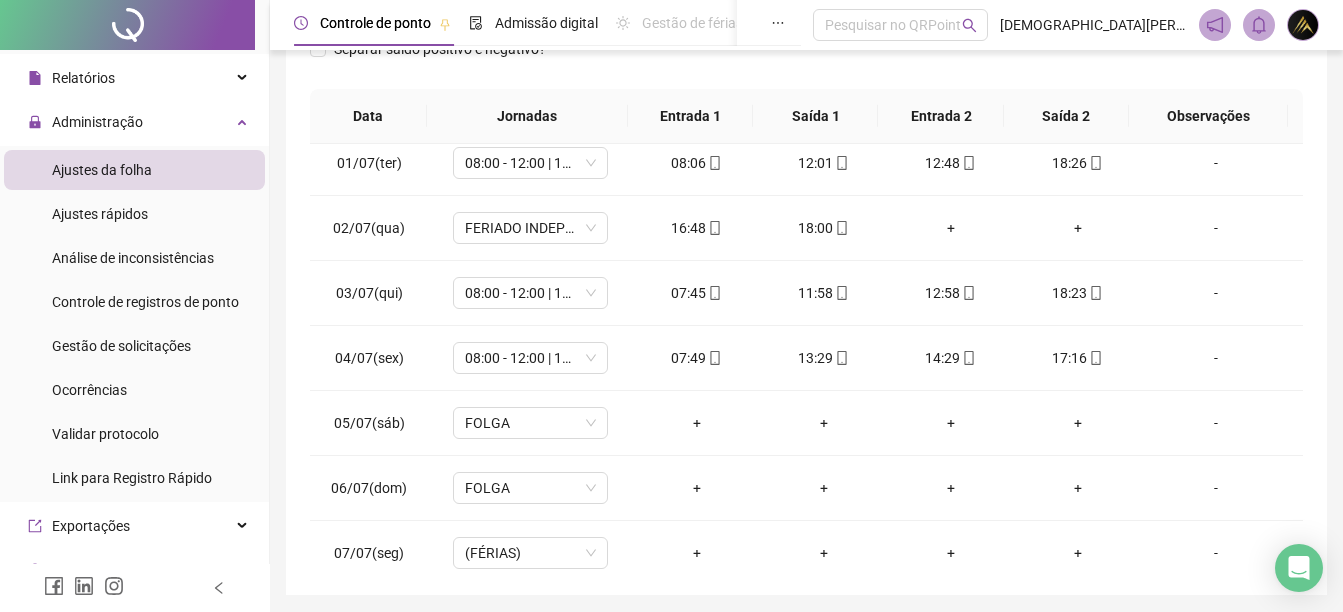 scroll, scrollTop: 300, scrollLeft: 0, axis: vertical 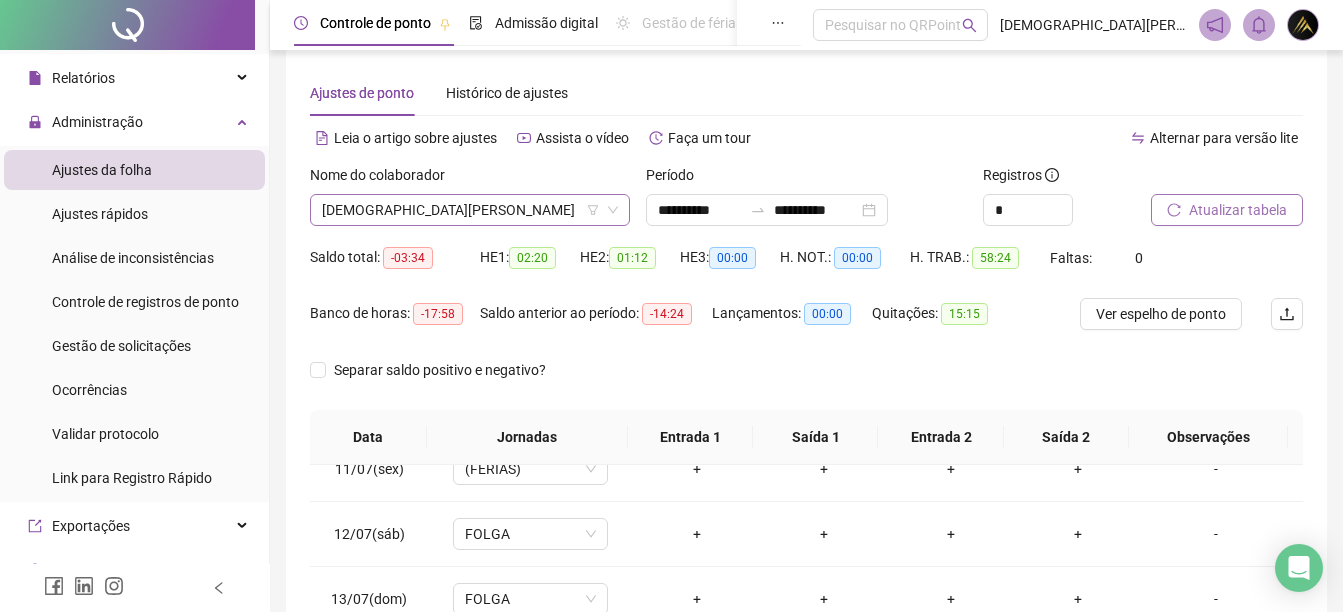 click on "[DEMOGRAPHIC_DATA][PERSON_NAME]" at bounding box center (470, 210) 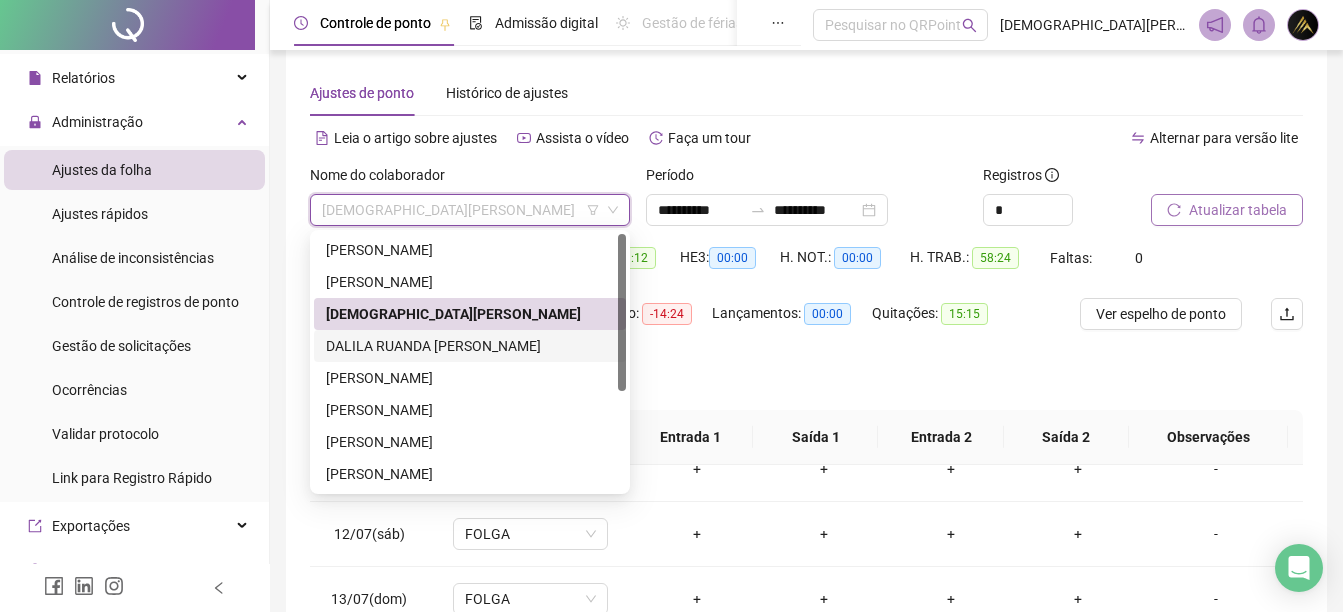click on "DALILA RUANDA [PERSON_NAME]" at bounding box center [470, 346] 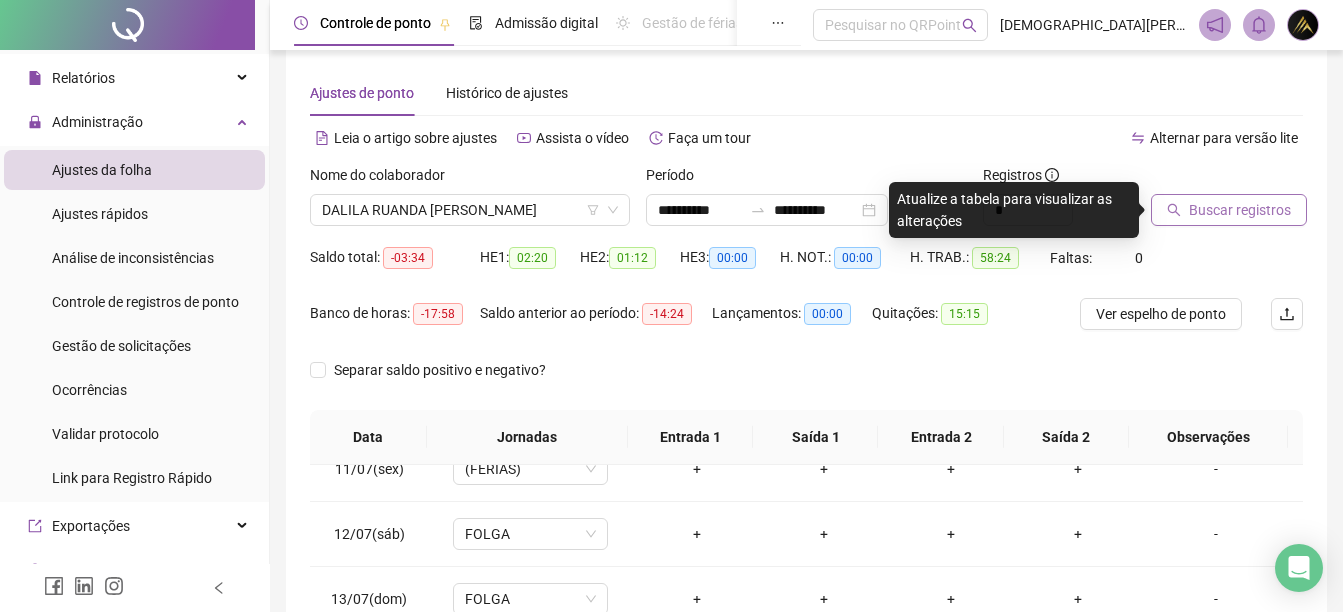 click on "Buscar registros" at bounding box center (1240, 210) 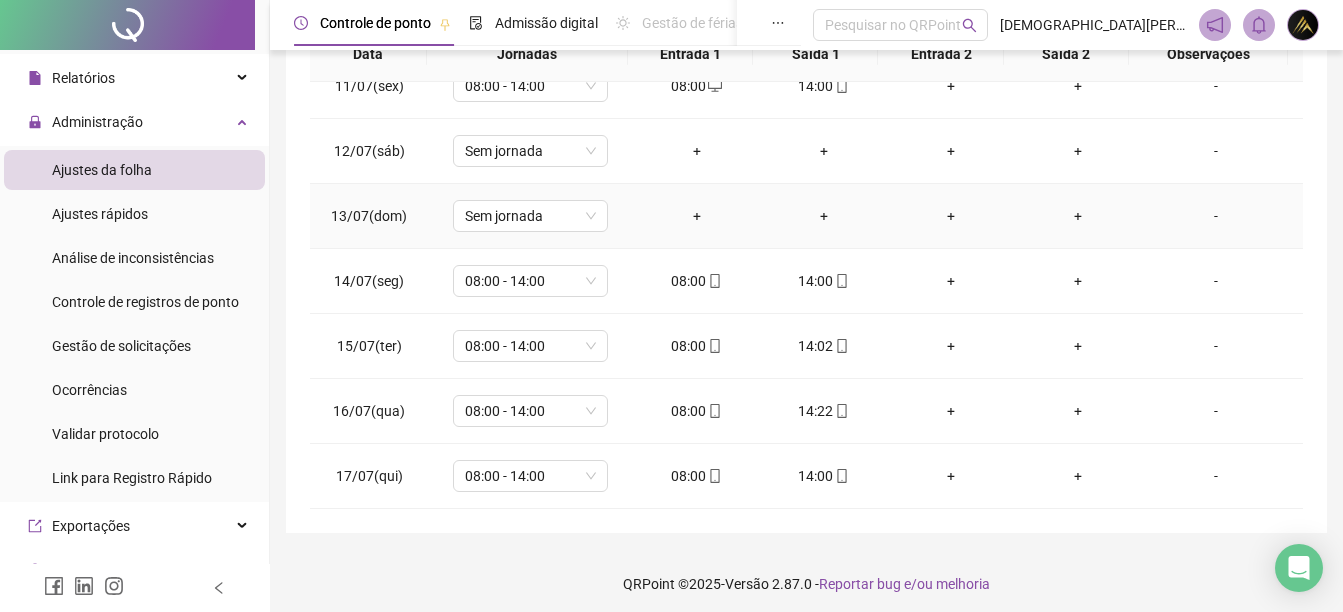 scroll, scrollTop: 410, scrollLeft: 0, axis: vertical 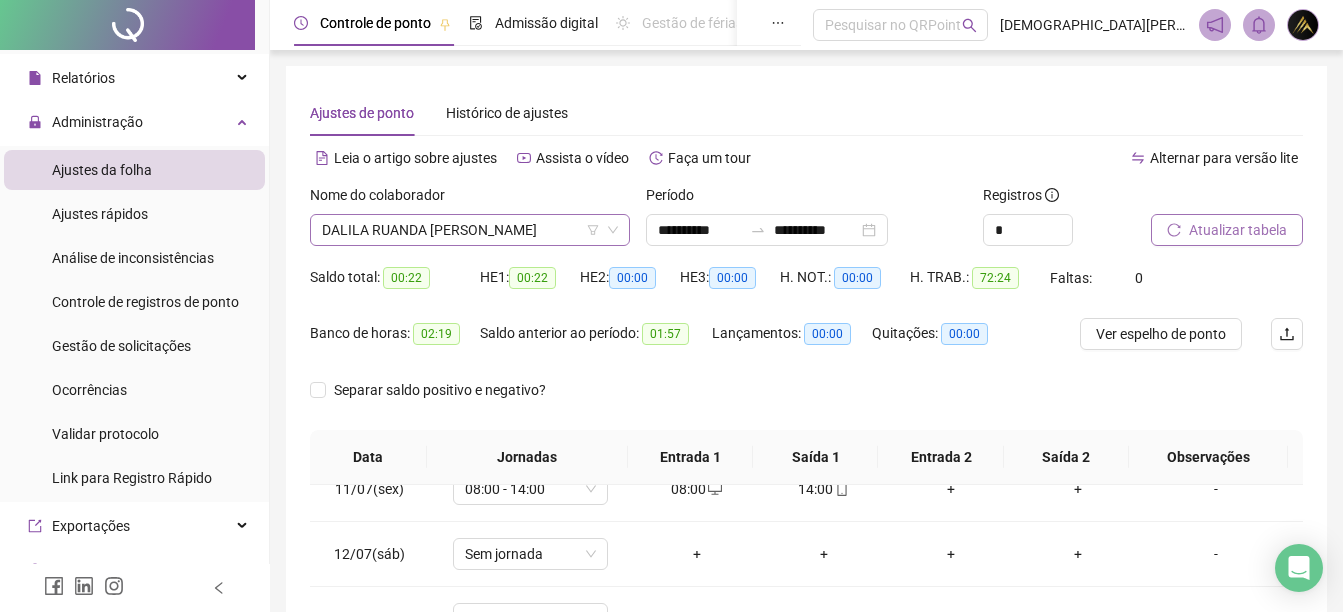 click on "DALILA RUANDA [PERSON_NAME]" at bounding box center [470, 230] 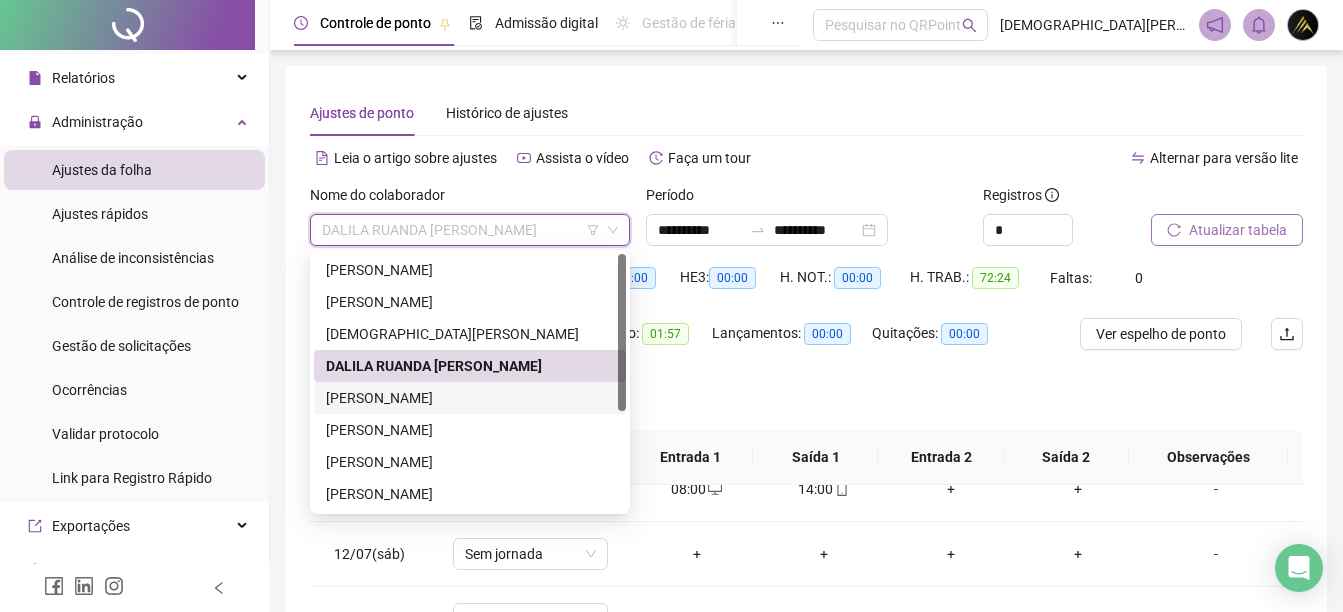 click on "[PERSON_NAME]" at bounding box center (470, 398) 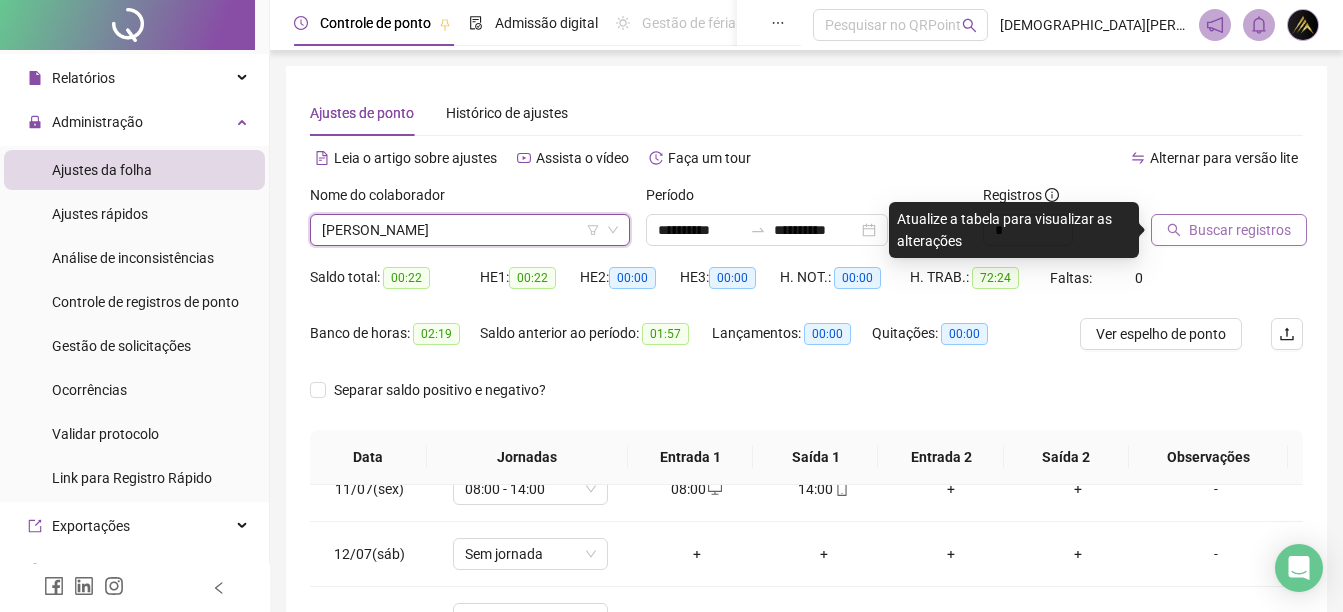 click on "Buscar registros" at bounding box center [1227, 223] 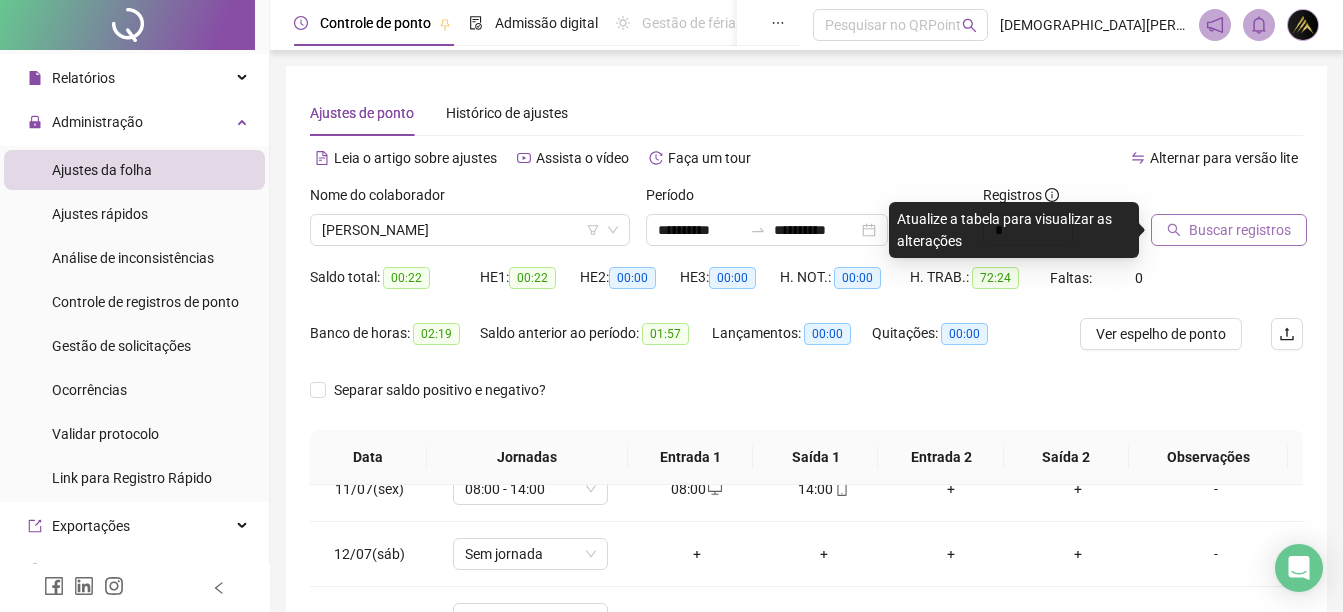 click at bounding box center [1202, 199] 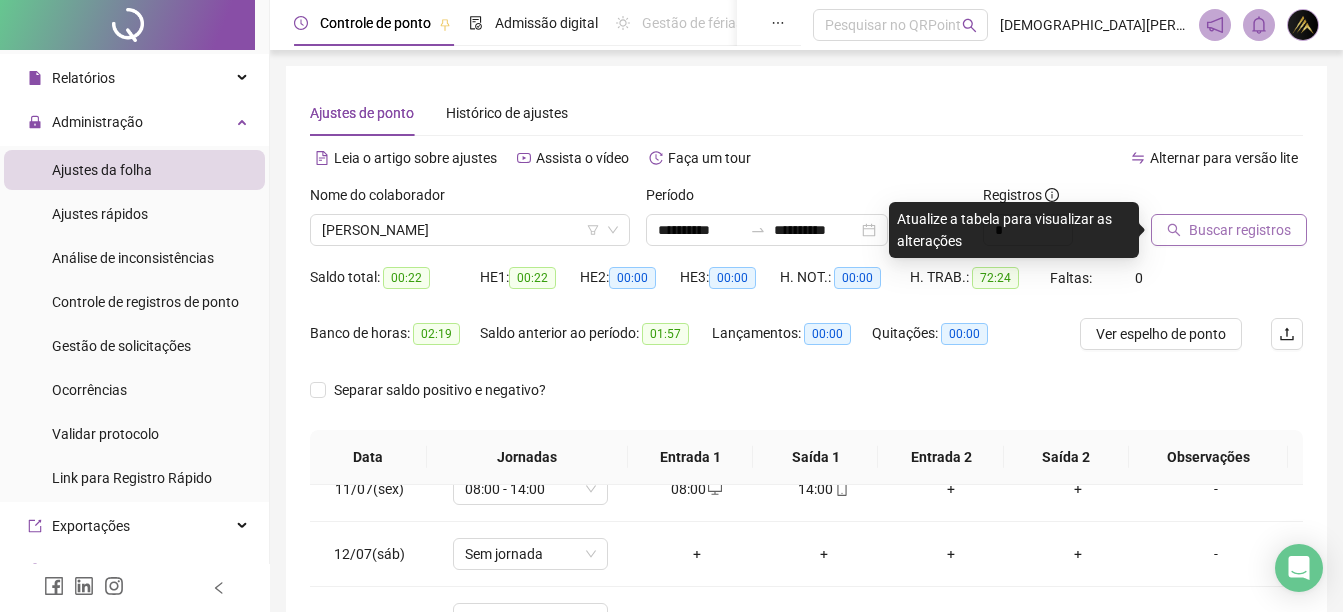 click on "Buscar registros" at bounding box center [1240, 230] 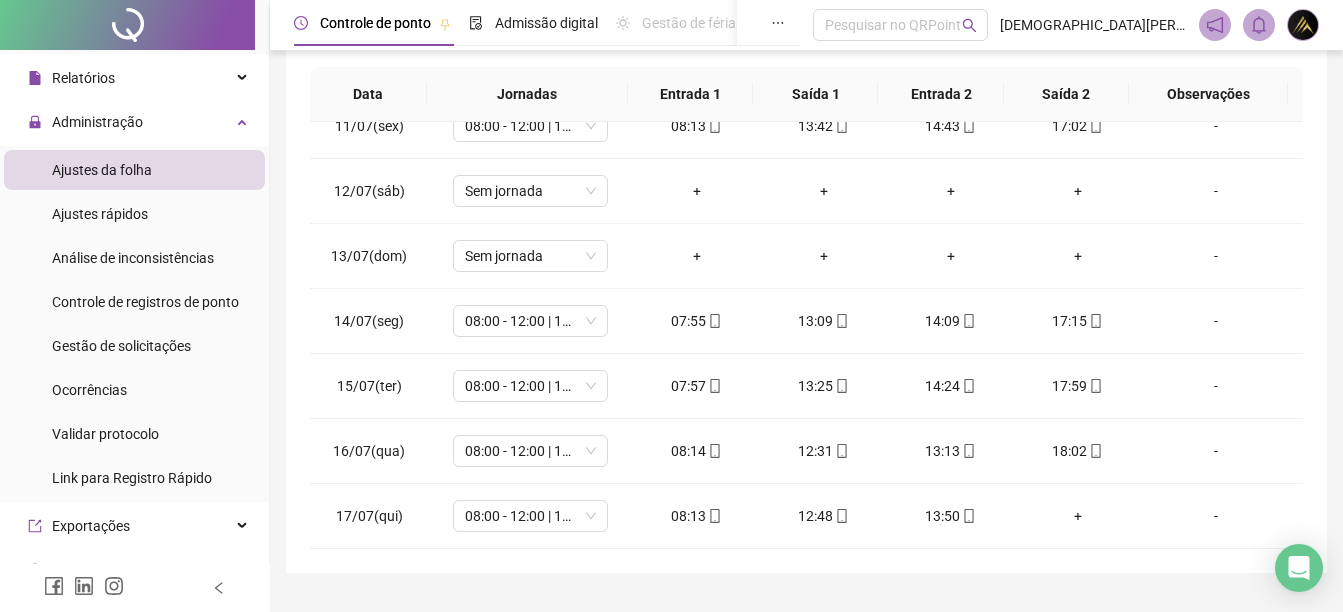 scroll, scrollTop: 410, scrollLeft: 0, axis: vertical 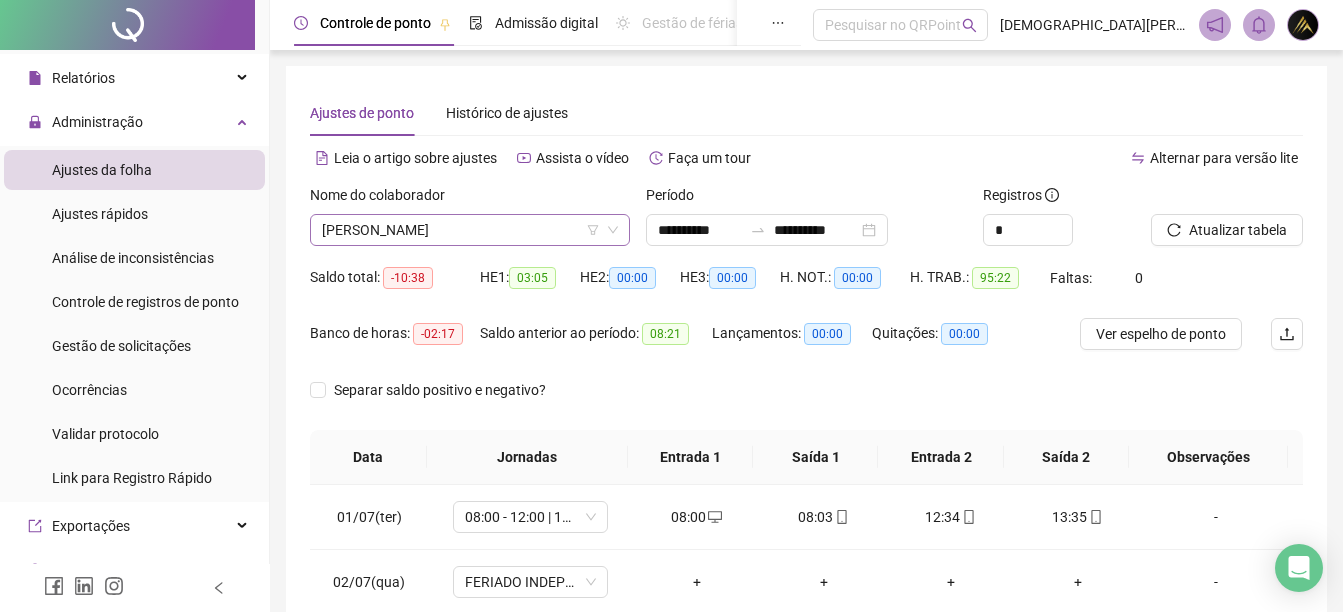 click on "[PERSON_NAME]" at bounding box center [470, 230] 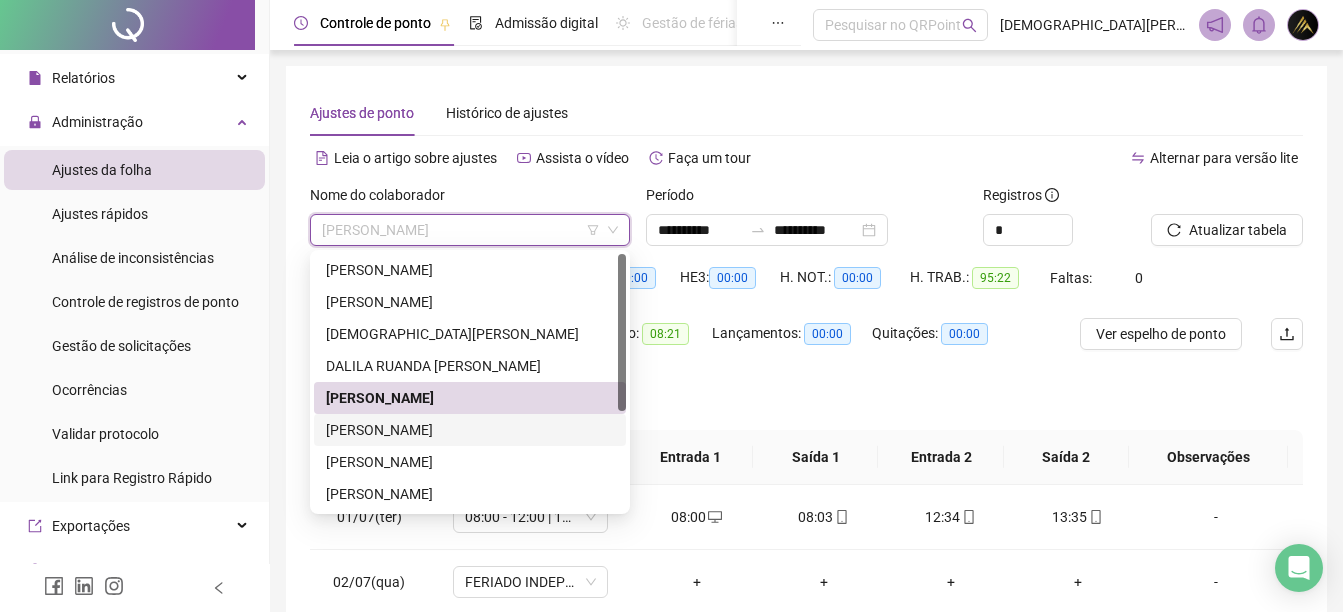click on "[PERSON_NAME]" at bounding box center [470, 430] 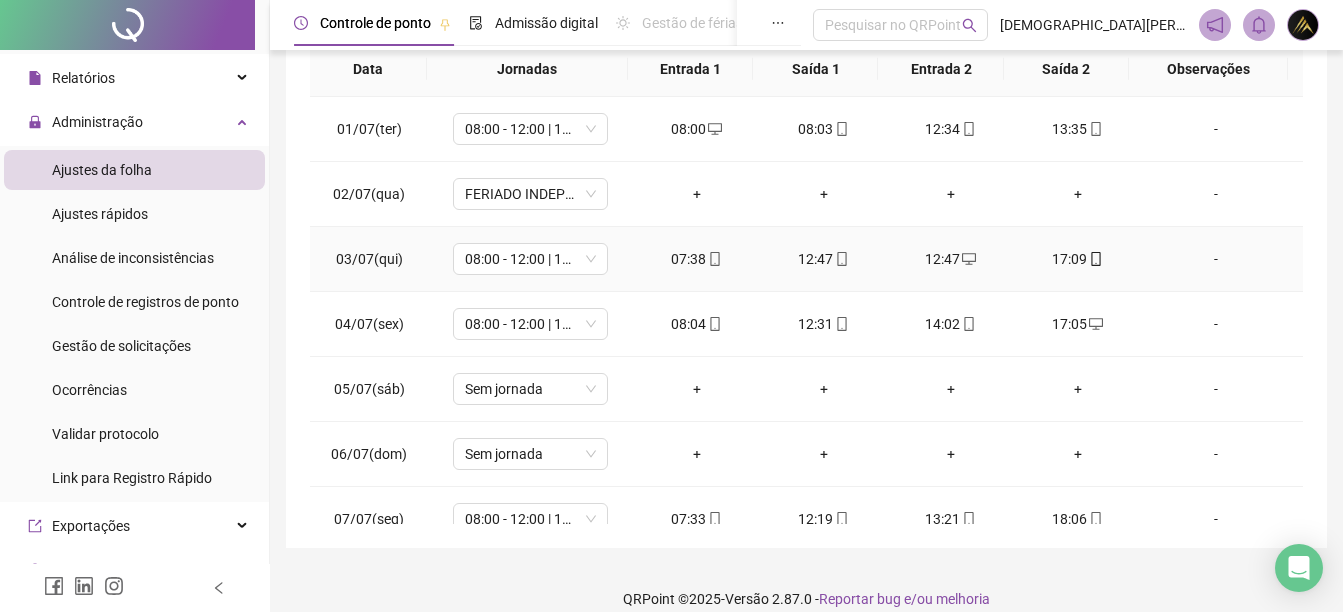 scroll, scrollTop: 400, scrollLeft: 0, axis: vertical 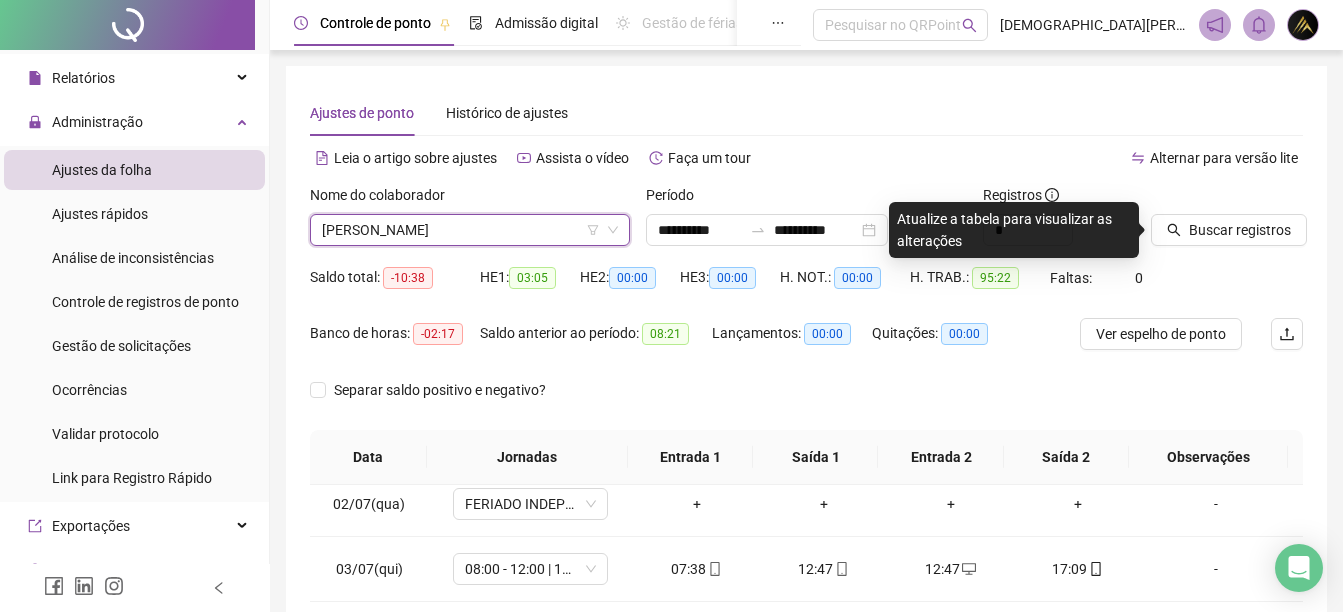 click on "[PERSON_NAME]" at bounding box center (470, 230) 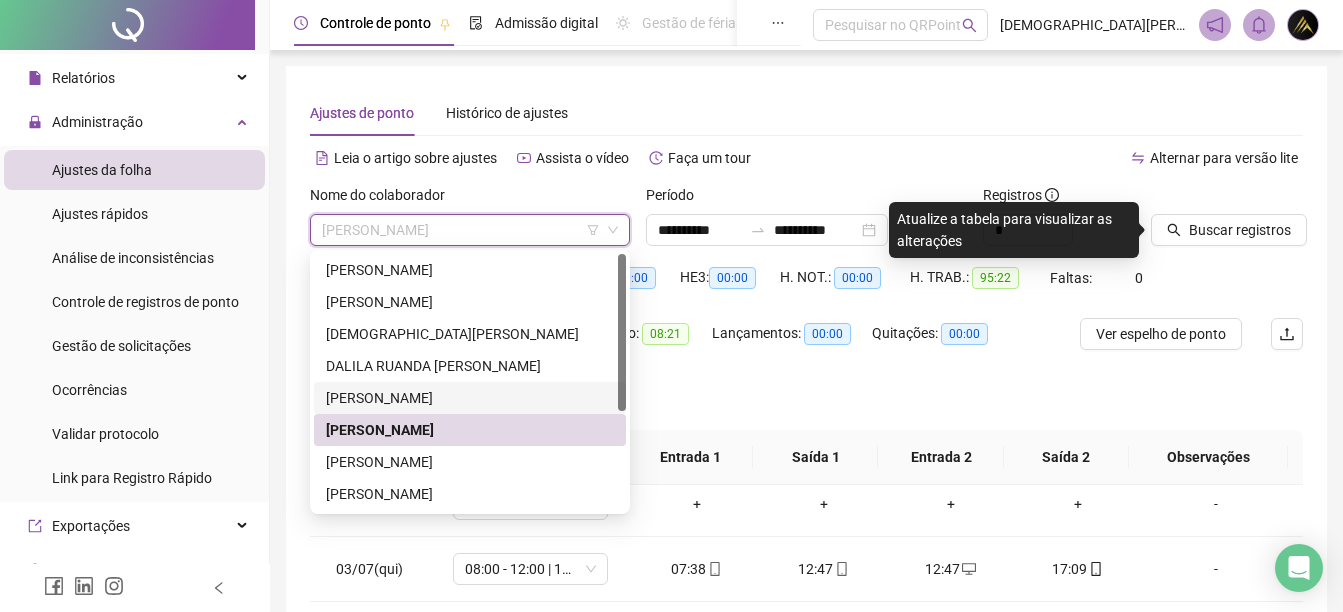 click on "[PERSON_NAME]" at bounding box center (470, 398) 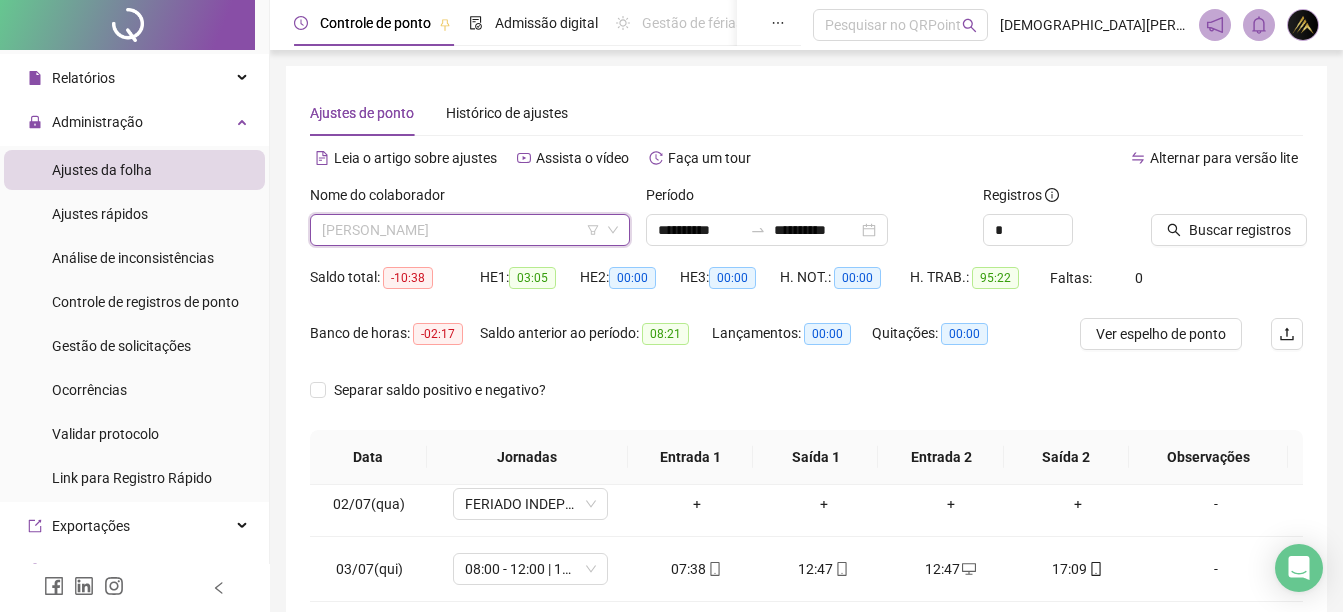 click on "[PERSON_NAME]" at bounding box center [470, 230] 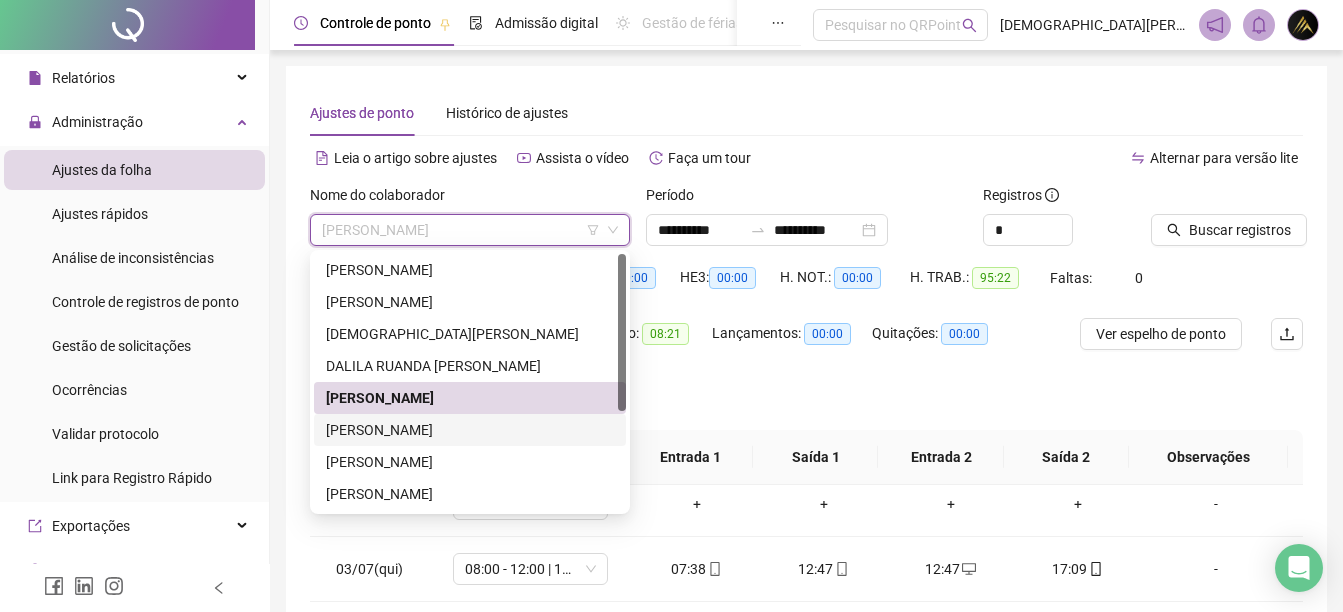 click on "[PERSON_NAME]" at bounding box center (470, 430) 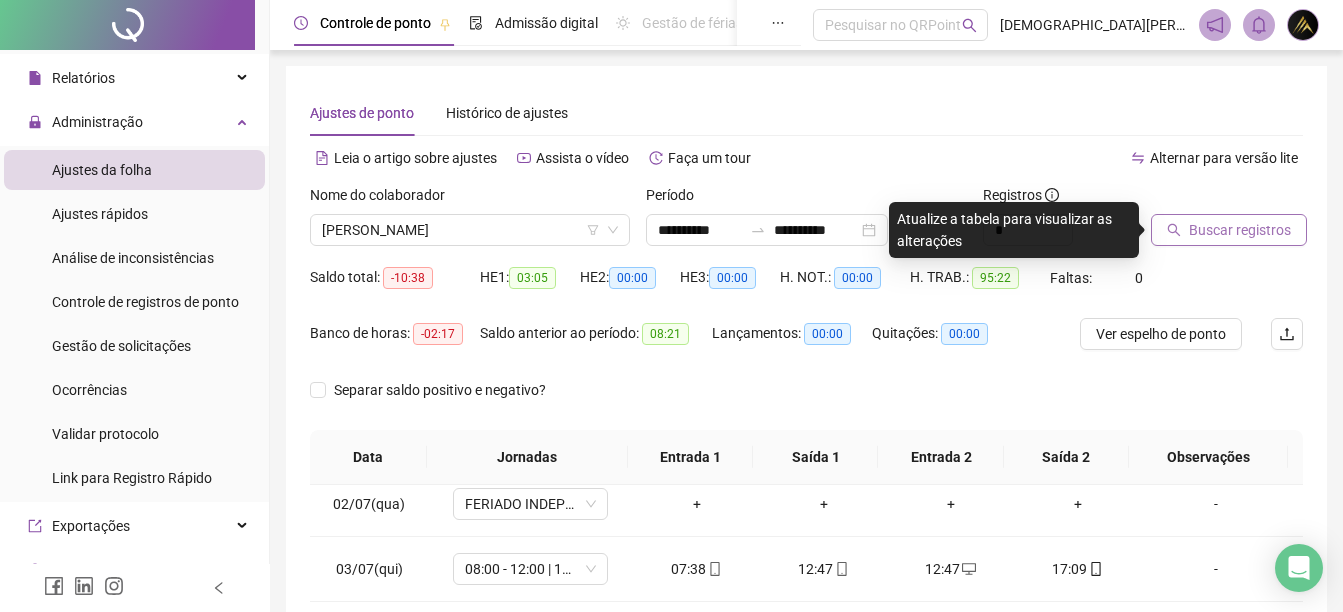 click on "Buscar registros" at bounding box center [1229, 230] 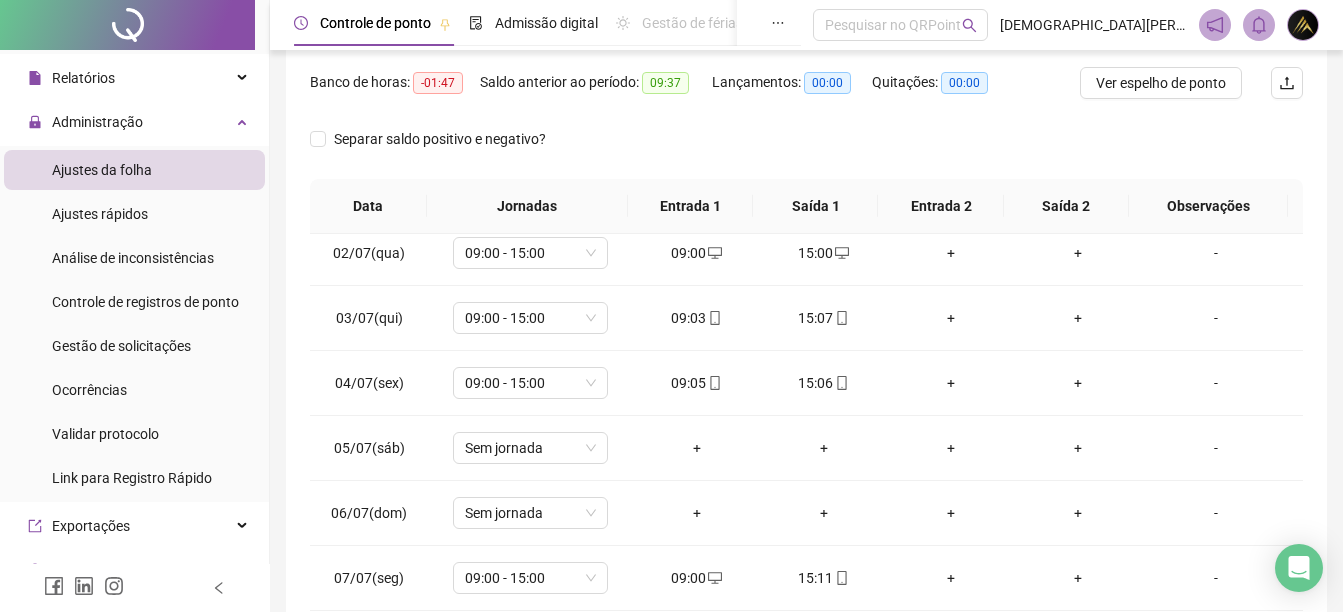 scroll, scrollTop: 410, scrollLeft: 0, axis: vertical 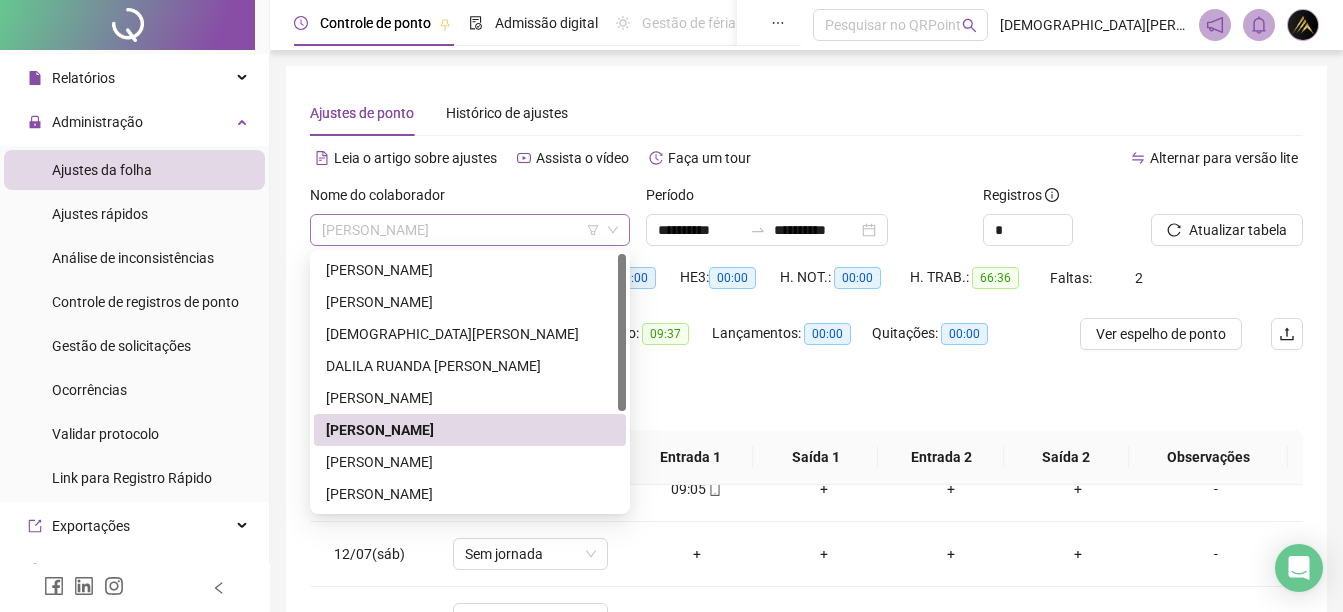 click on "[PERSON_NAME]" at bounding box center (470, 230) 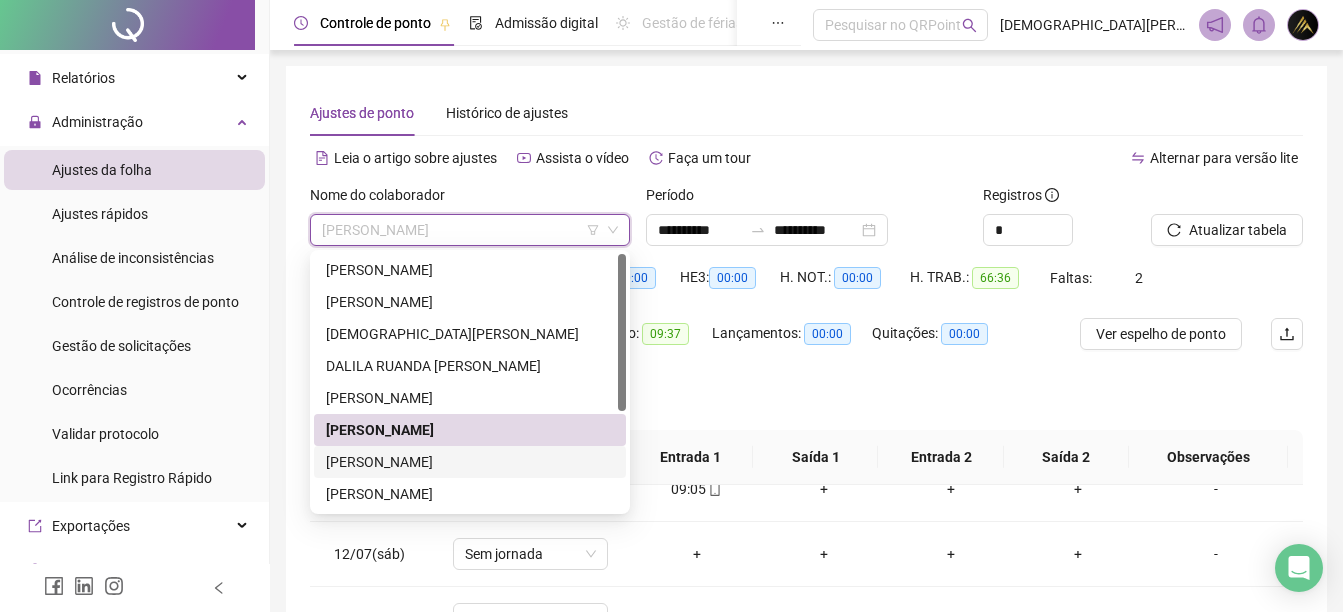 click on "[PERSON_NAME]" at bounding box center (470, 462) 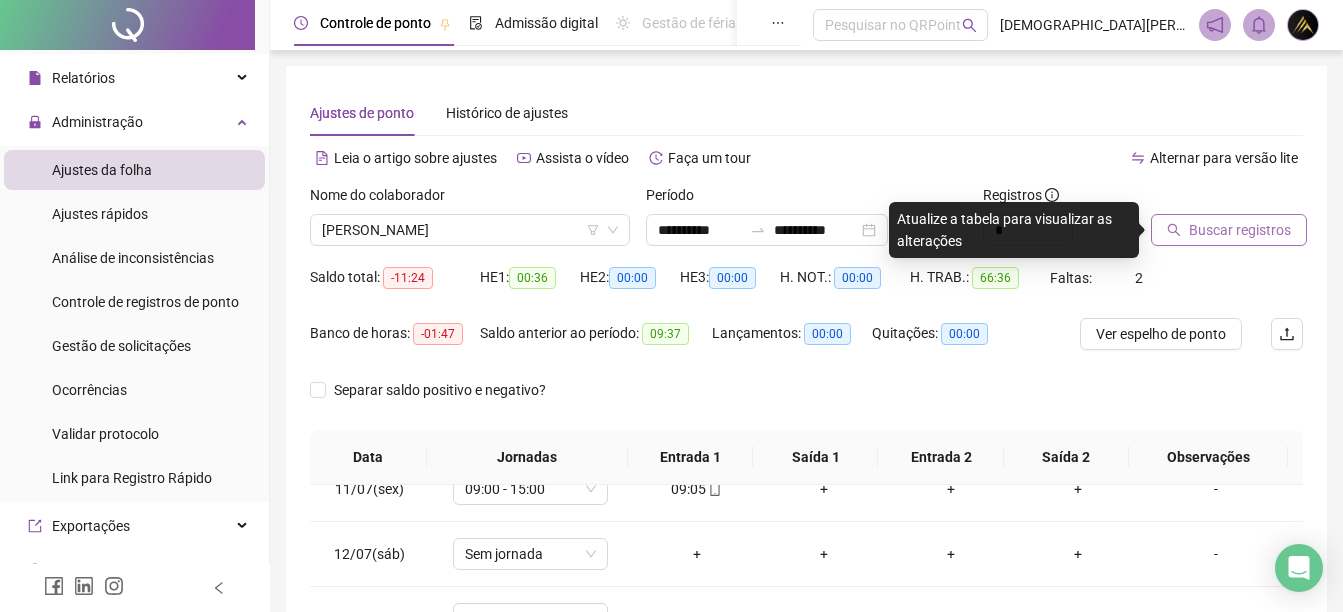 click on "Buscar registros" at bounding box center [1229, 230] 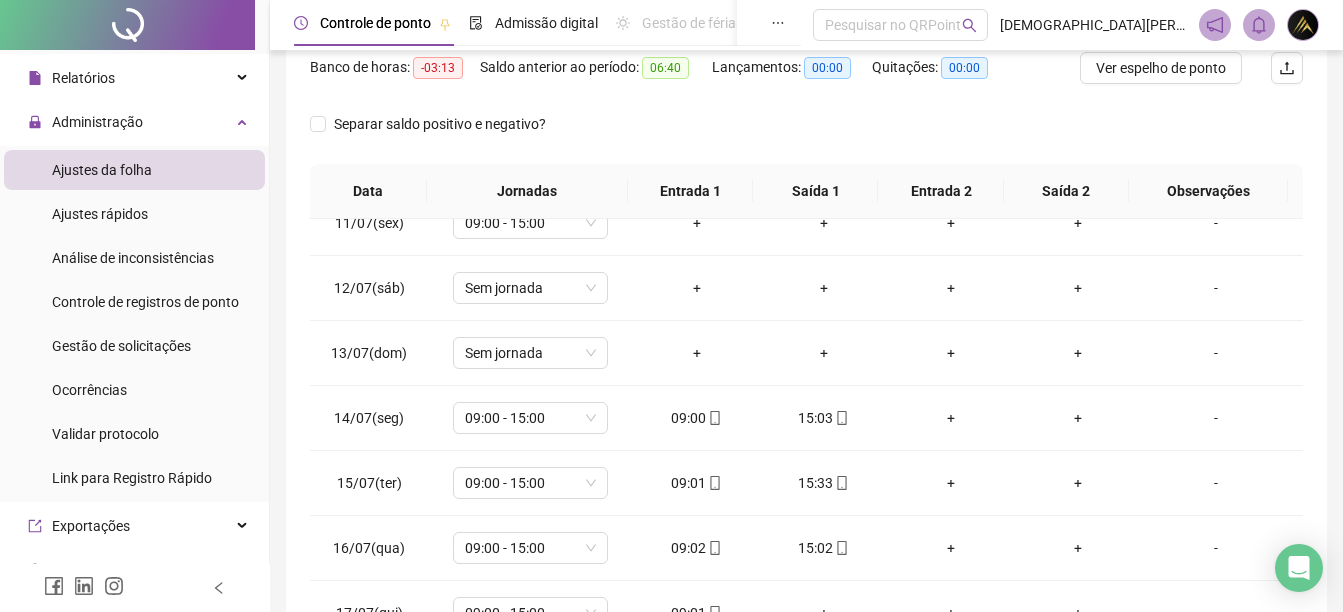 scroll, scrollTop: 368, scrollLeft: 0, axis: vertical 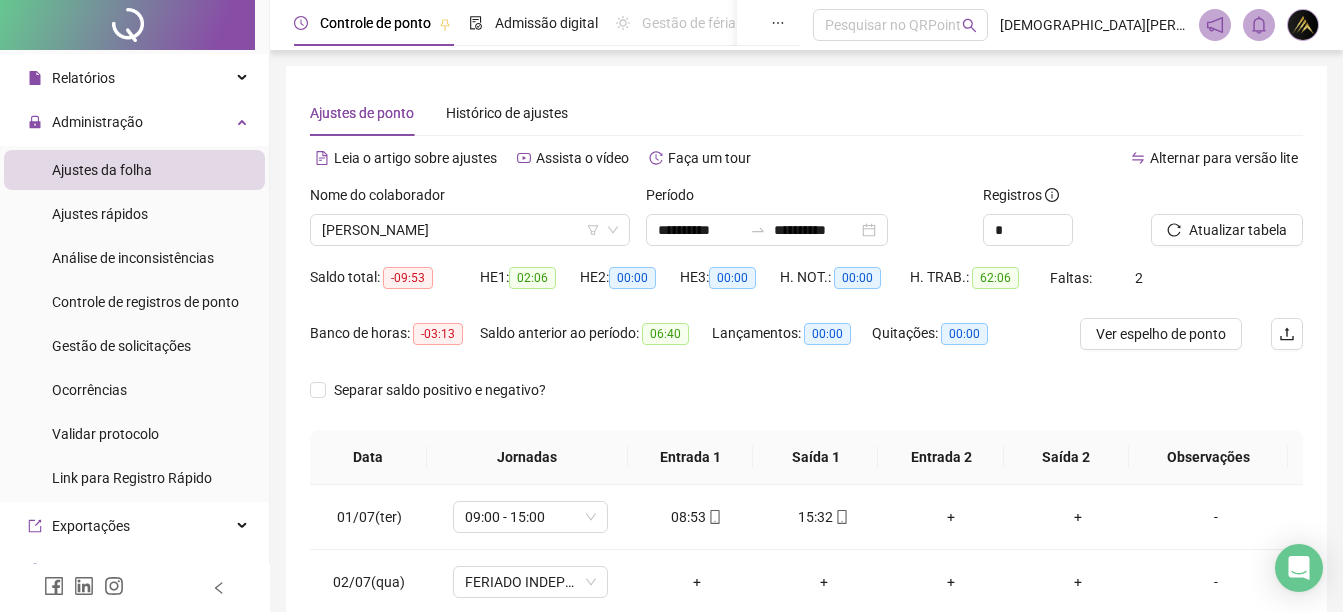 click on "Nome do colaborador" at bounding box center (470, 199) 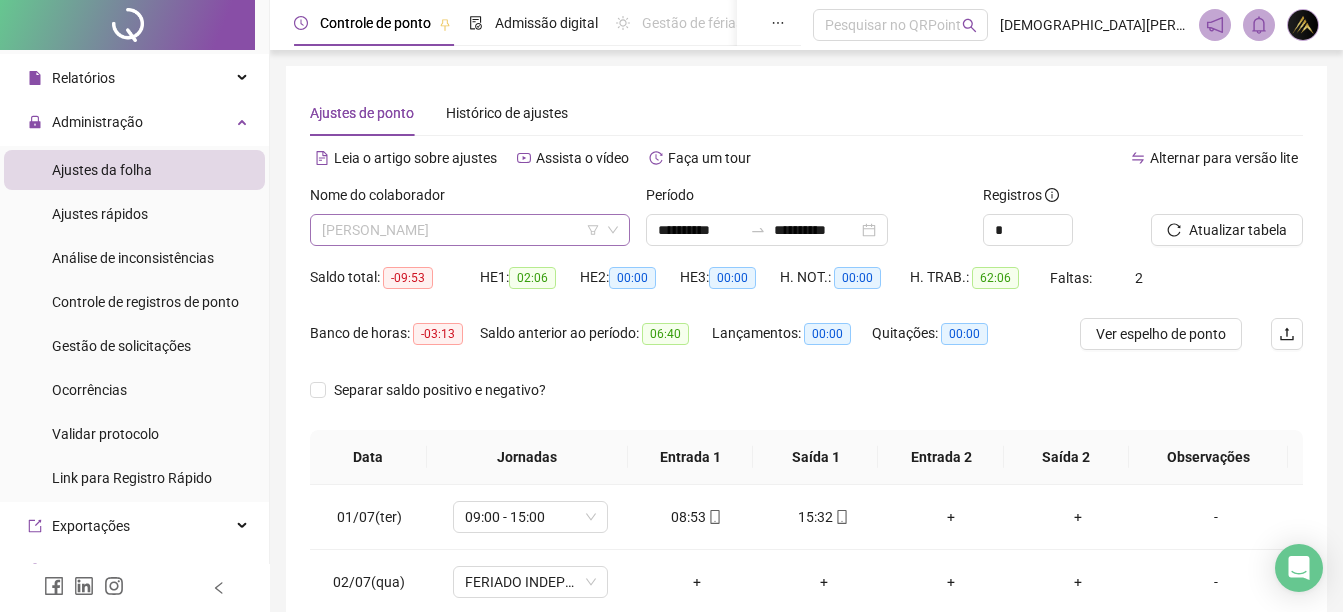 click on "[PERSON_NAME]" at bounding box center [470, 230] 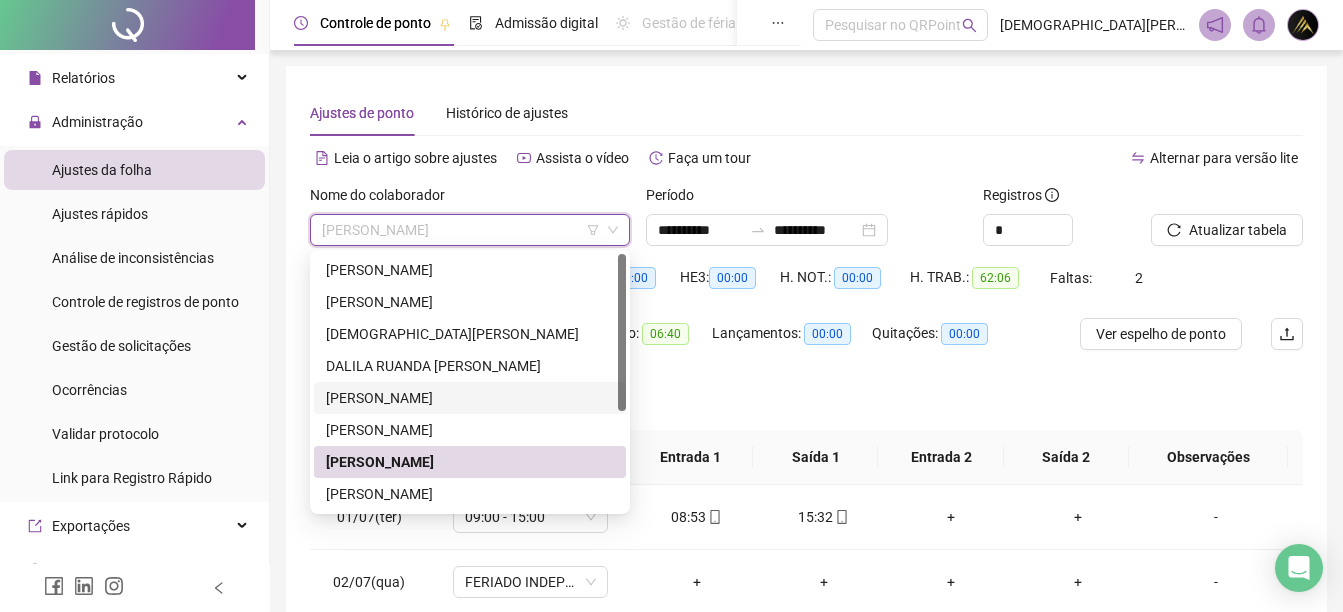 scroll, scrollTop: 160, scrollLeft: 0, axis: vertical 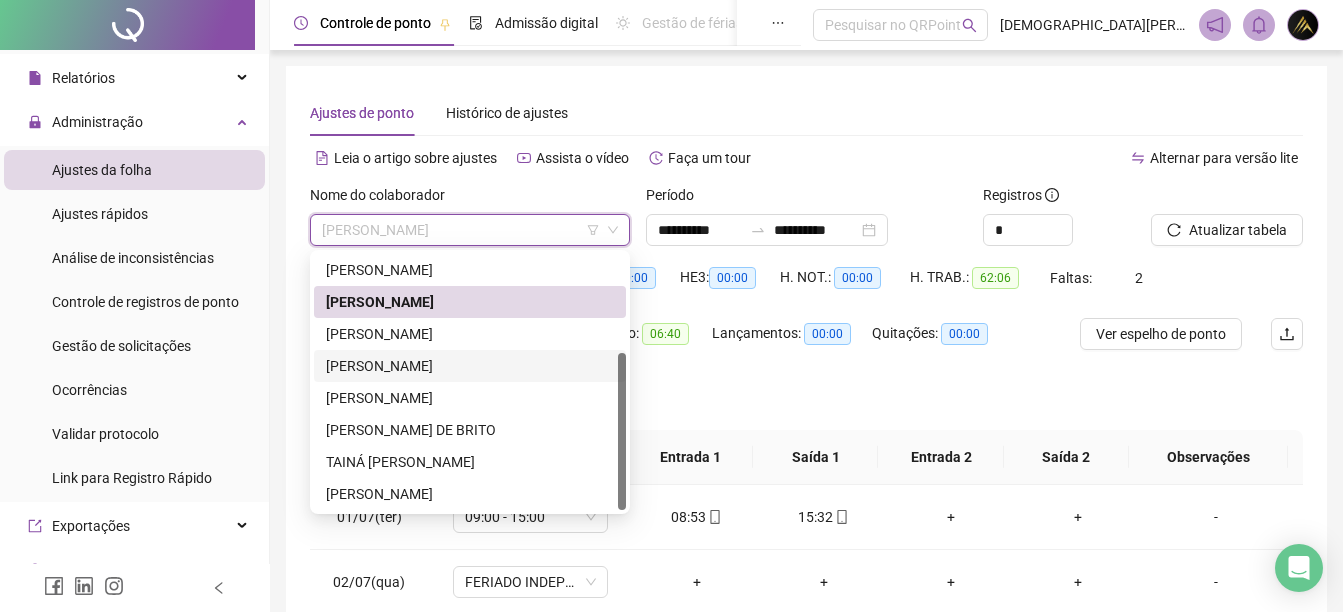 click on "[PERSON_NAME]" at bounding box center [470, 366] 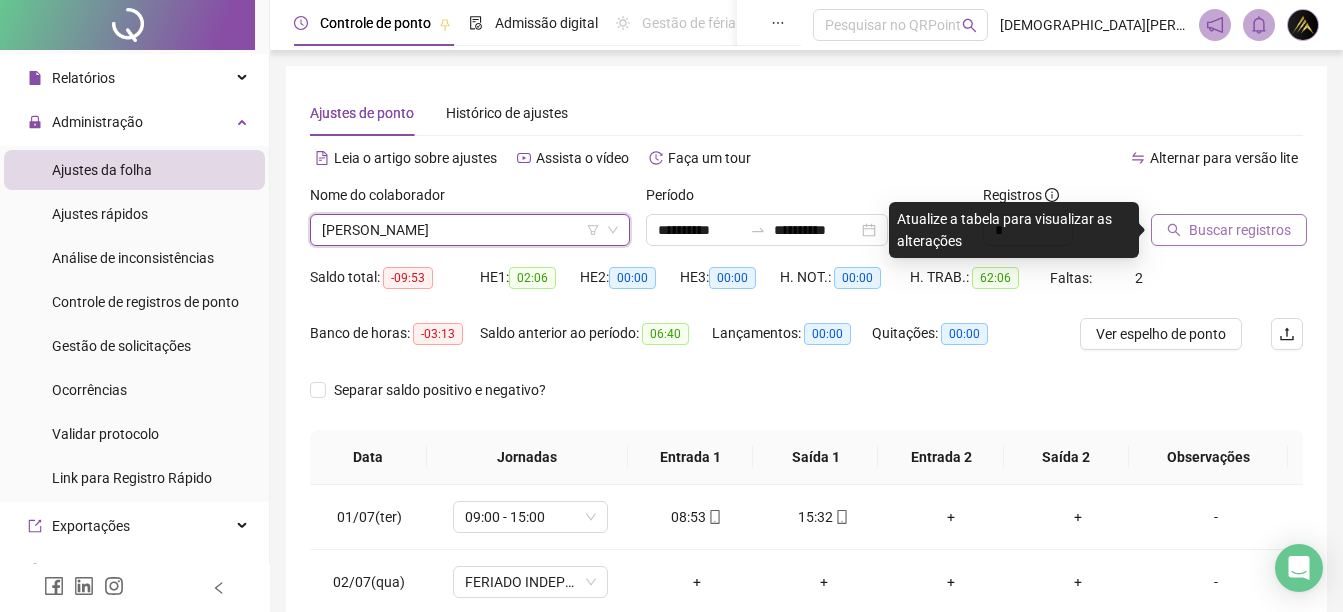 click on "Buscar registros" at bounding box center [1240, 230] 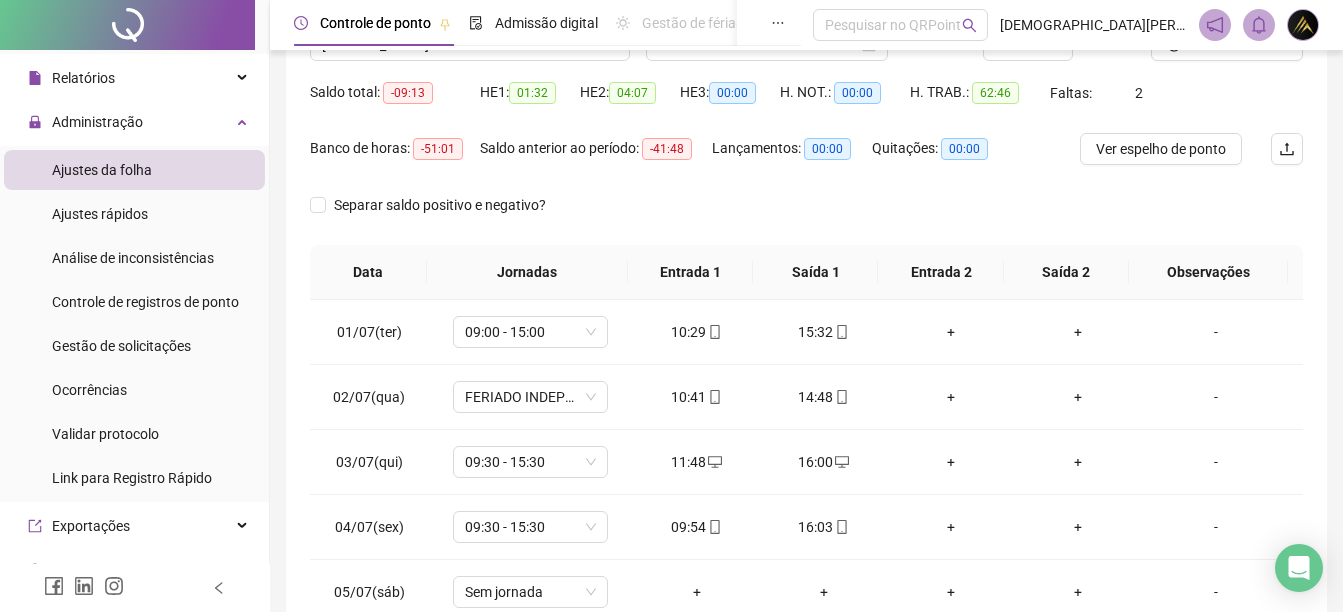 scroll, scrollTop: 400, scrollLeft: 0, axis: vertical 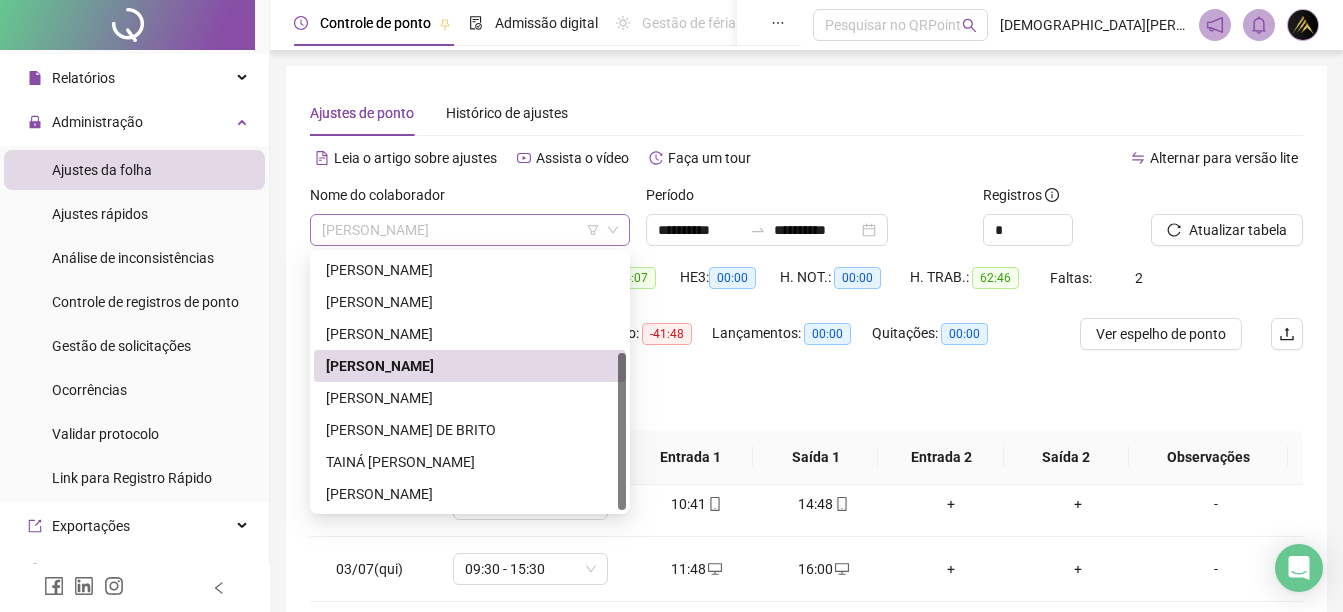 click on "[PERSON_NAME]" at bounding box center [470, 230] 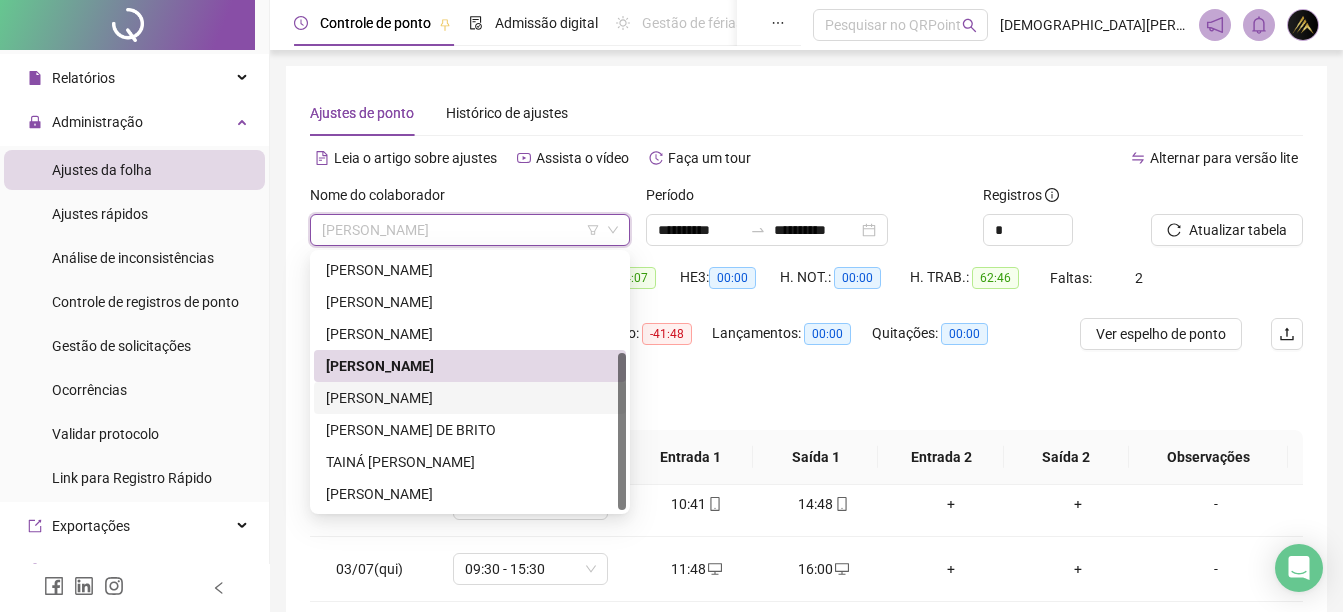 click on "[PERSON_NAME]" at bounding box center [470, 398] 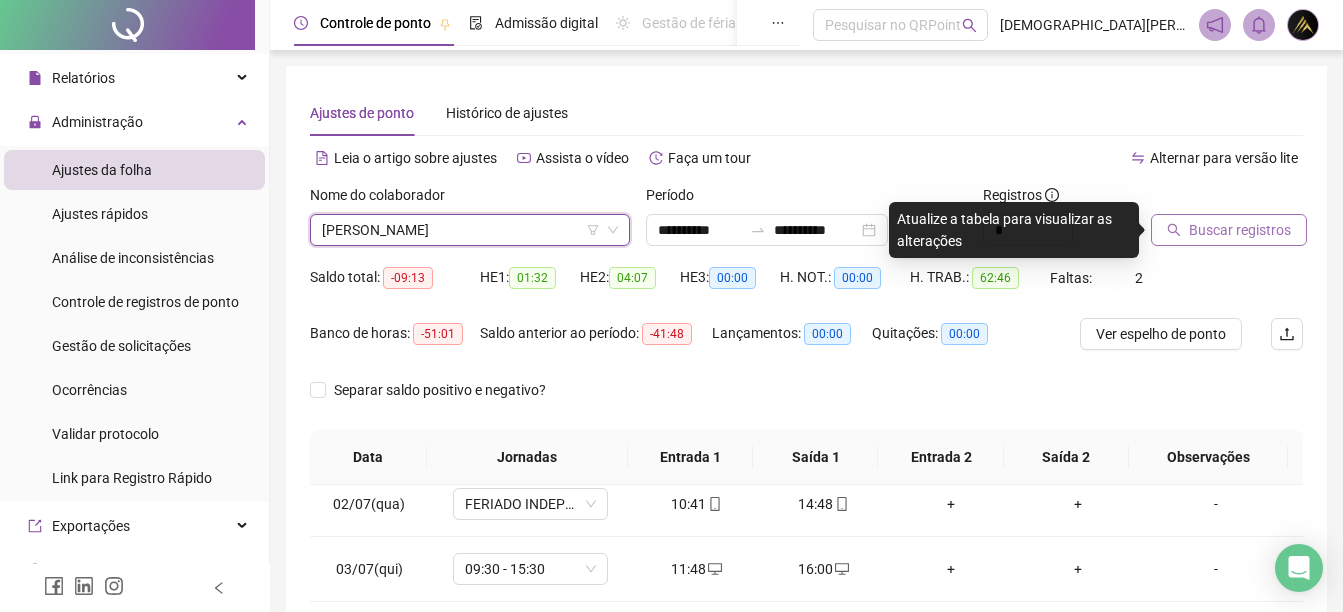 click on "Buscar registros" at bounding box center (1229, 230) 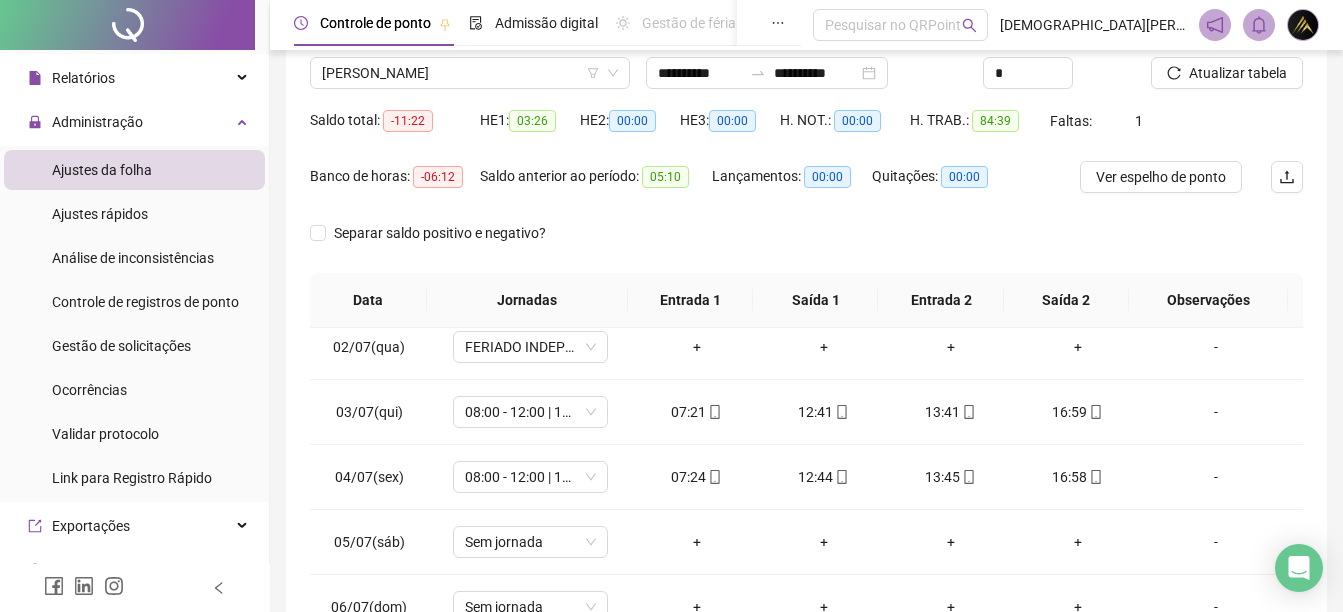 scroll, scrollTop: 206, scrollLeft: 0, axis: vertical 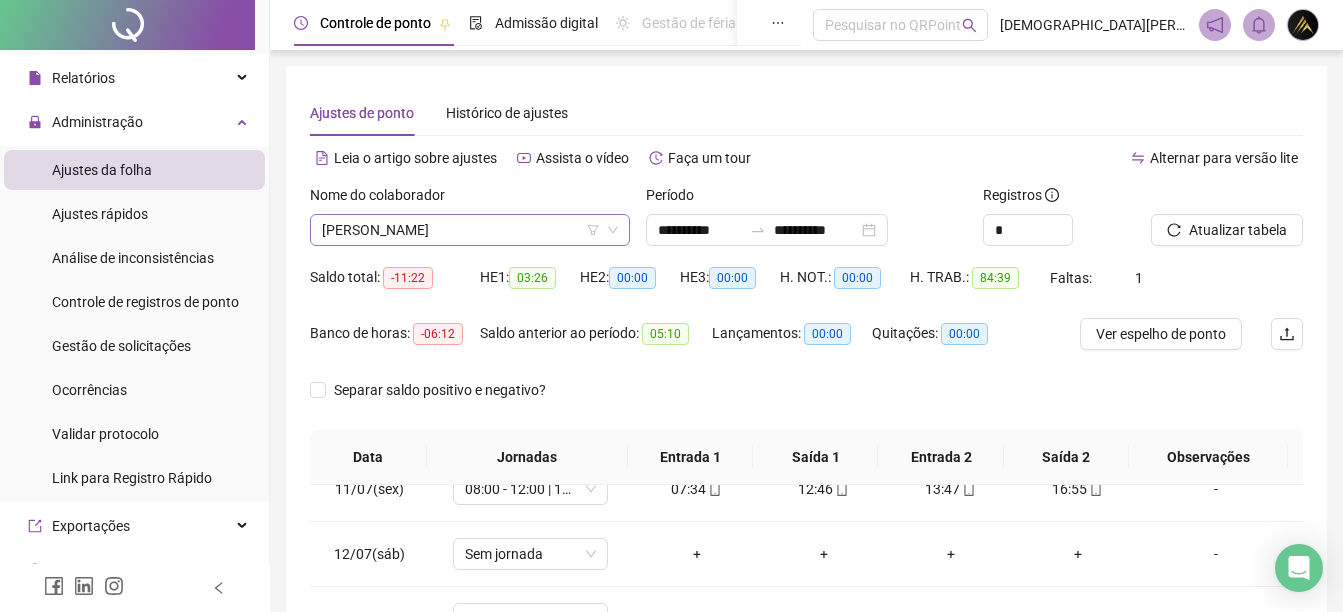 click on "[PERSON_NAME]" at bounding box center [470, 230] 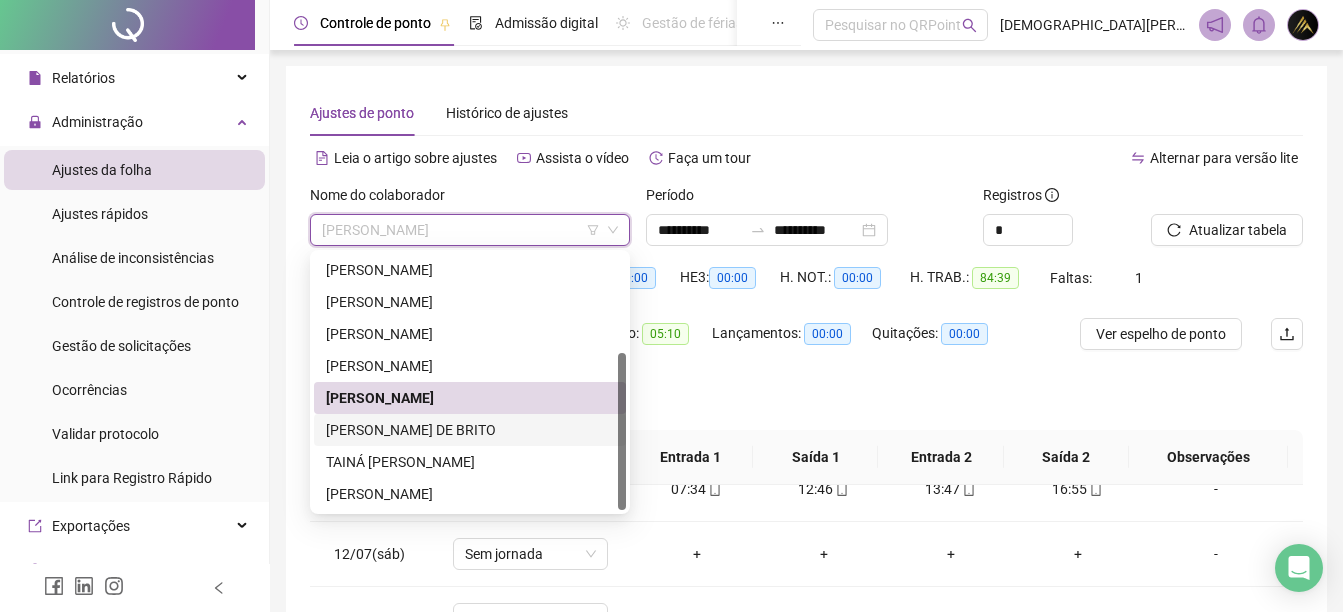 click on "[PERSON_NAME] DE BRITO" at bounding box center (470, 430) 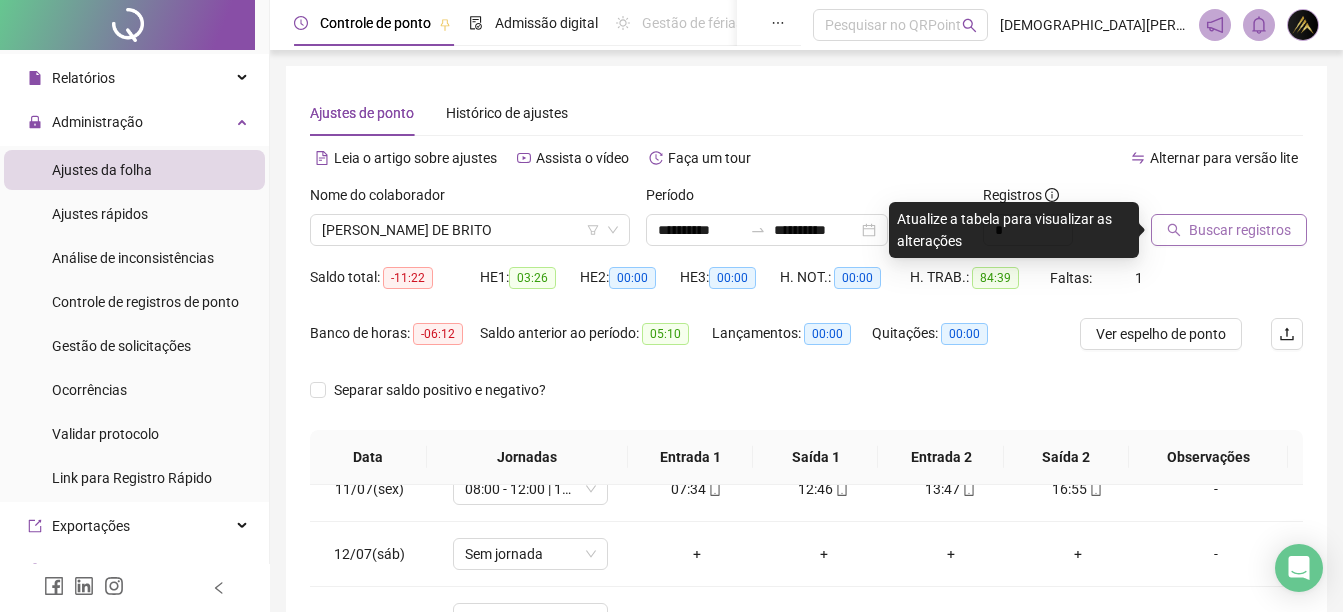 click on "Buscar registros" at bounding box center [1240, 230] 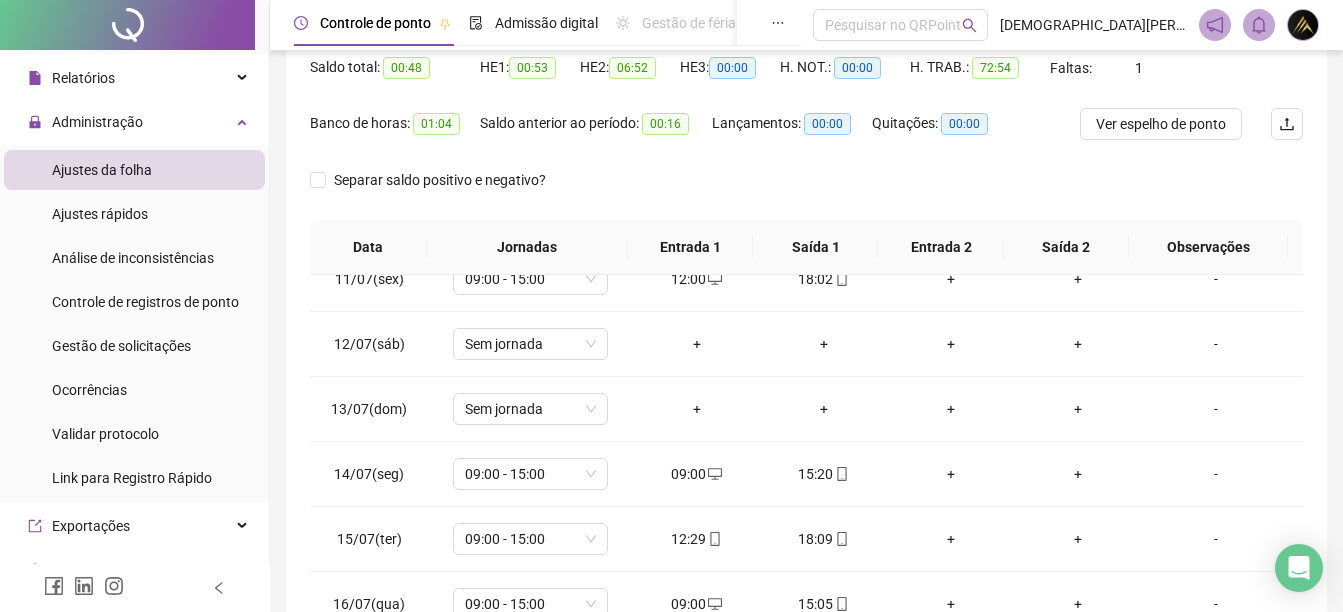 scroll, scrollTop: 410, scrollLeft: 0, axis: vertical 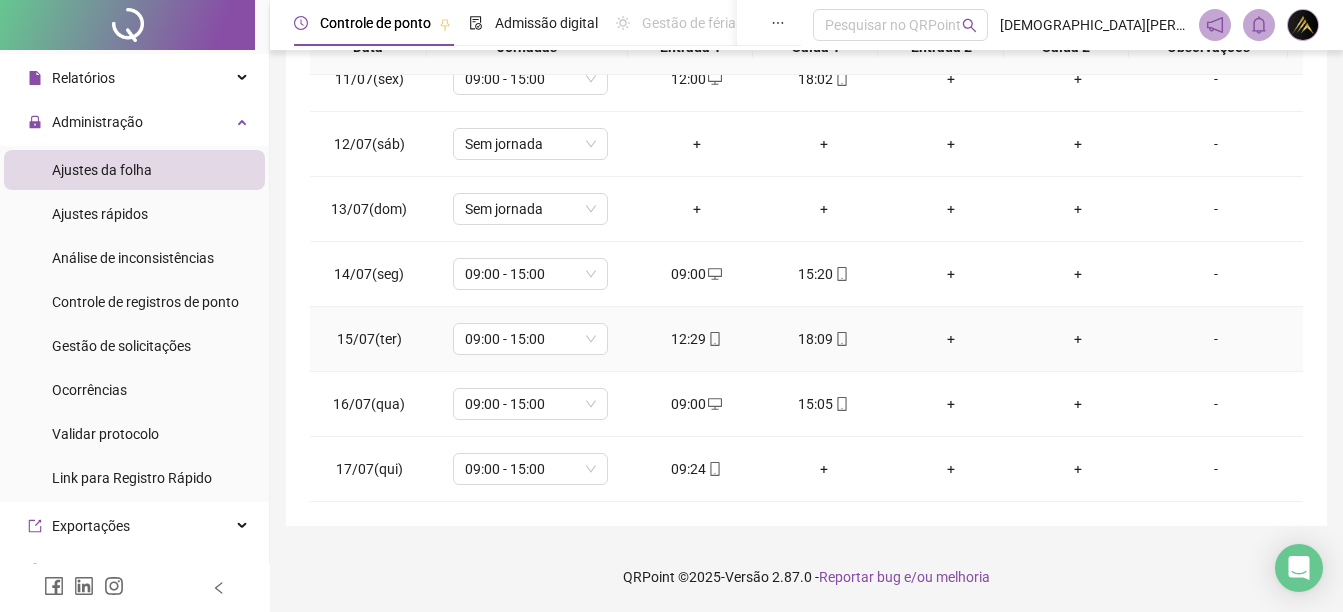 click on "-" at bounding box center (1222, 339) 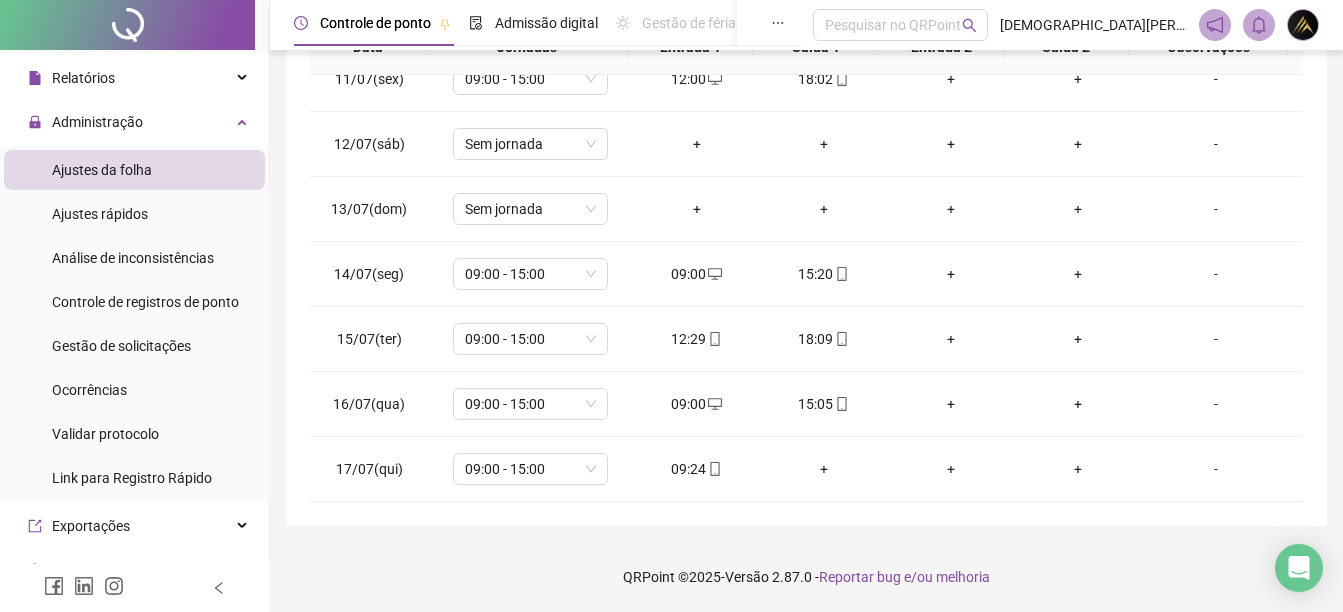 scroll, scrollTop: 34, scrollLeft: 0, axis: vertical 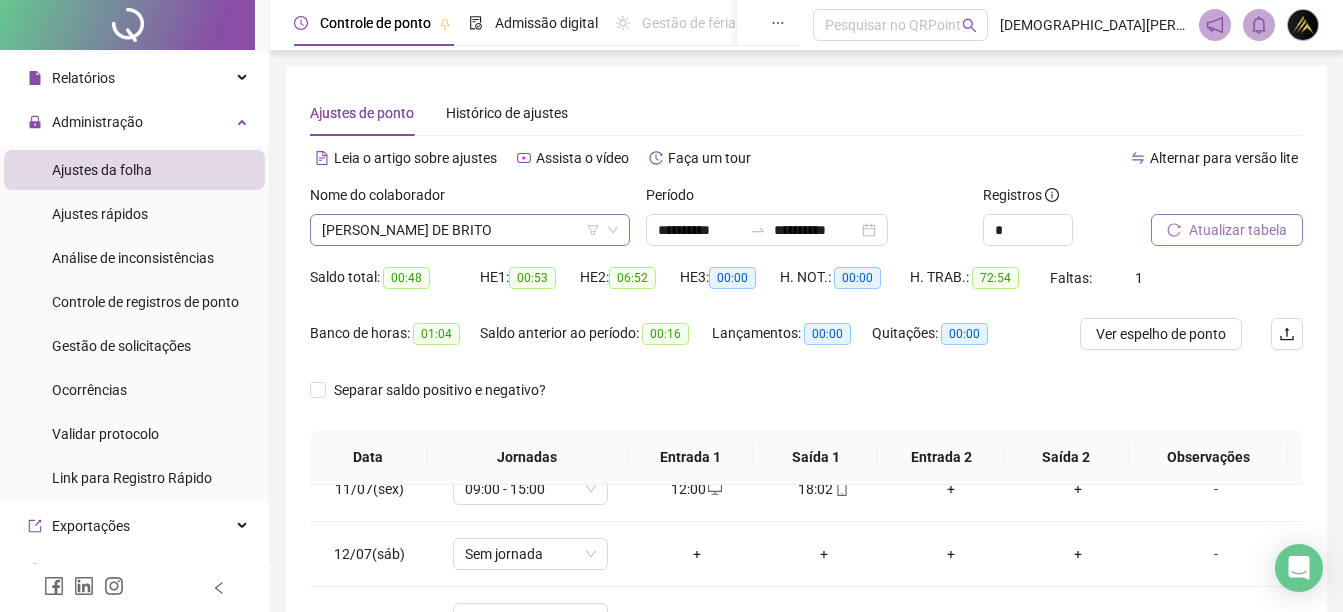 click on "[PERSON_NAME] DE BRITO" at bounding box center [470, 230] 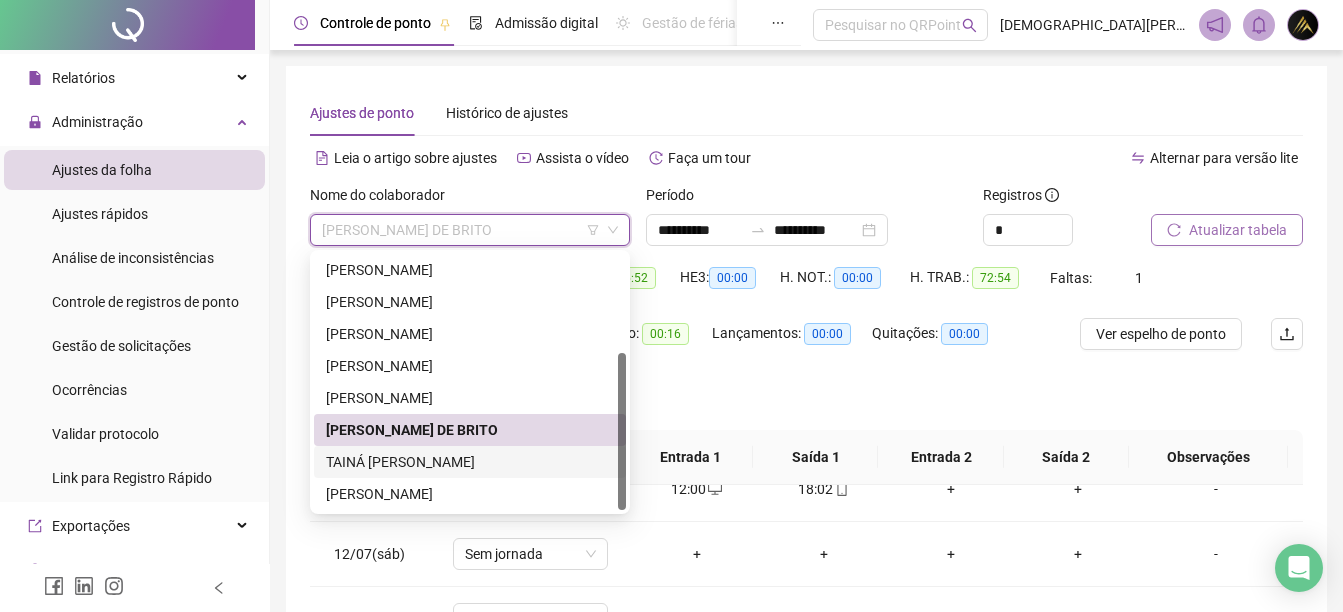 click on "TAINÁ [PERSON_NAME]" at bounding box center (470, 462) 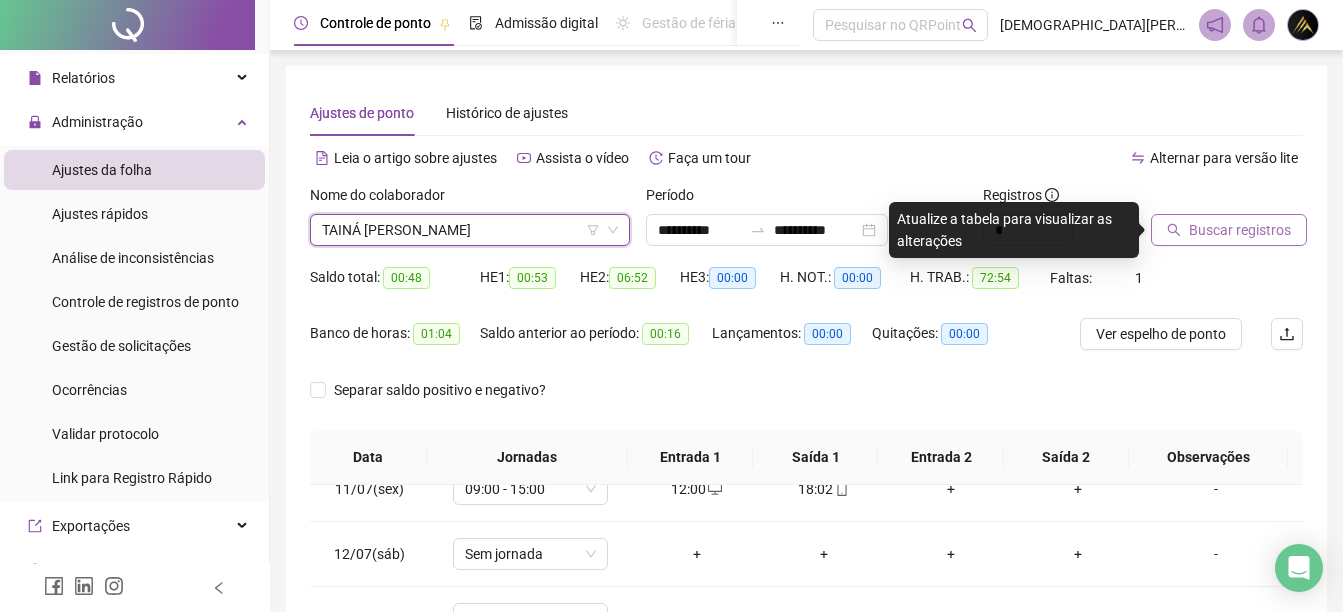 click on "Buscar registros" at bounding box center [1229, 230] 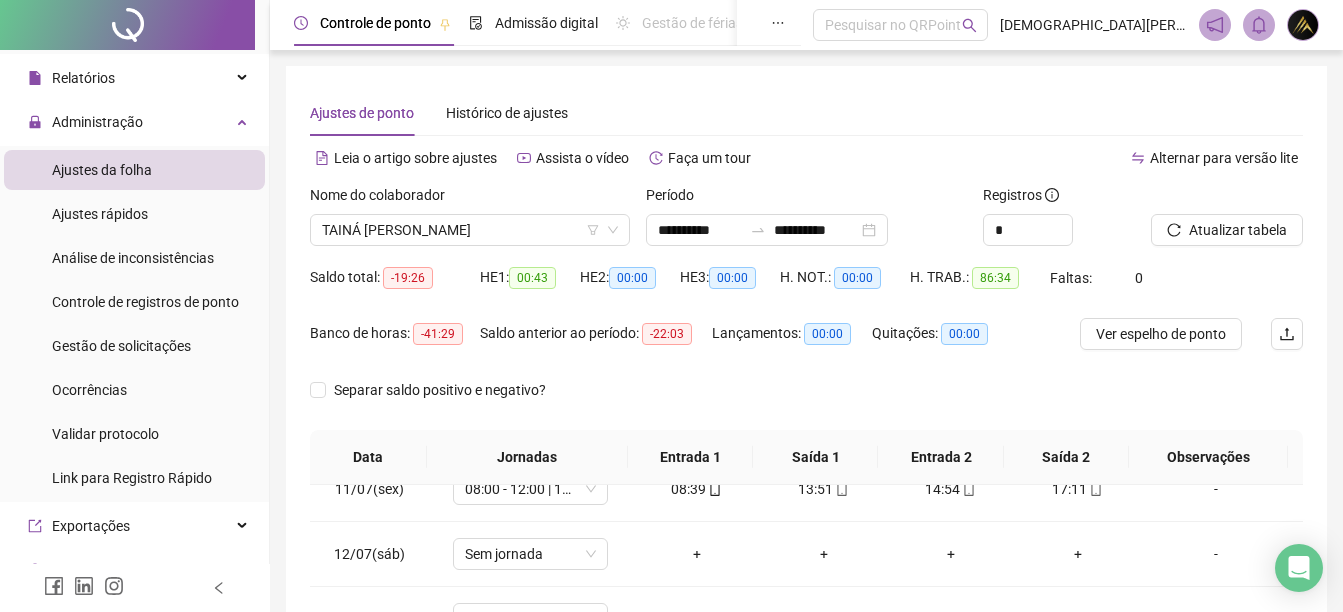 scroll, scrollTop: 410, scrollLeft: 0, axis: vertical 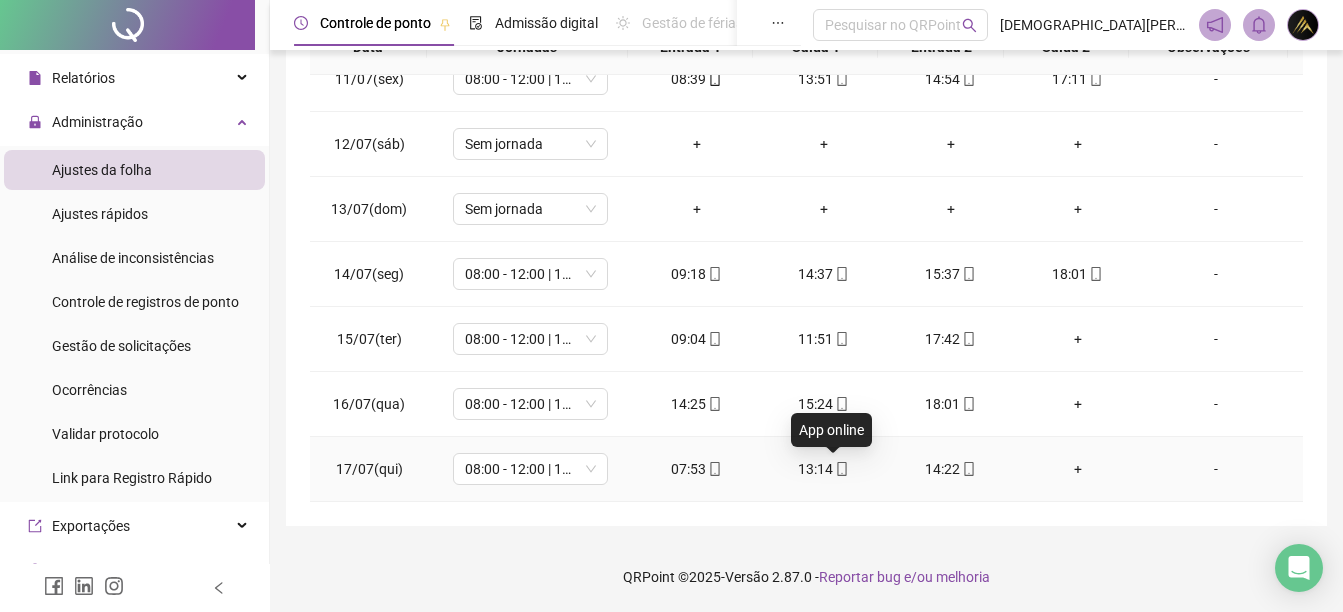 click 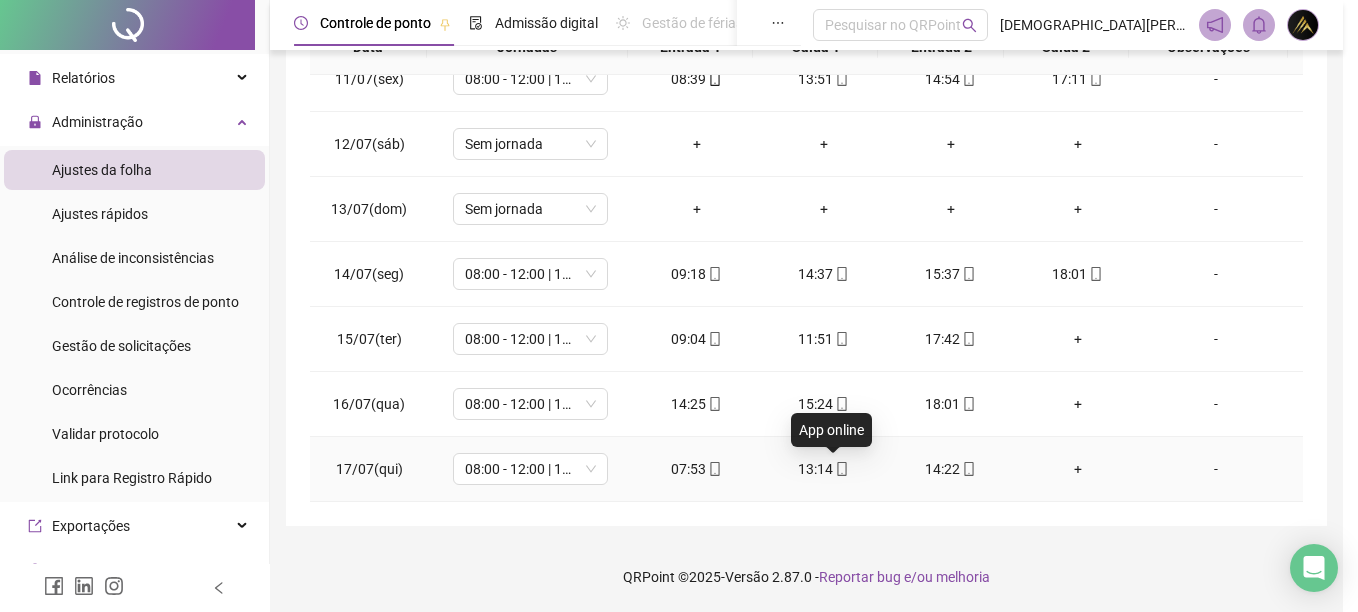 type on "**********" 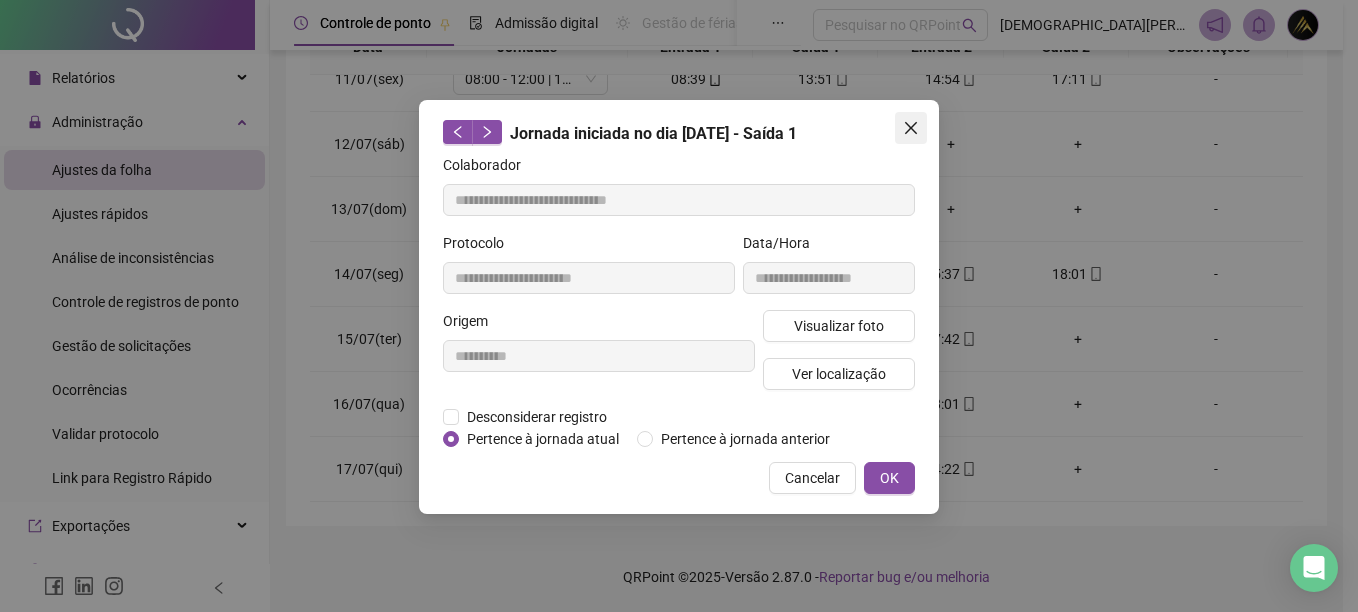 click 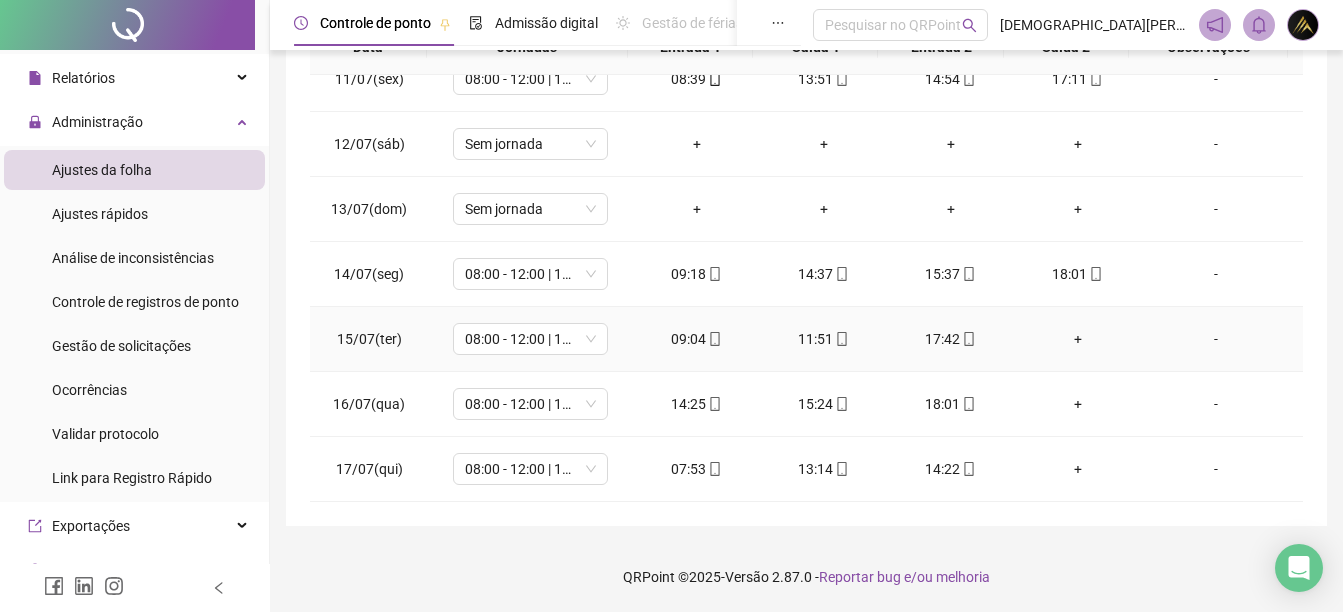 click on "09:04" at bounding box center (696, 339) 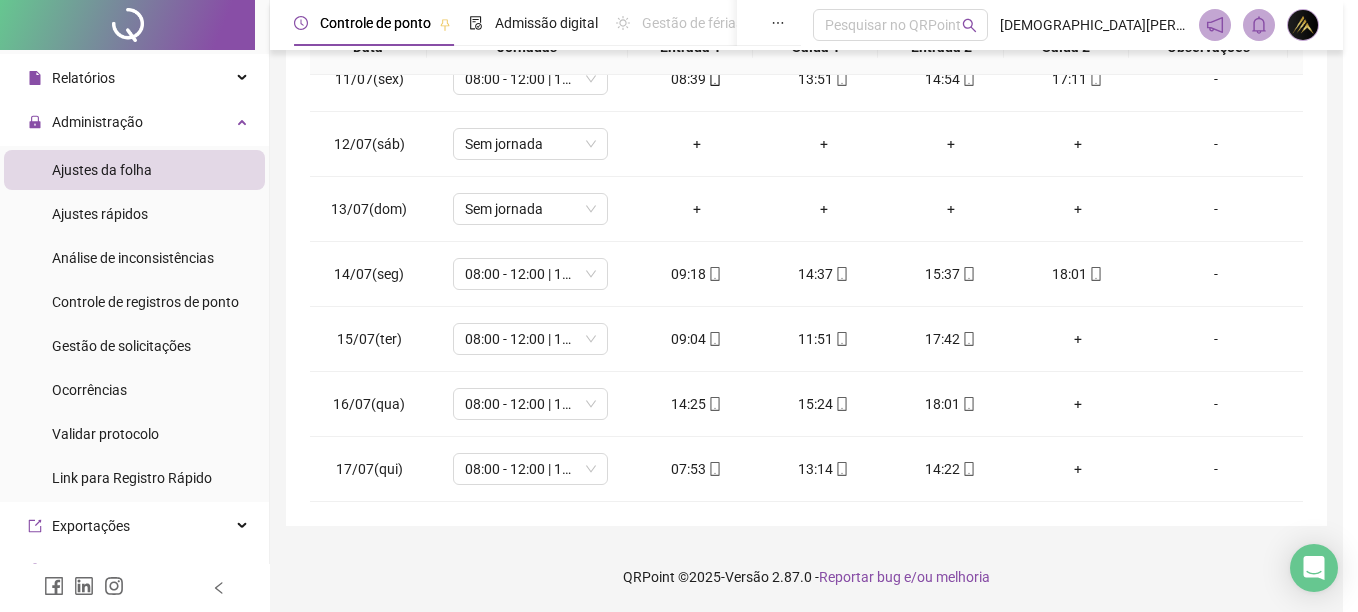 type on "**********" 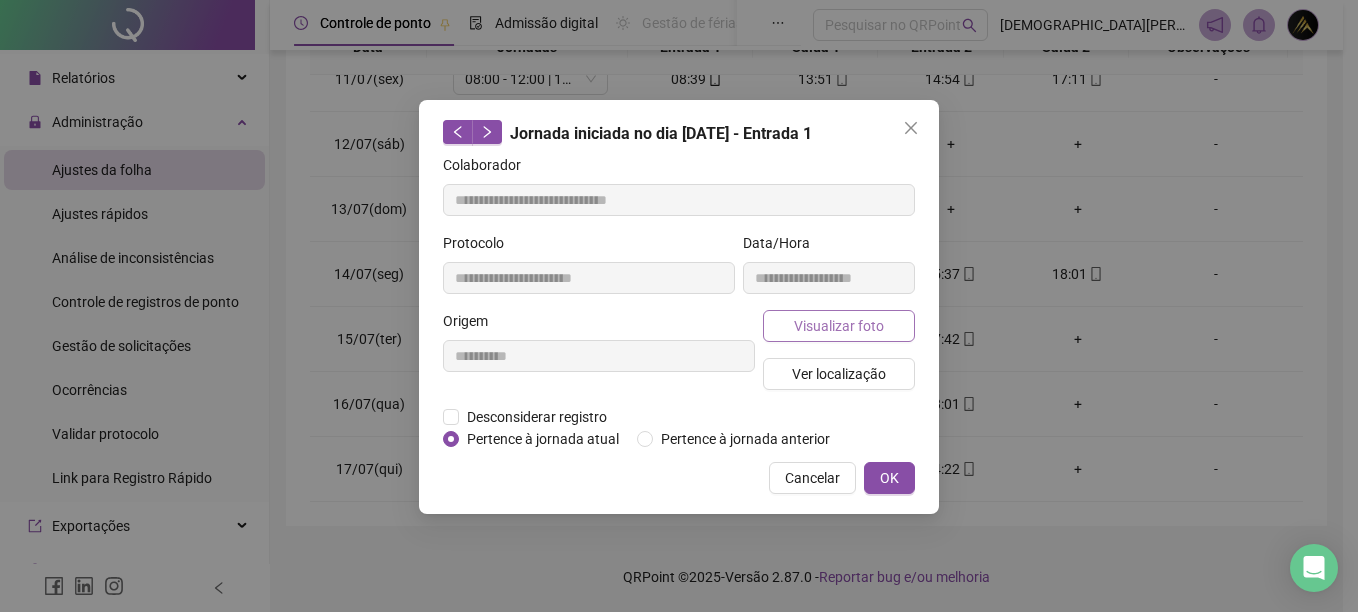 click on "Visualizar foto" at bounding box center [839, 326] 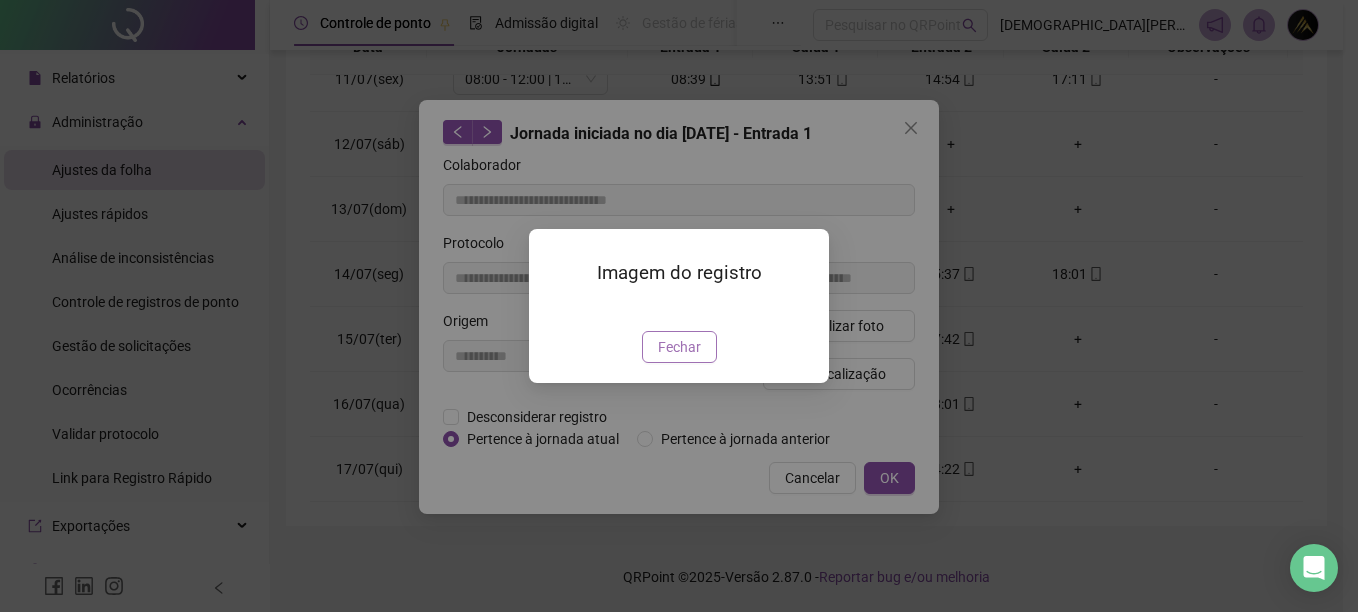 click on "Fechar" at bounding box center [679, 347] 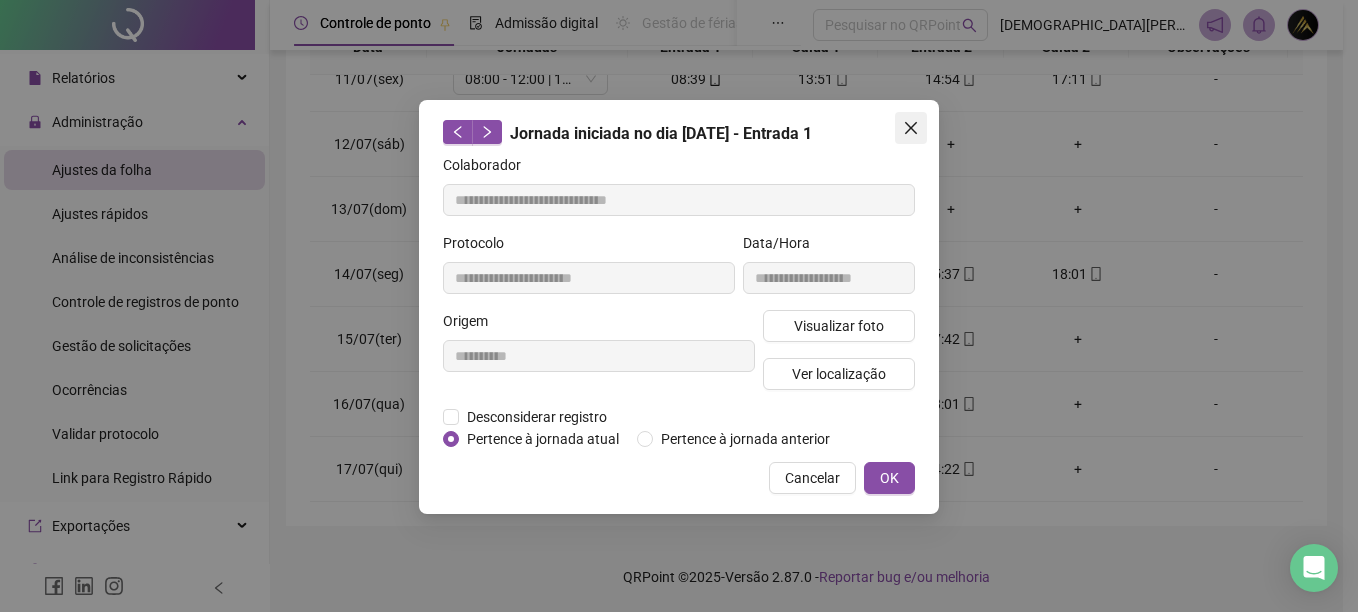 click at bounding box center [911, 128] 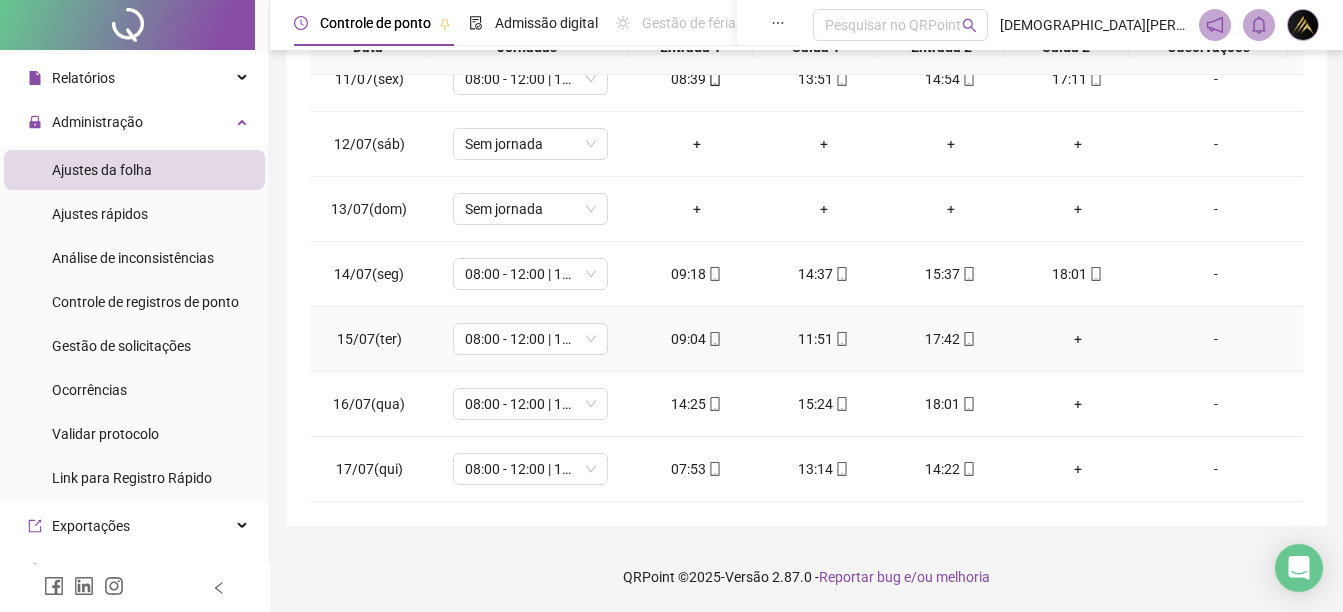 click 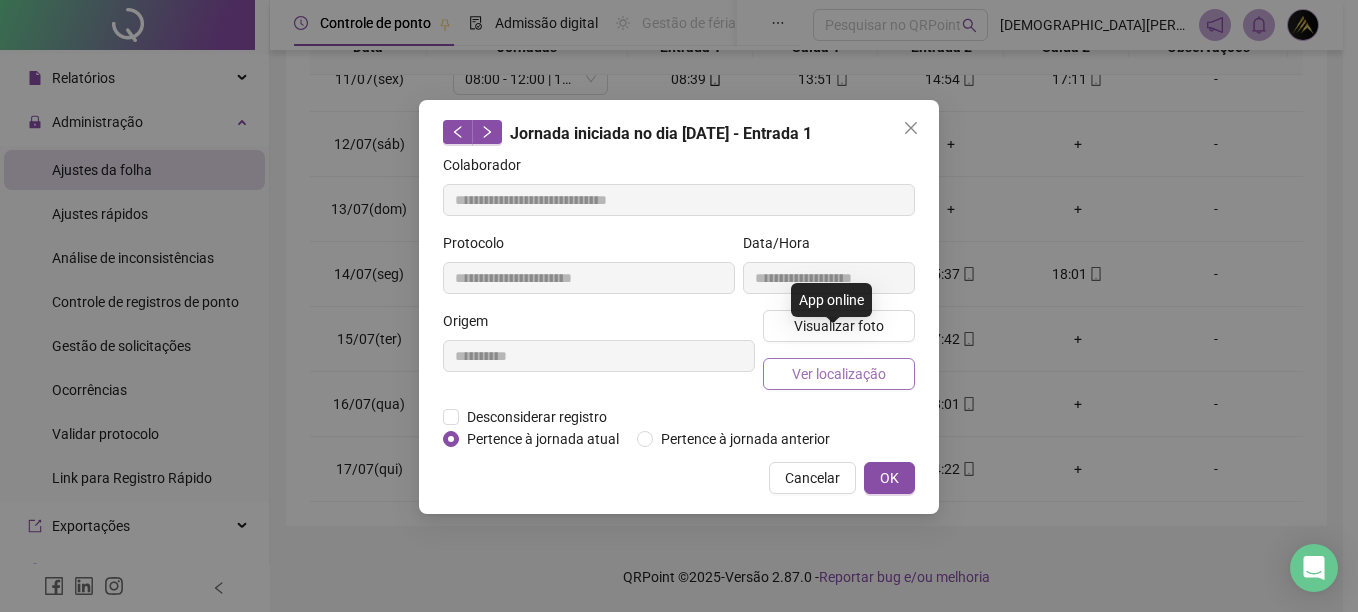type on "**********" 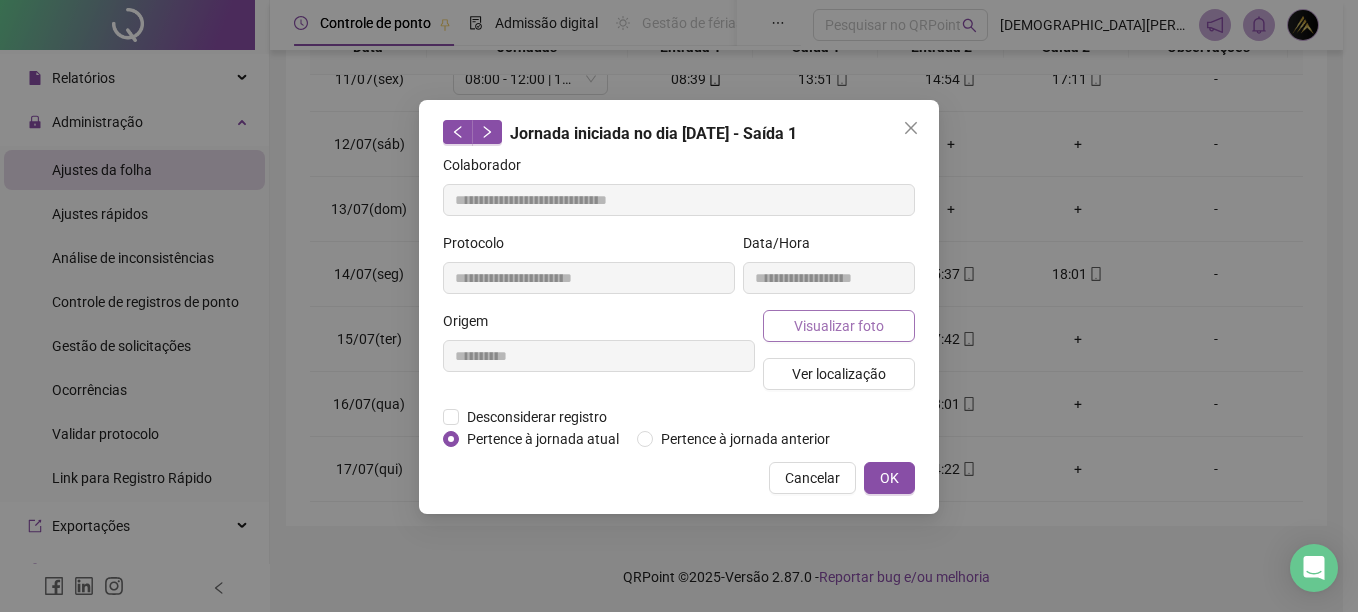 click on "Visualizar foto" at bounding box center [839, 326] 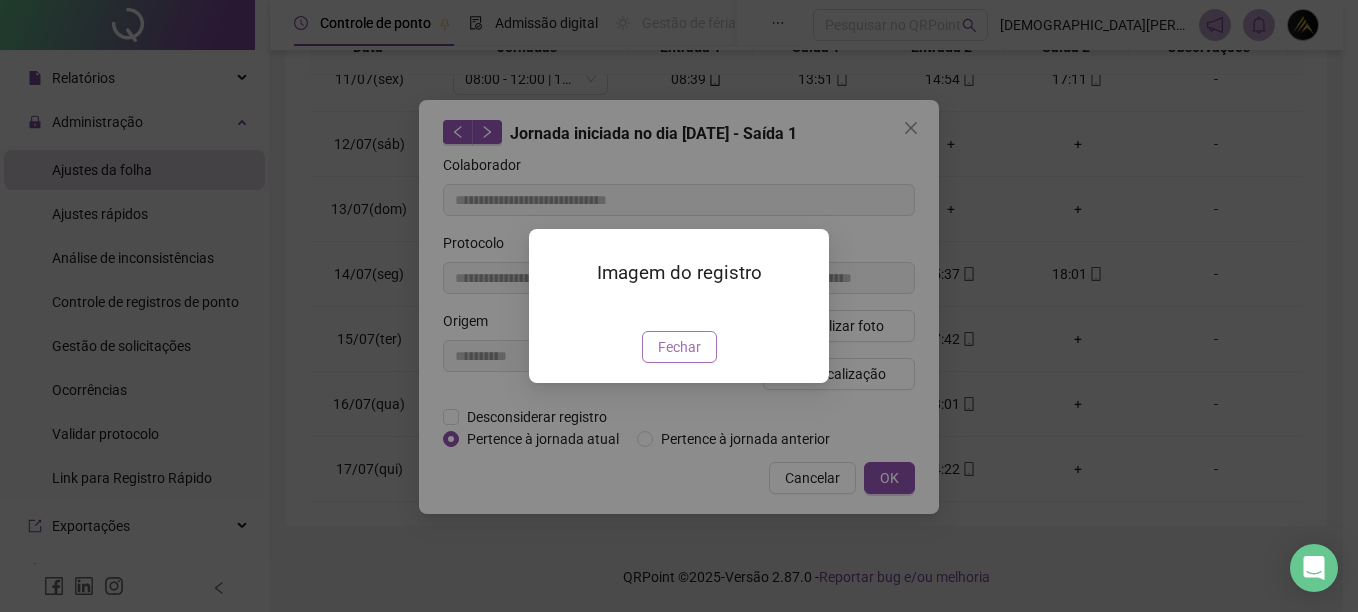 click on "Fechar" at bounding box center (679, 347) 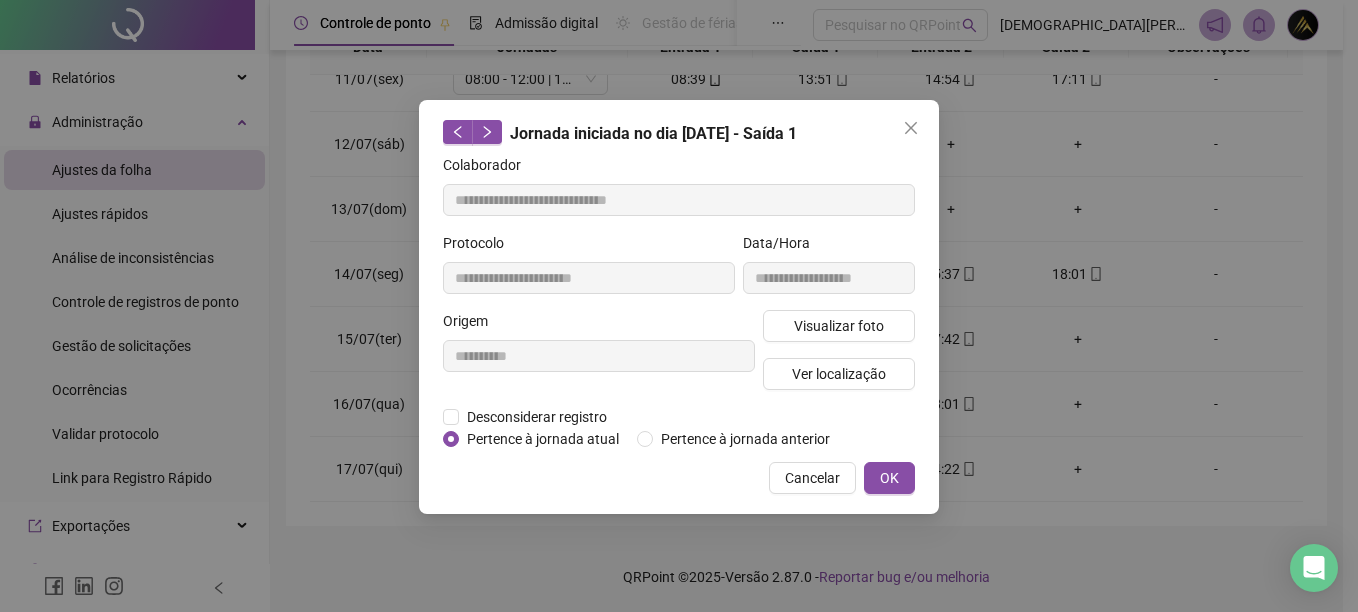 click on "**********" at bounding box center [679, 307] 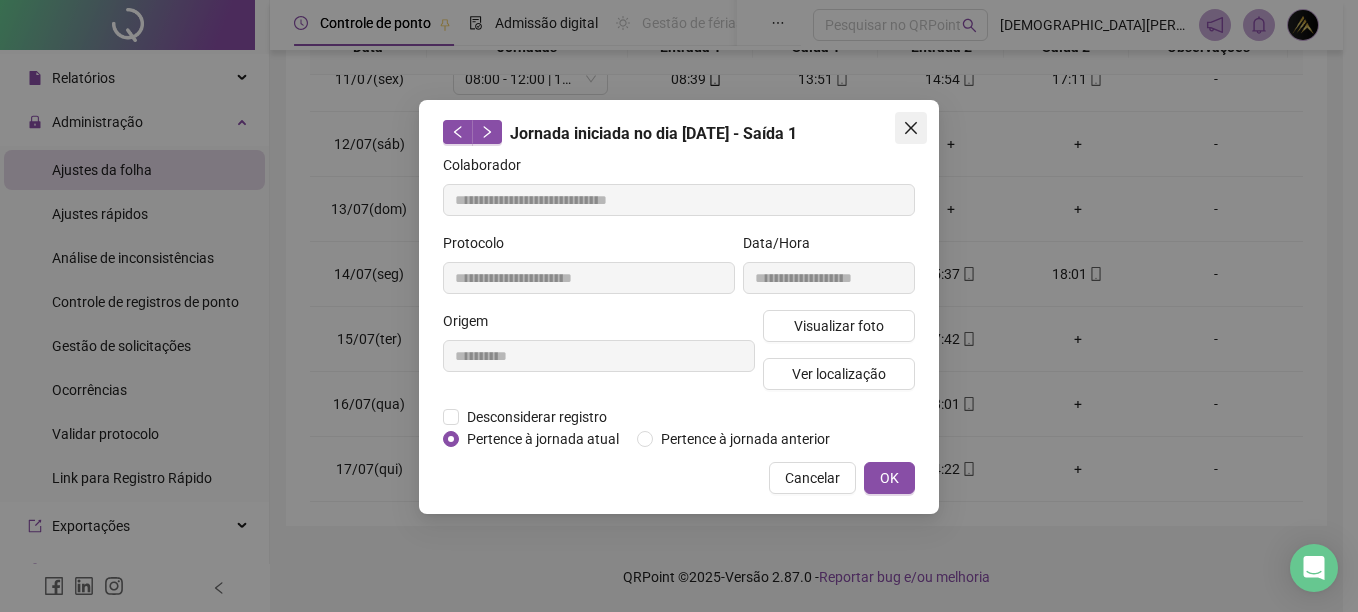 click at bounding box center [911, 128] 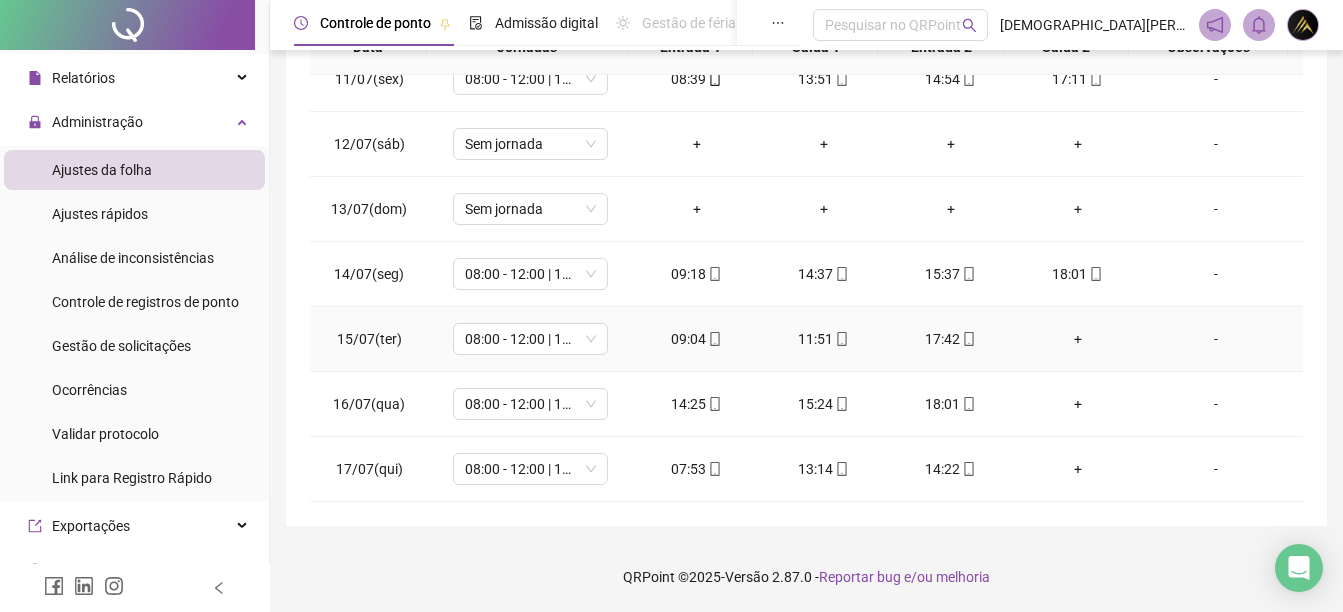 click 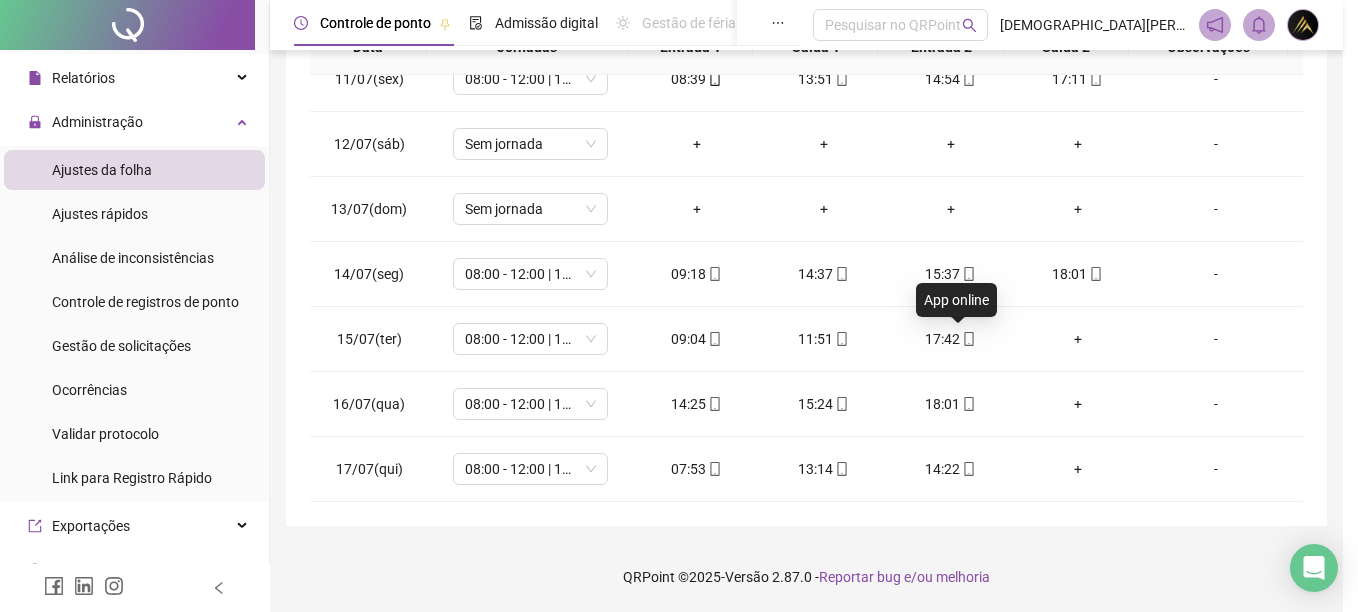 type on "**********" 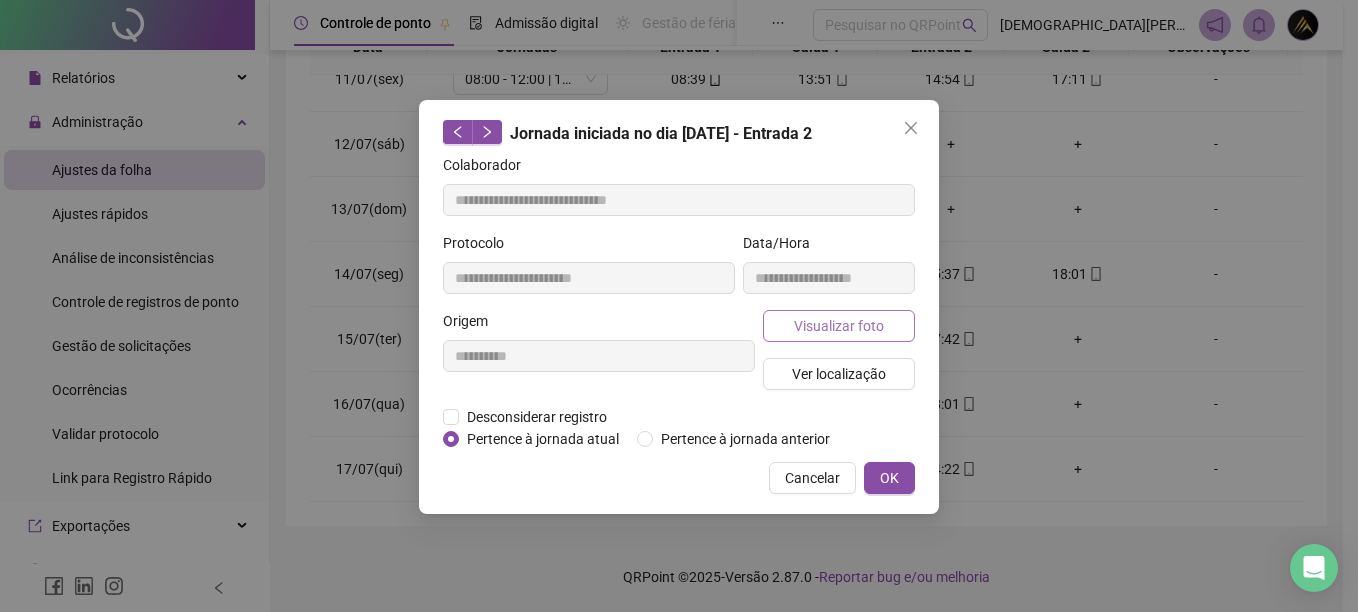click on "Visualizar foto" at bounding box center (839, 326) 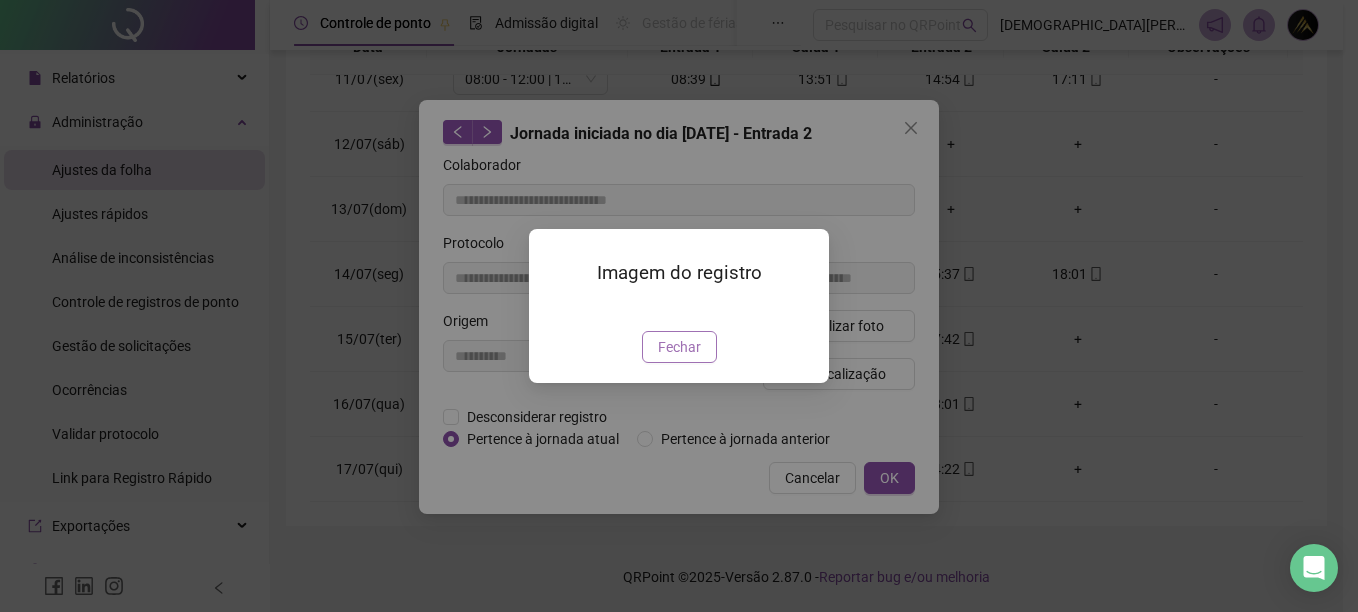 click on "Fechar" at bounding box center [679, 347] 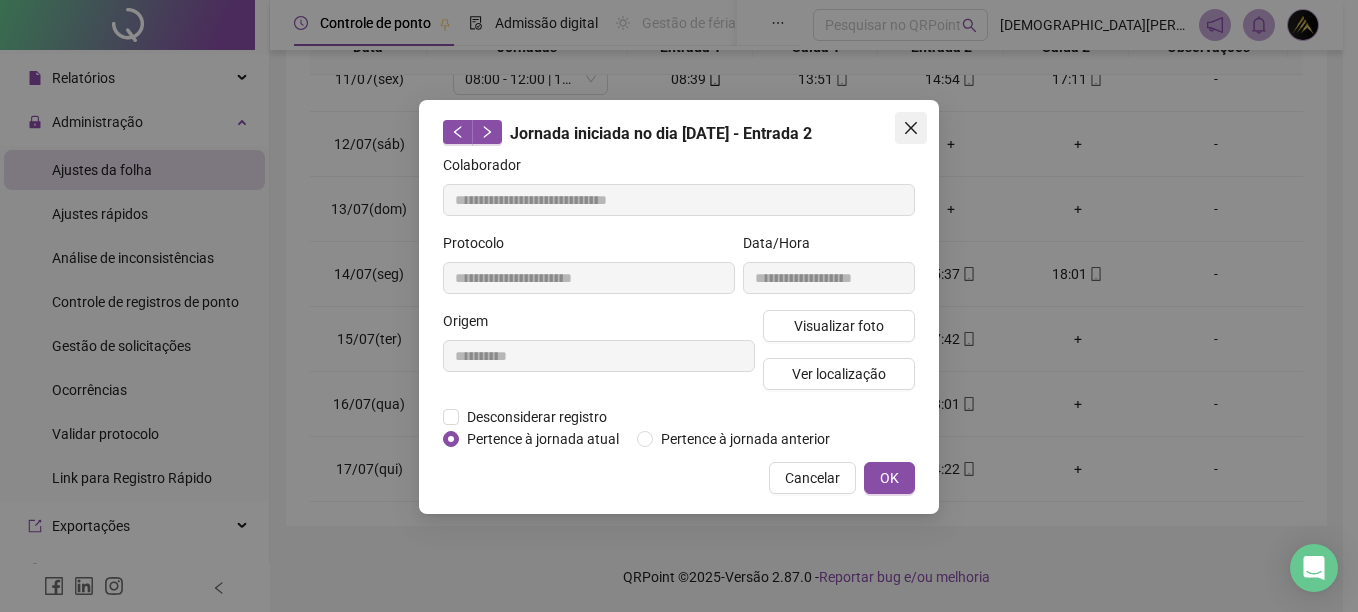 click 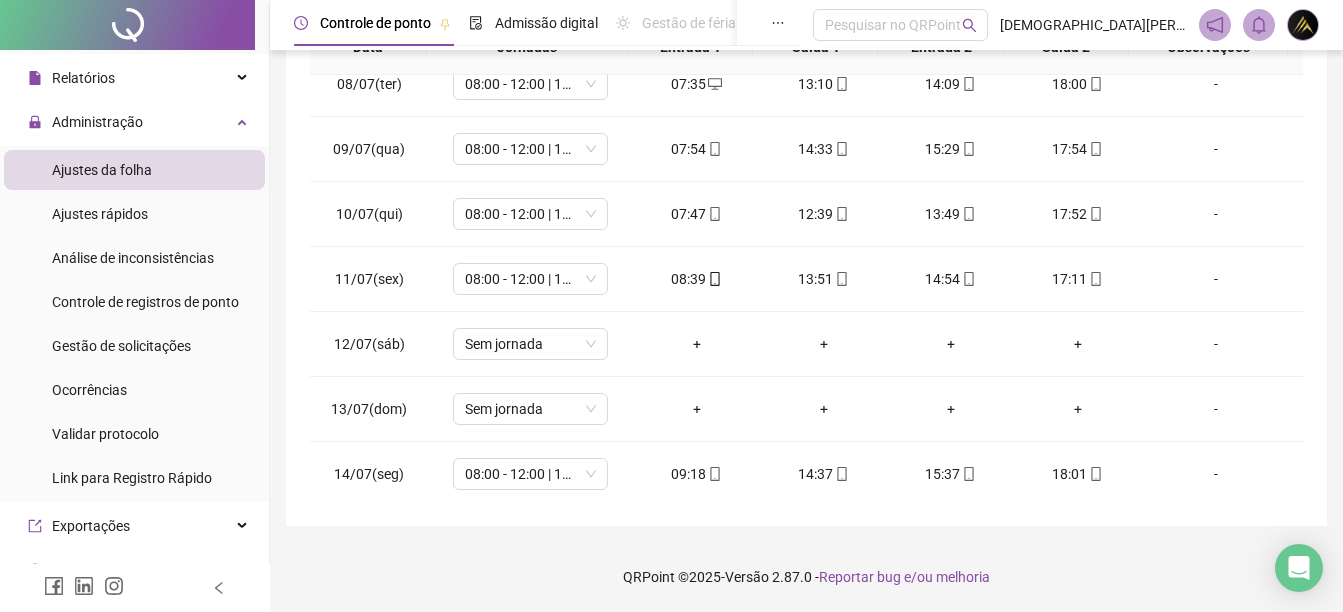 scroll, scrollTop: 678, scrollLeft: 0, axis: vertical 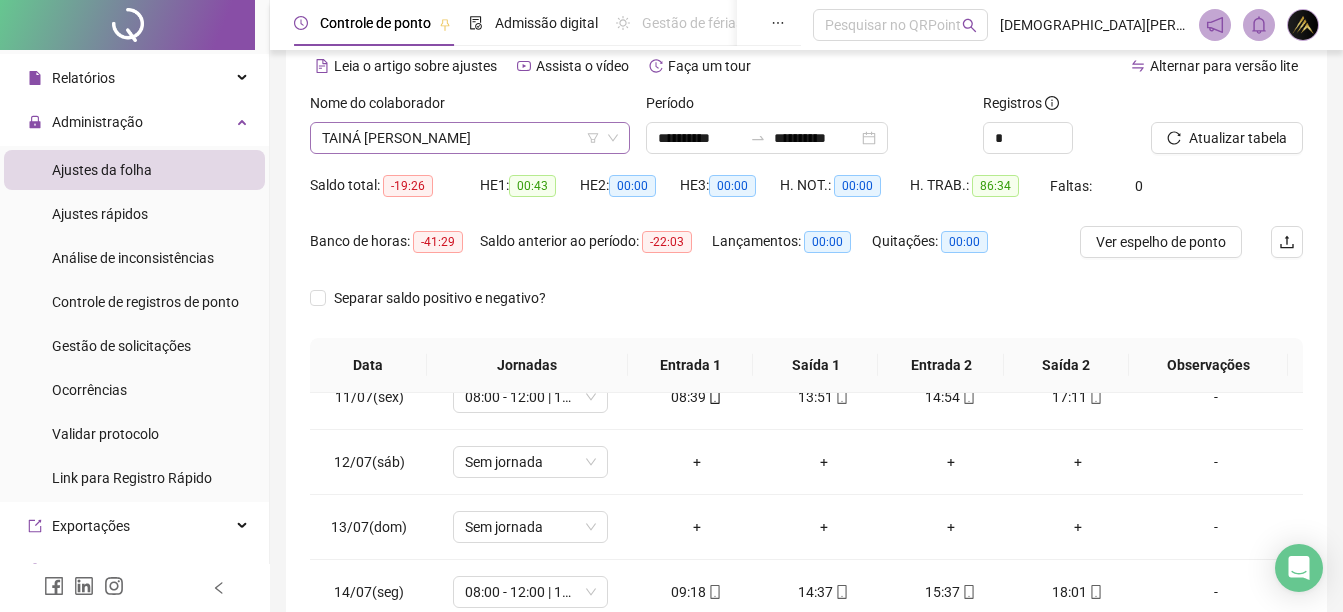click on "TAINÁ [PERSON_NAME]" at bounding box center (470, 138) 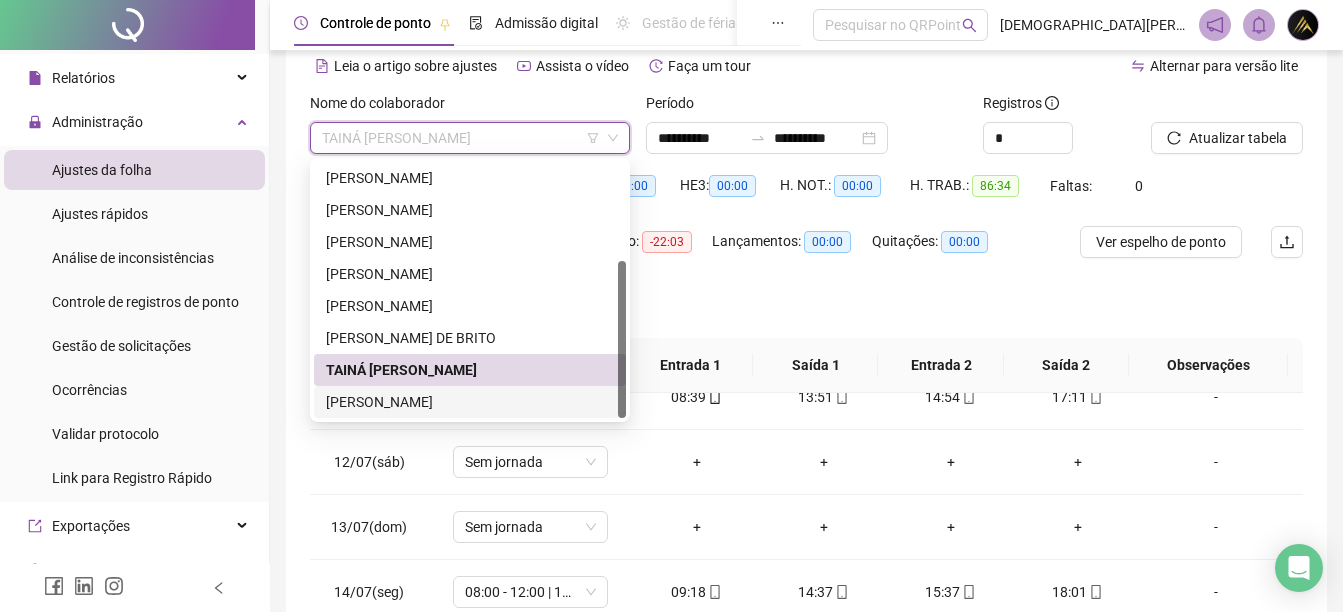click on "[PERSON_NAME]" at bounding box center (470, 402) 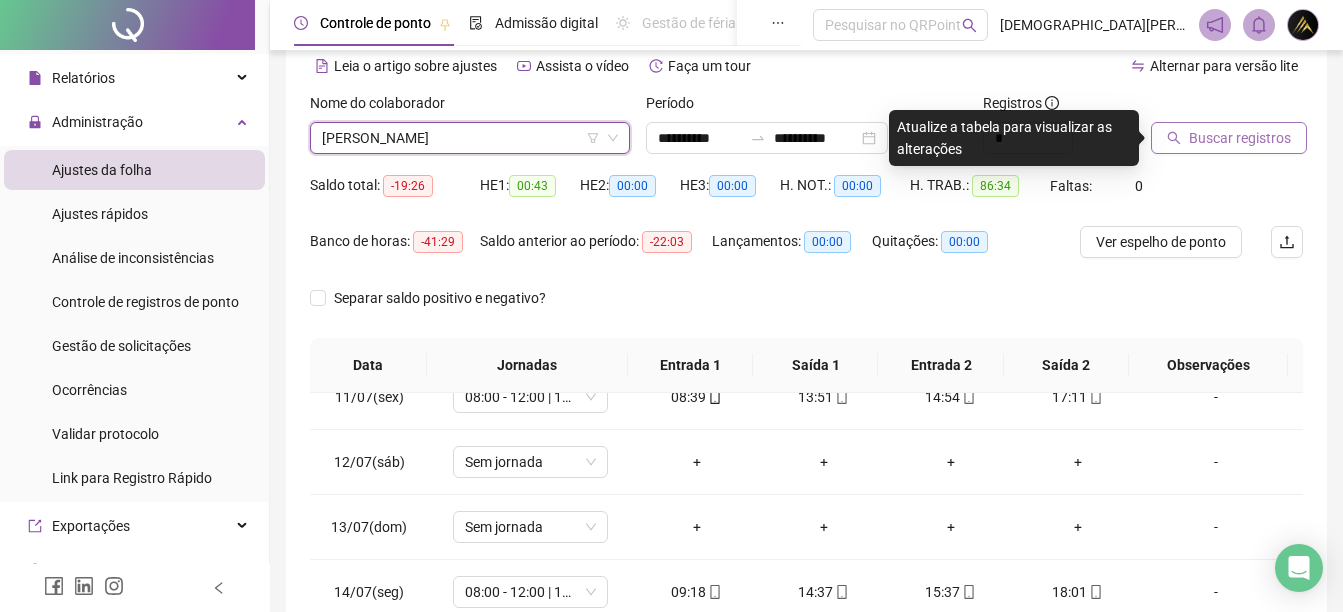click on "Buscar registros" at bounding box center (1240, 138) 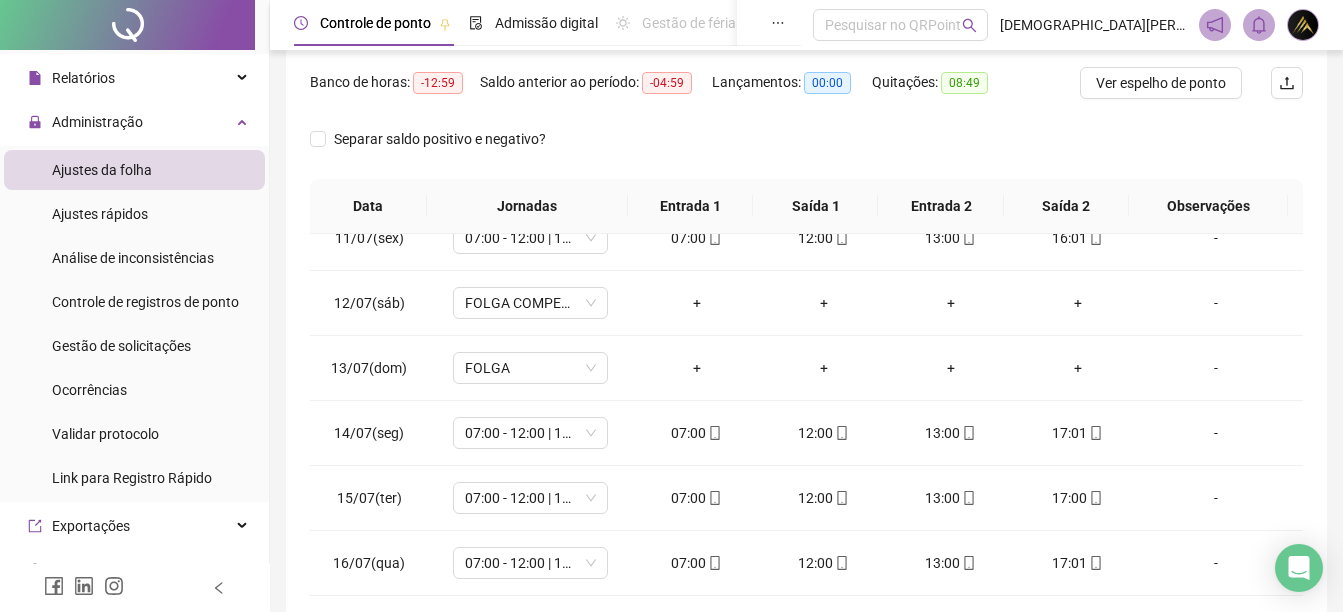 scroll, scrollTop: 410, scrollLeft: 0, axis: vertical 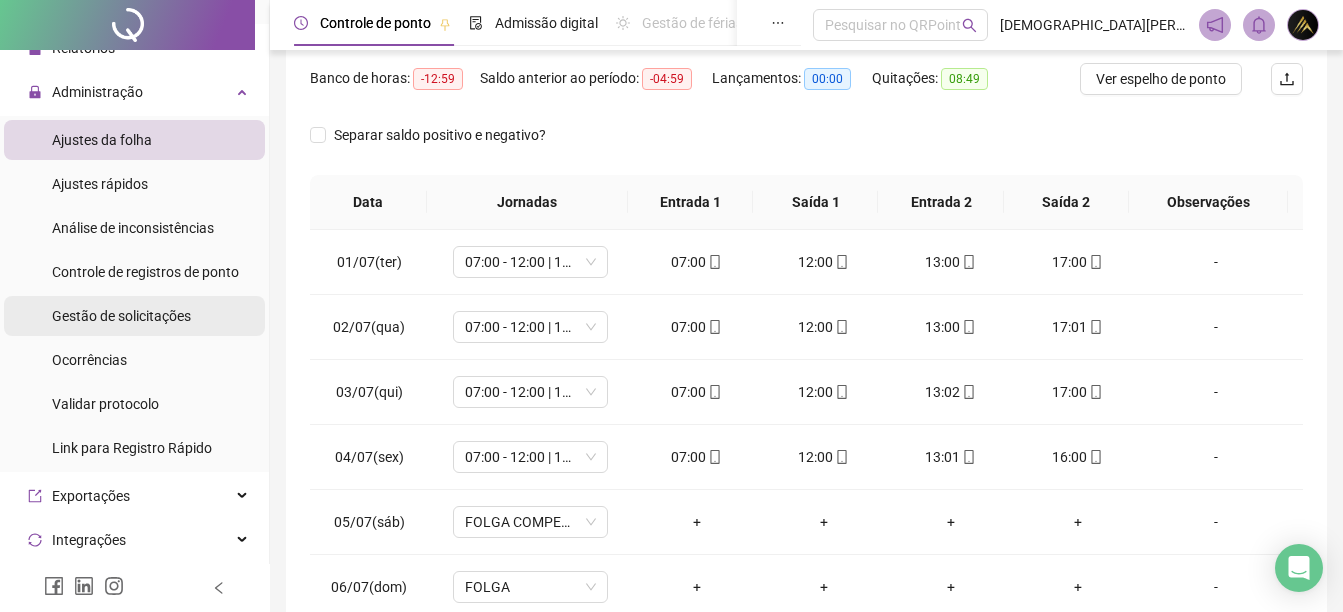 click on "Gestão de solicitações" at bounding box center [121, 316] 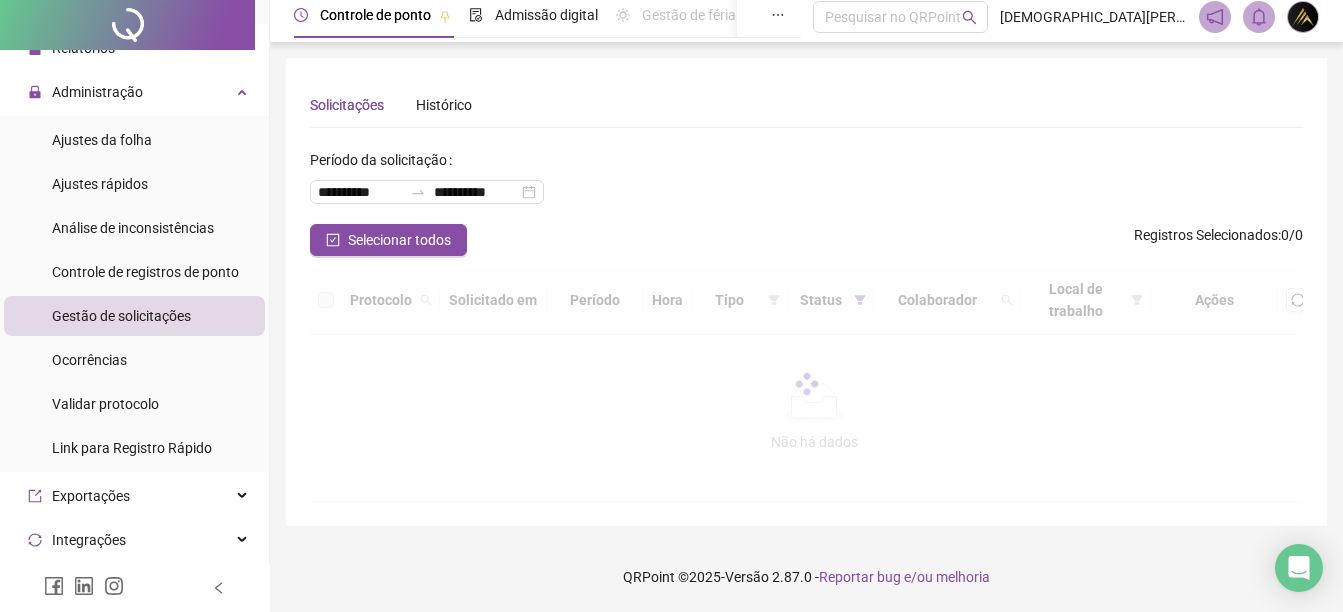 scroll, scrollTop: 0, scrollLeft: 0, axis: both 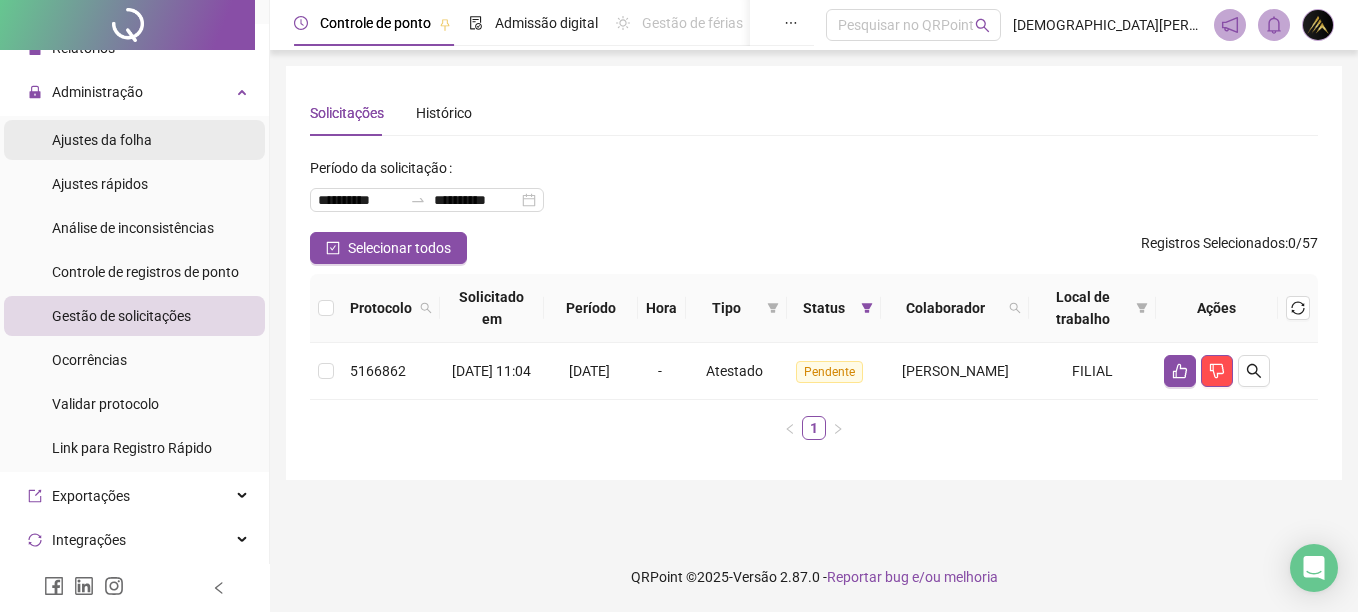 click on "Ajustes da folha" at bounding box center (102, 140) 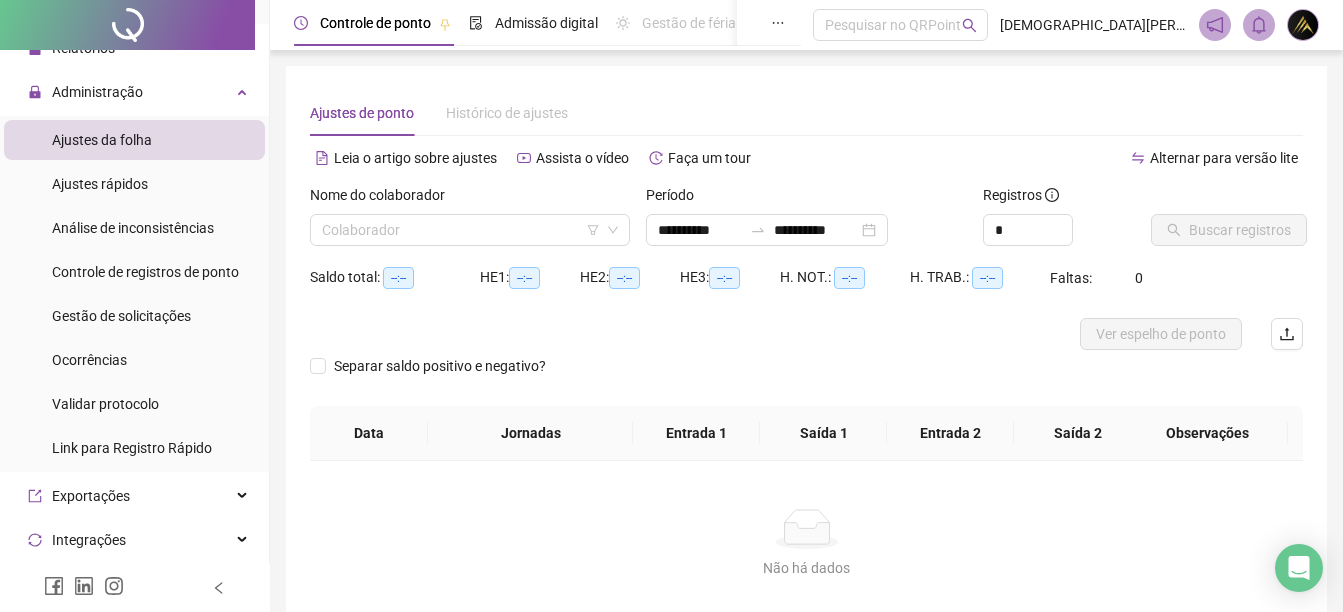 type on "**********" 